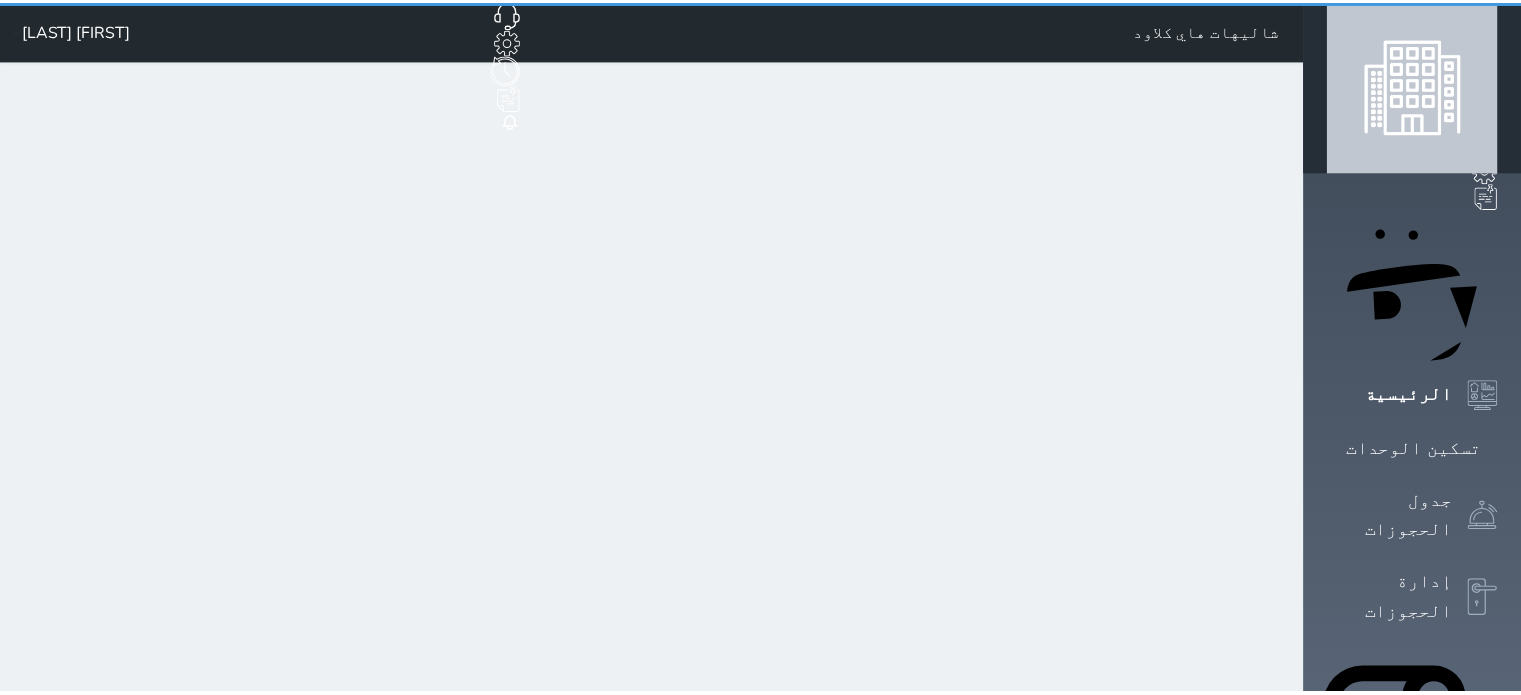 scroll, scrollTop: 0, scrollLeft: 0, axis: both 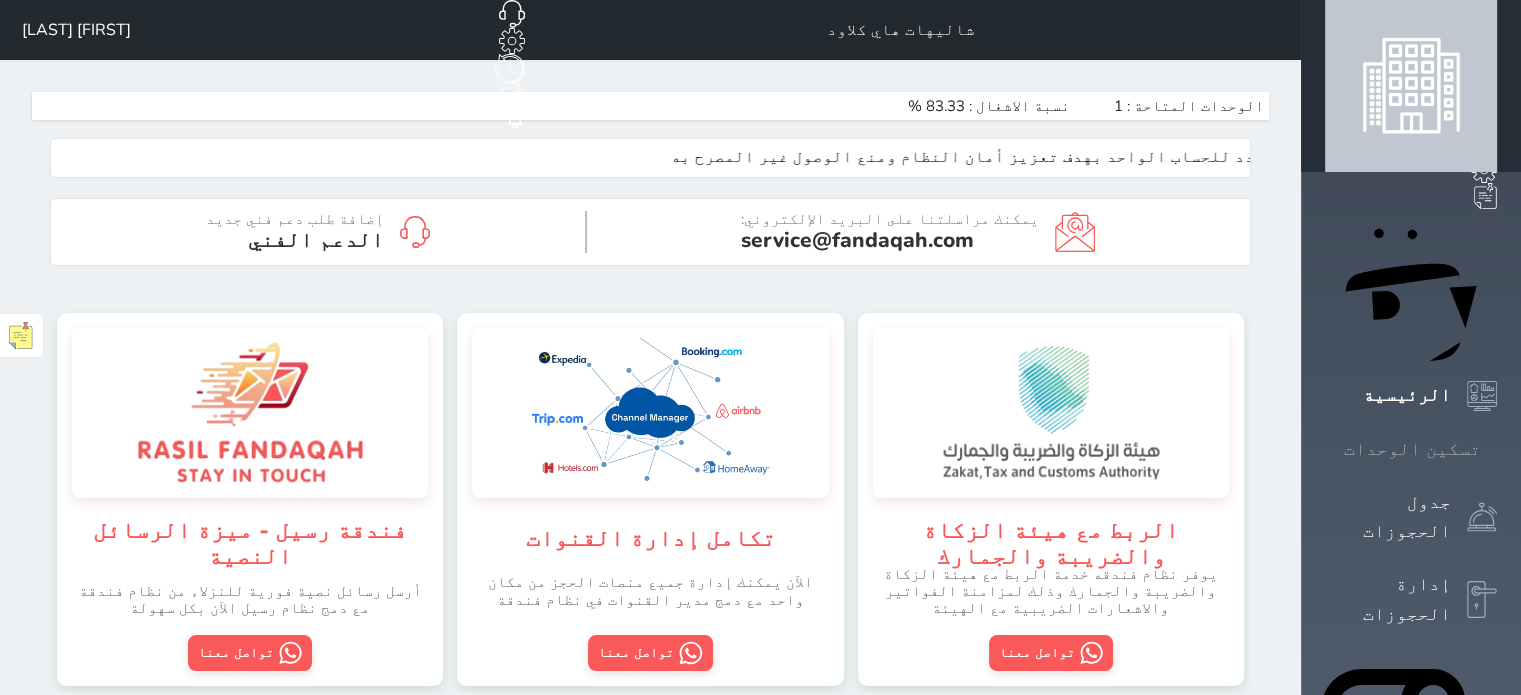 click 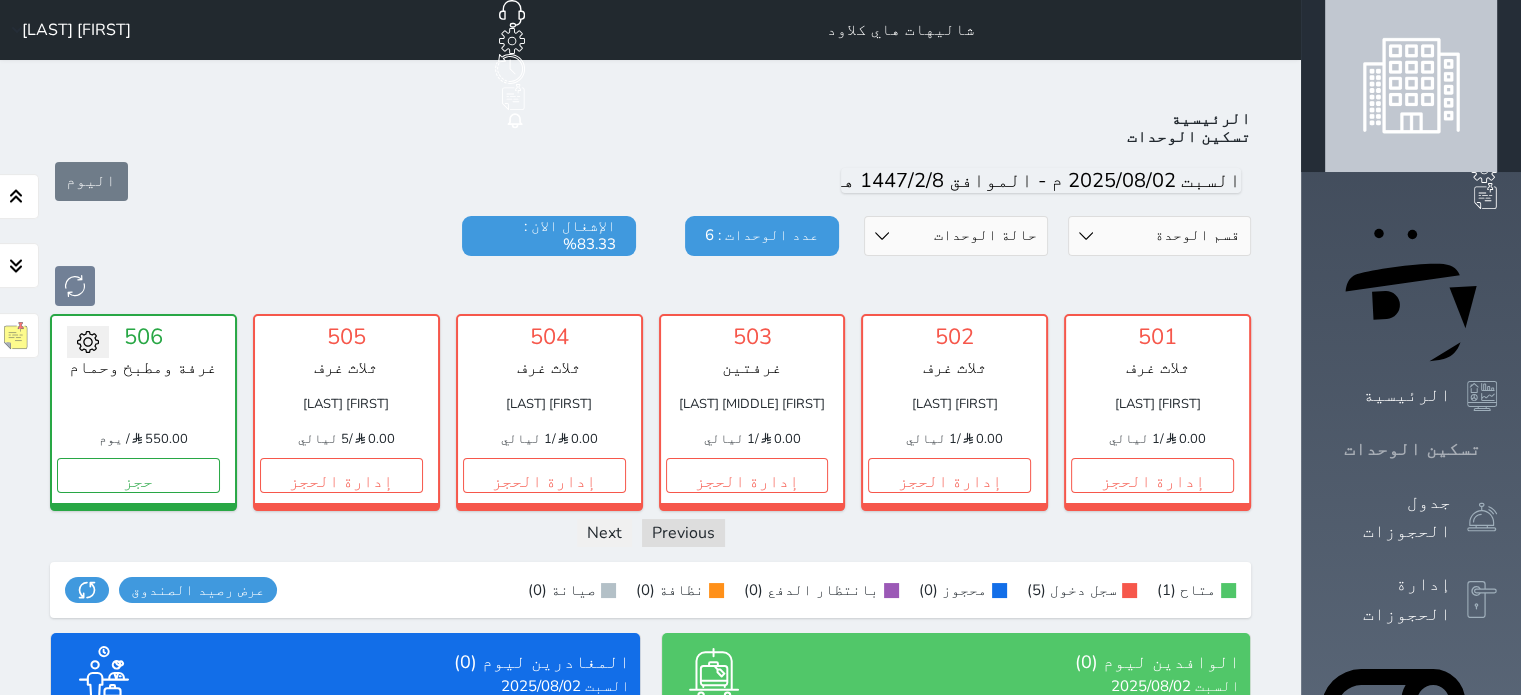 scroll, scrollTop: 78, scrollLeft: 0, axis: vertical 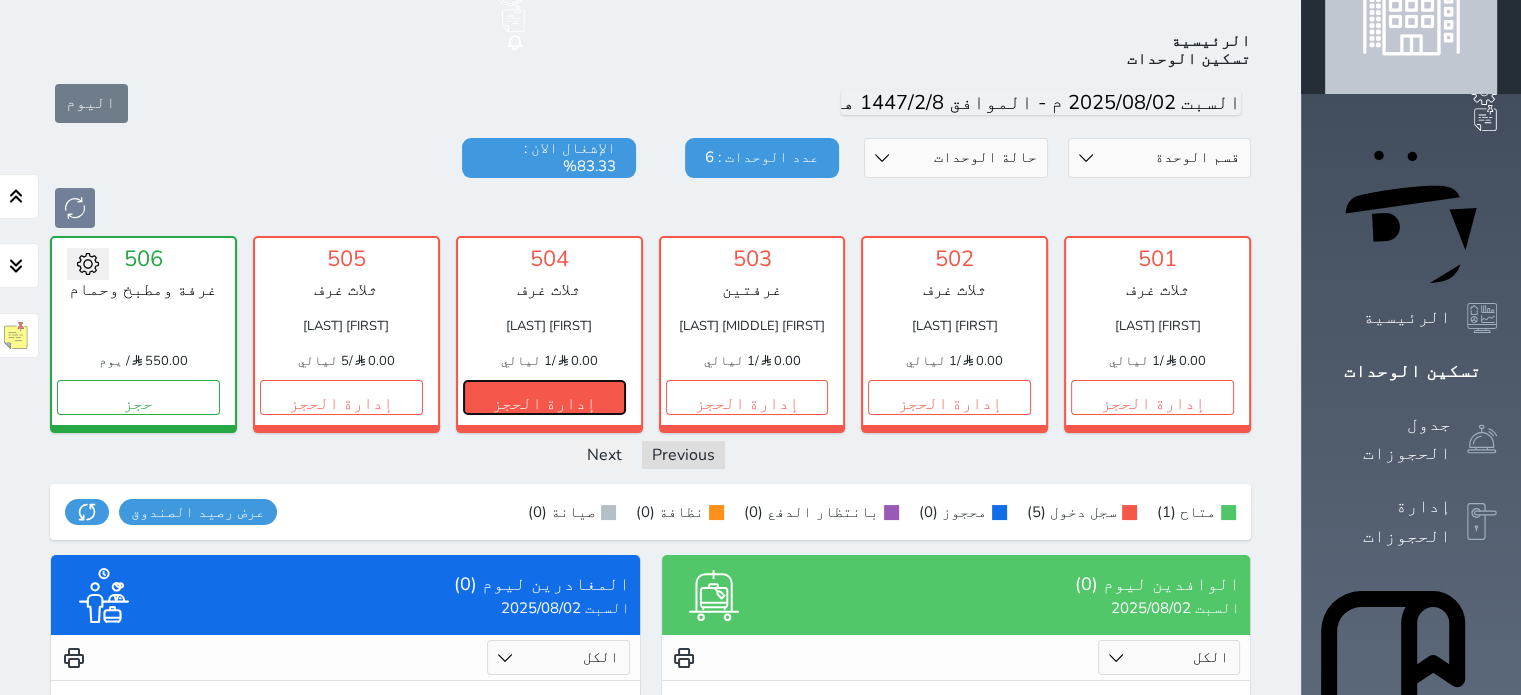 click on "إدارة الحجز" at bounding box center (544, 397) 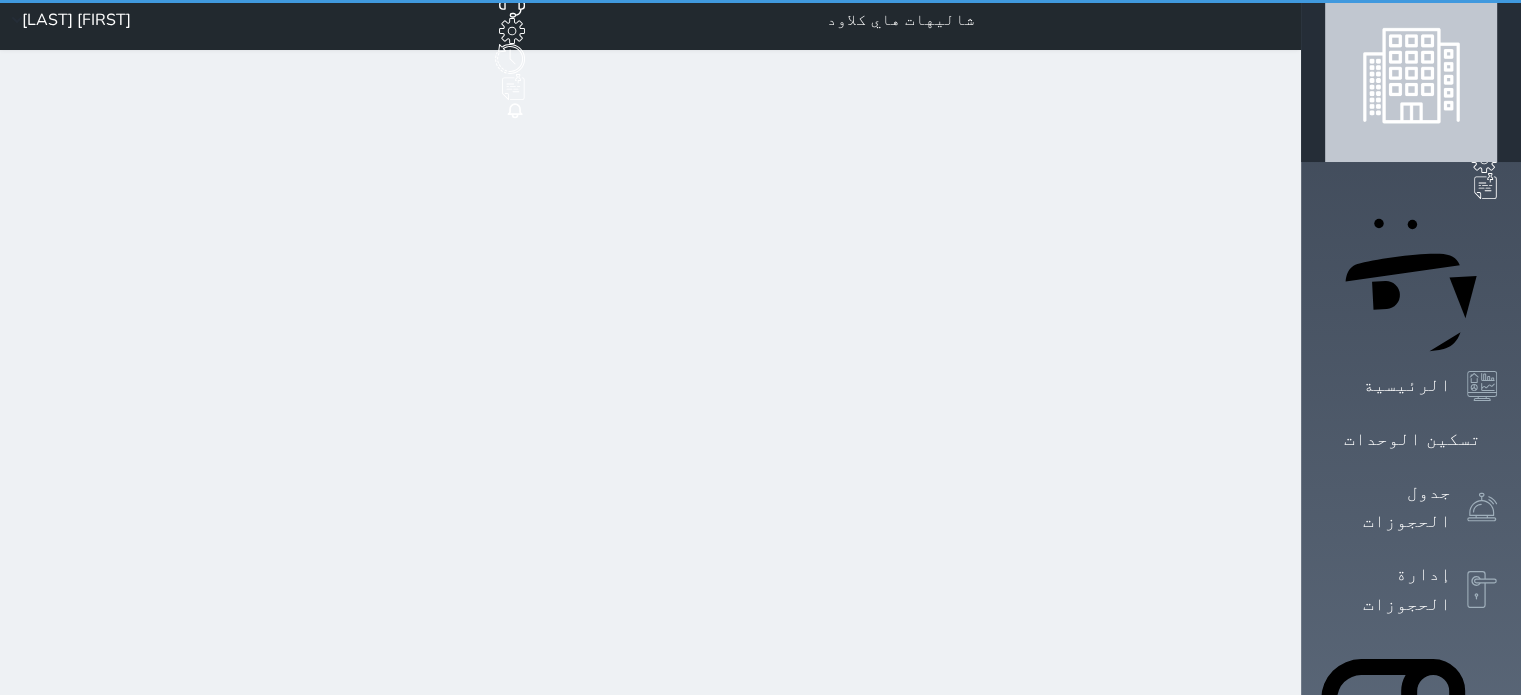 scroll, scrollTop: 0, scrollLeft: 0, axis: both 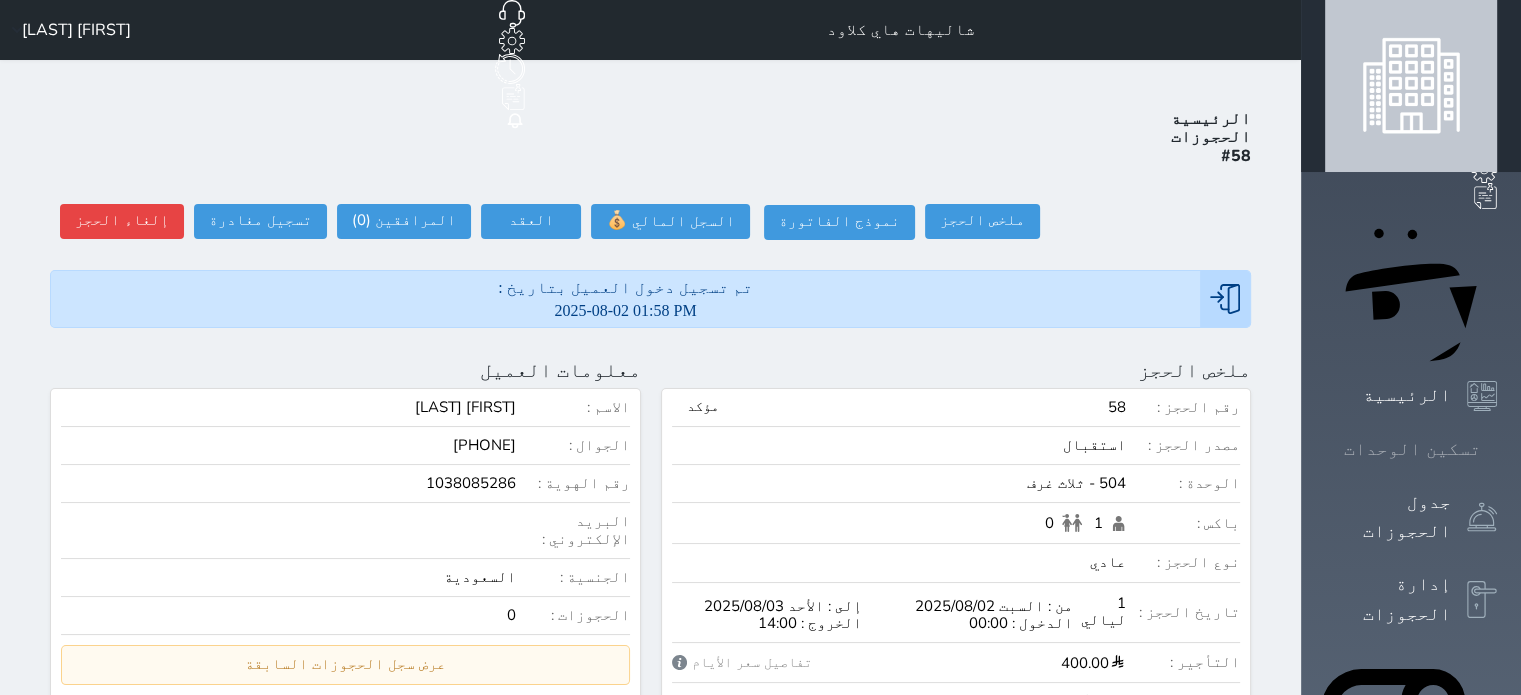 click at bounding box center [1497, 449] 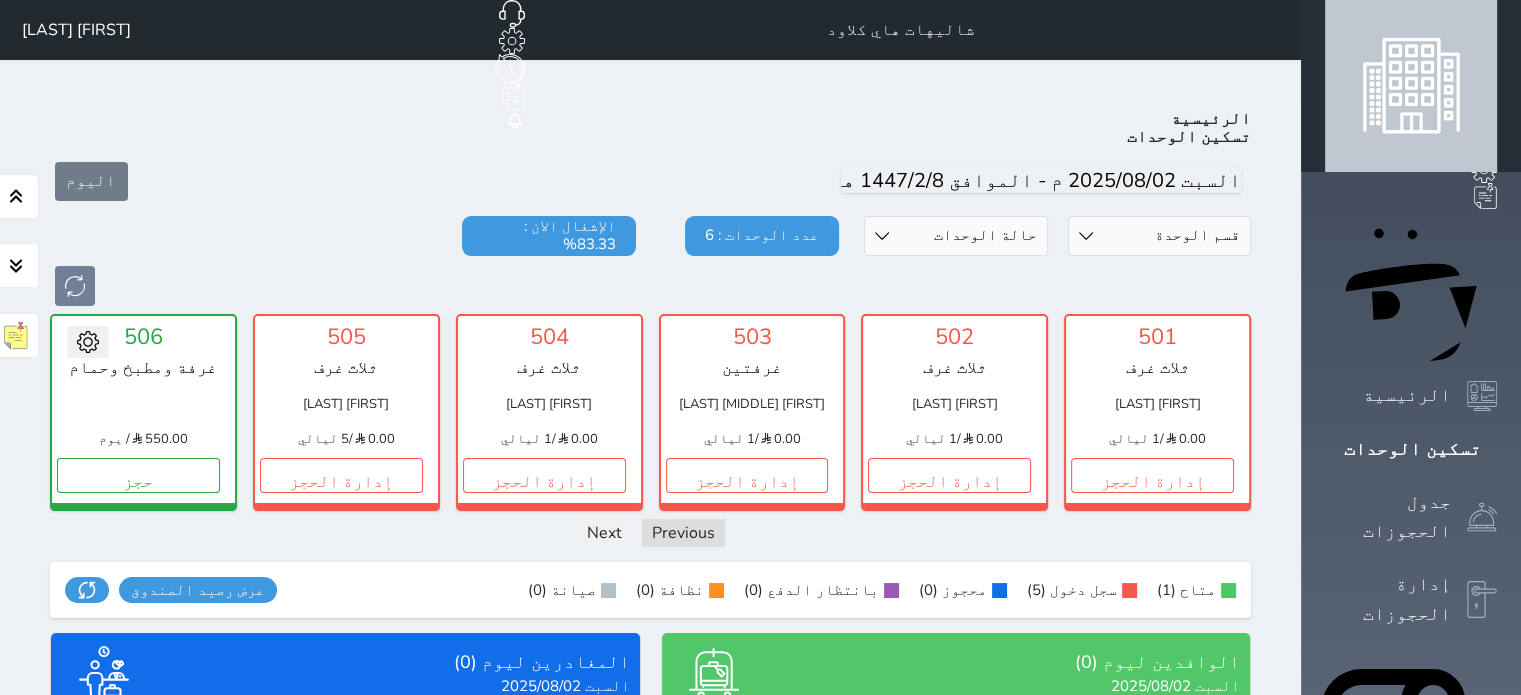 scroll, scrollTop: 78, scrollLeft: 0, axis: vertical 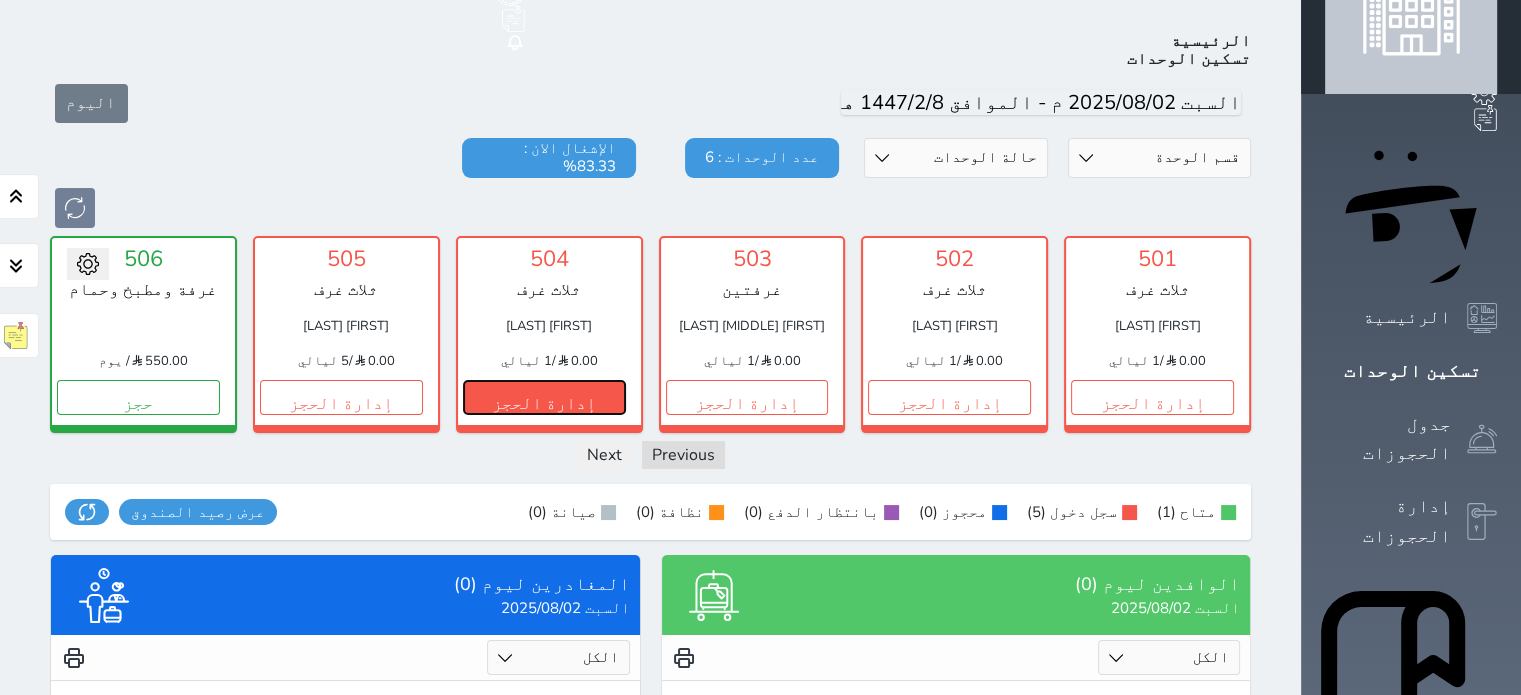 click on "إدارة الحجز" at bounding box center [544, 397] 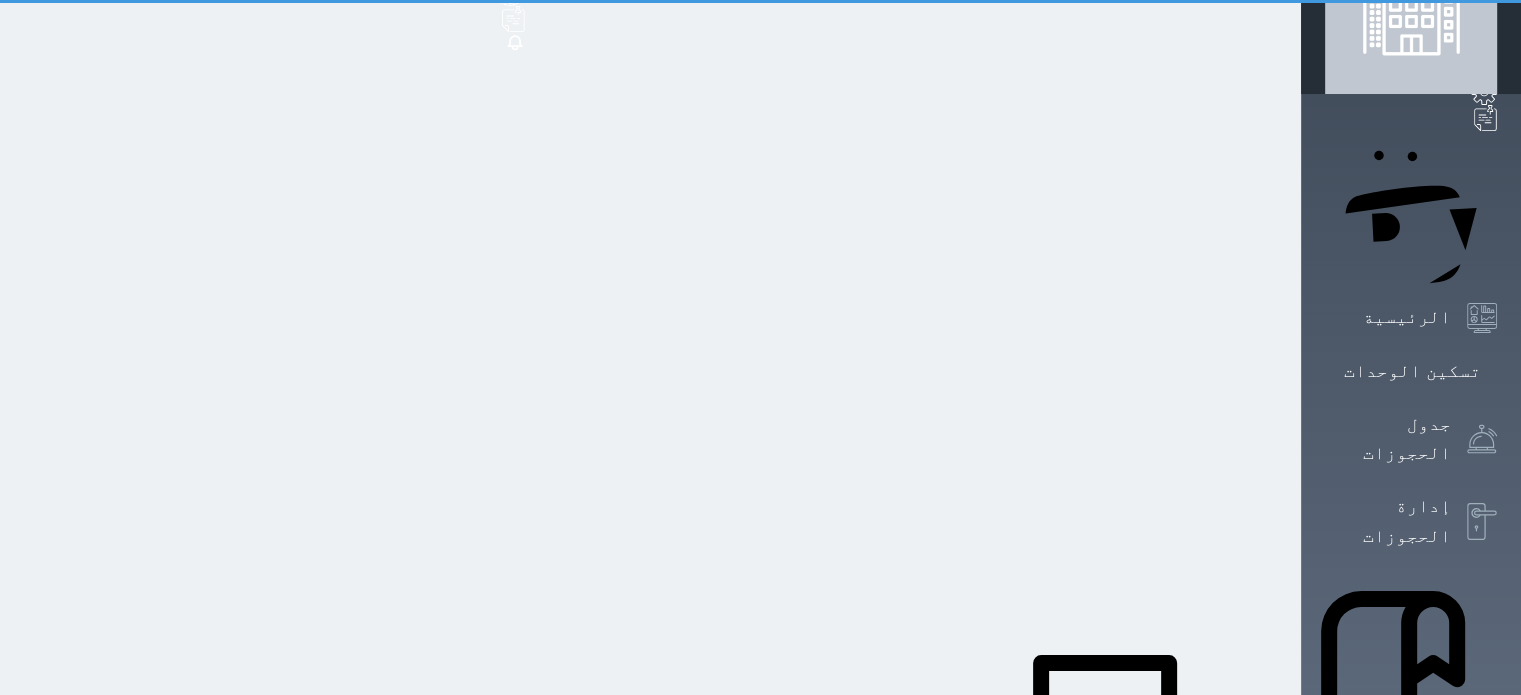 scroll, scrollTop: 0, scrollLeft: 0, axis: both 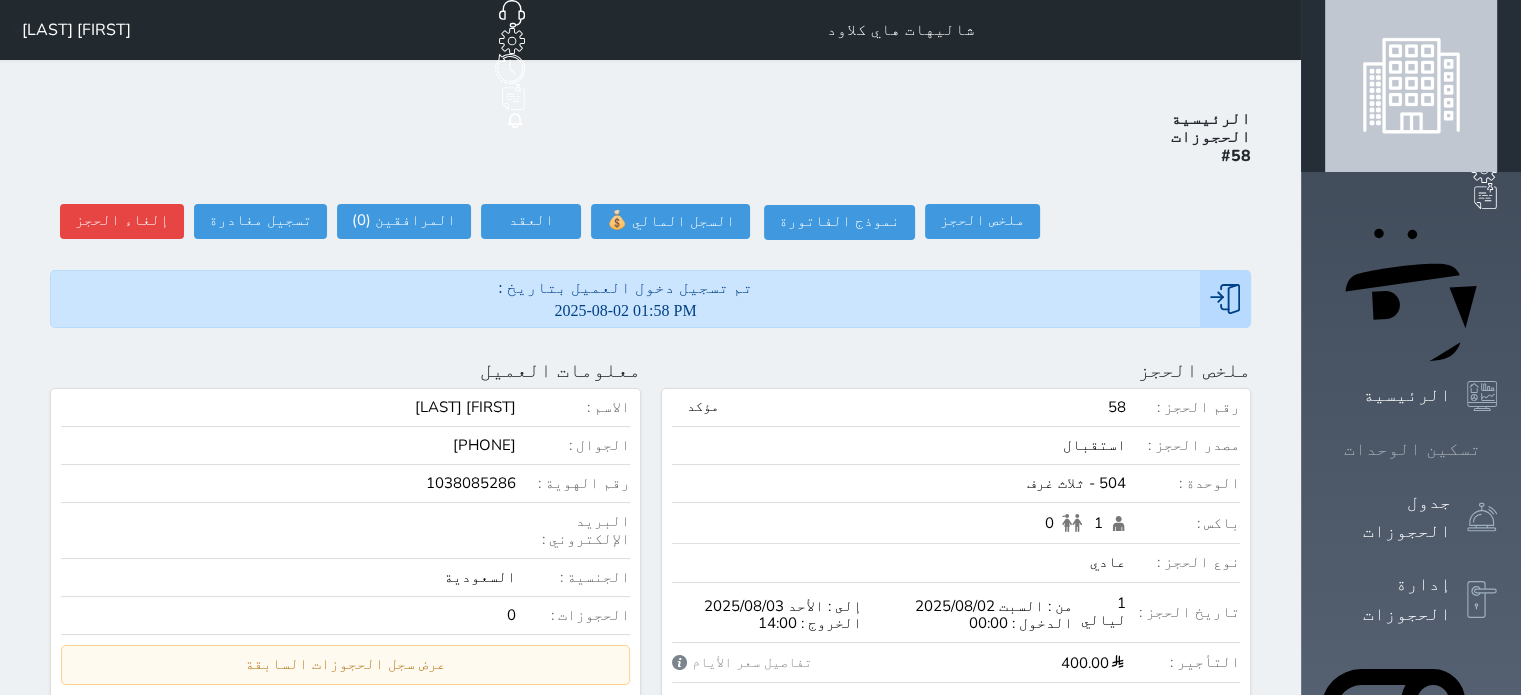 click on "تسكين الوحدات" at bounding box center (1412, 449) 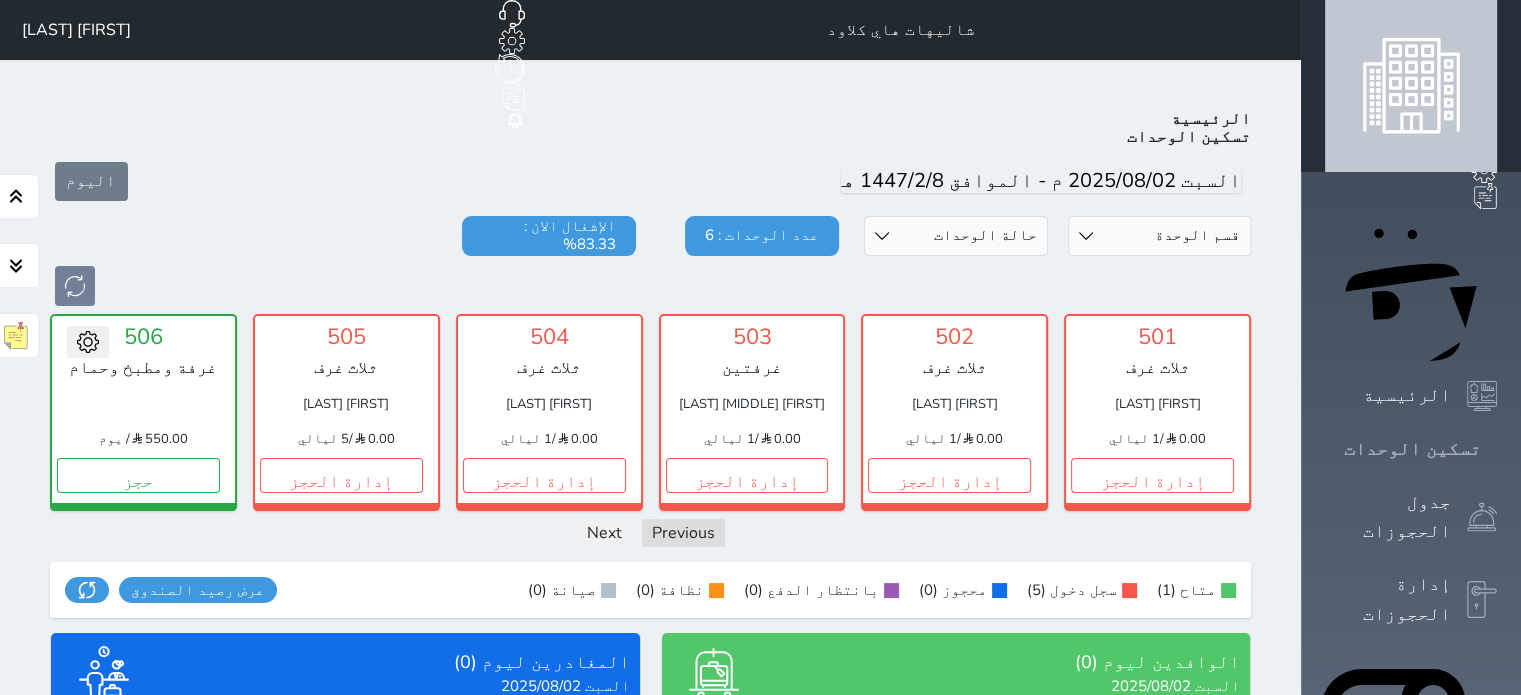 scroll, scrollTop: 78, scrollLeft: 0, axis: vertical 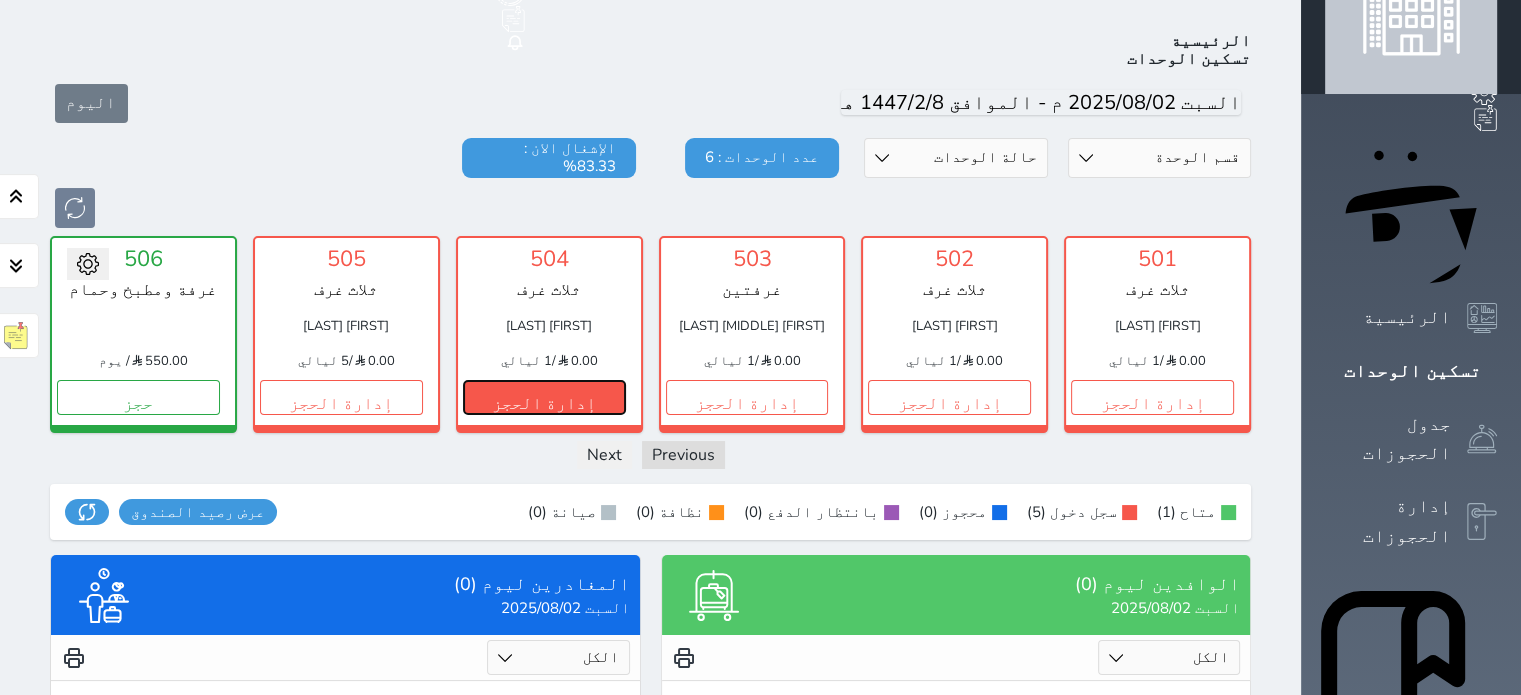 click on "إدارة الحجز" at bounding box center (544, 397) 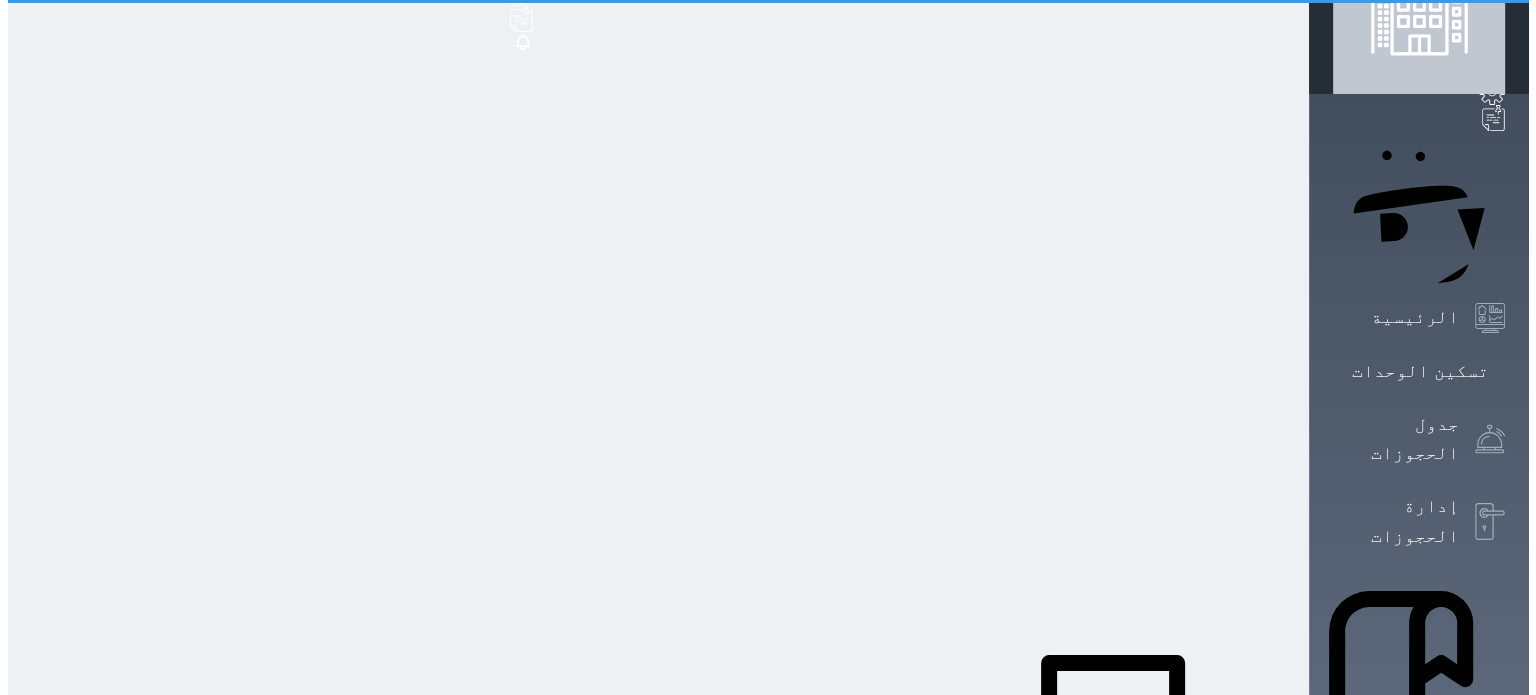 scroll, scrollTop: 0, scrollLeft: 0, axis: both 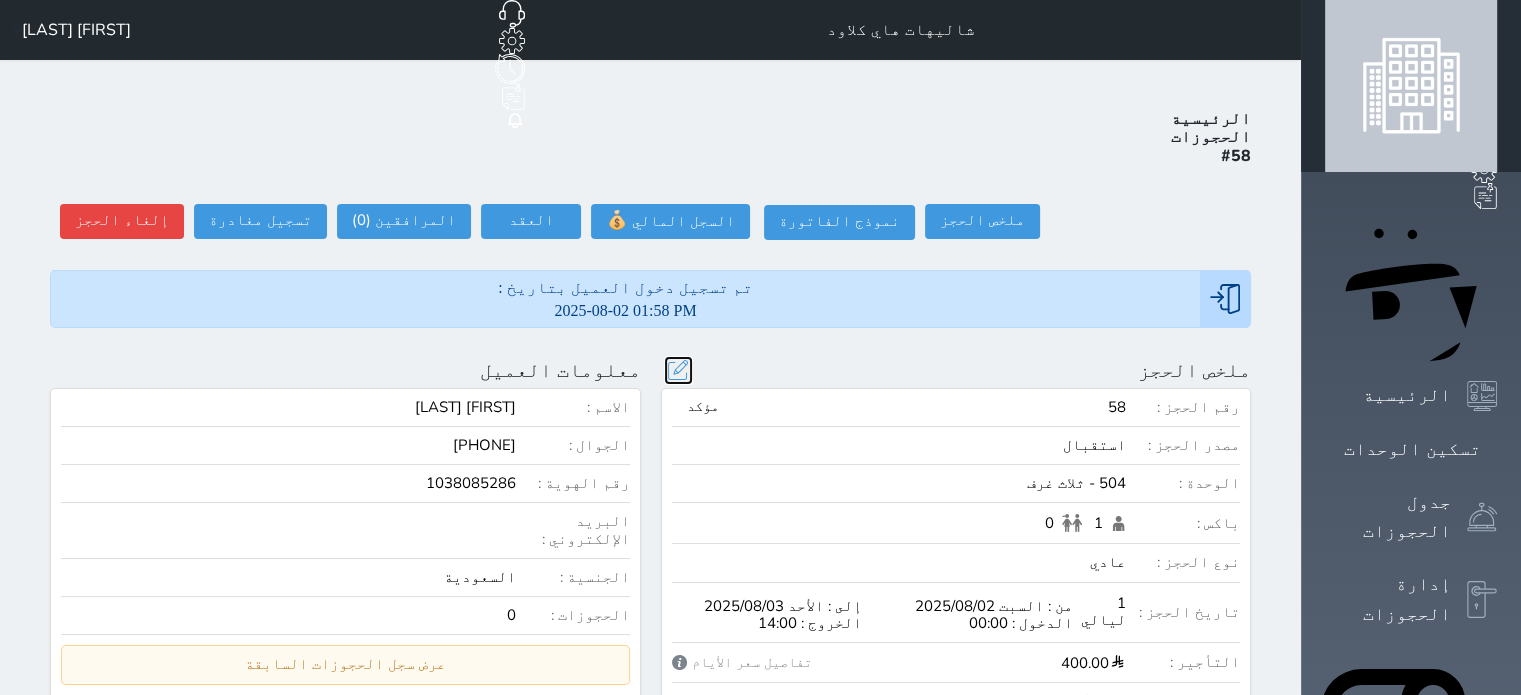 click at bounding box center [678, 370] 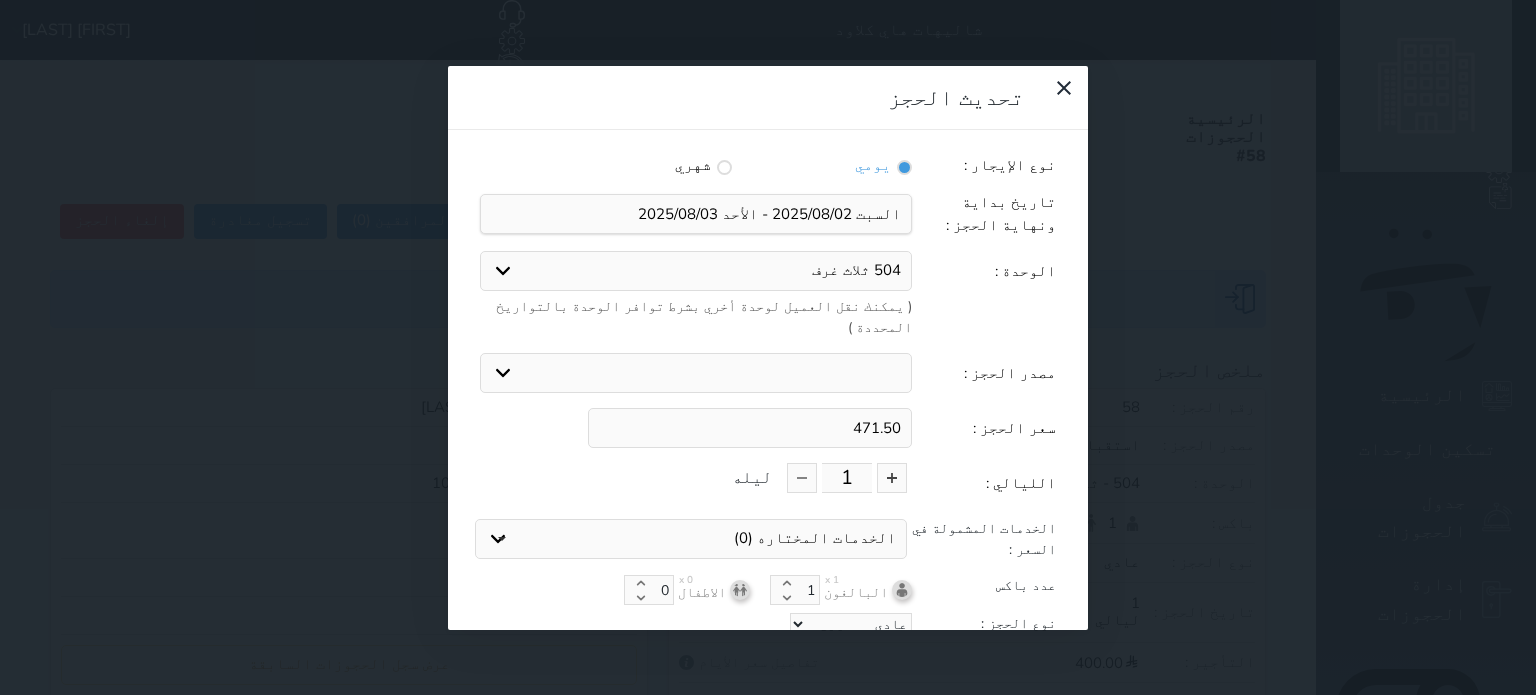 click on "471.50" at bounding box center (750, 428) 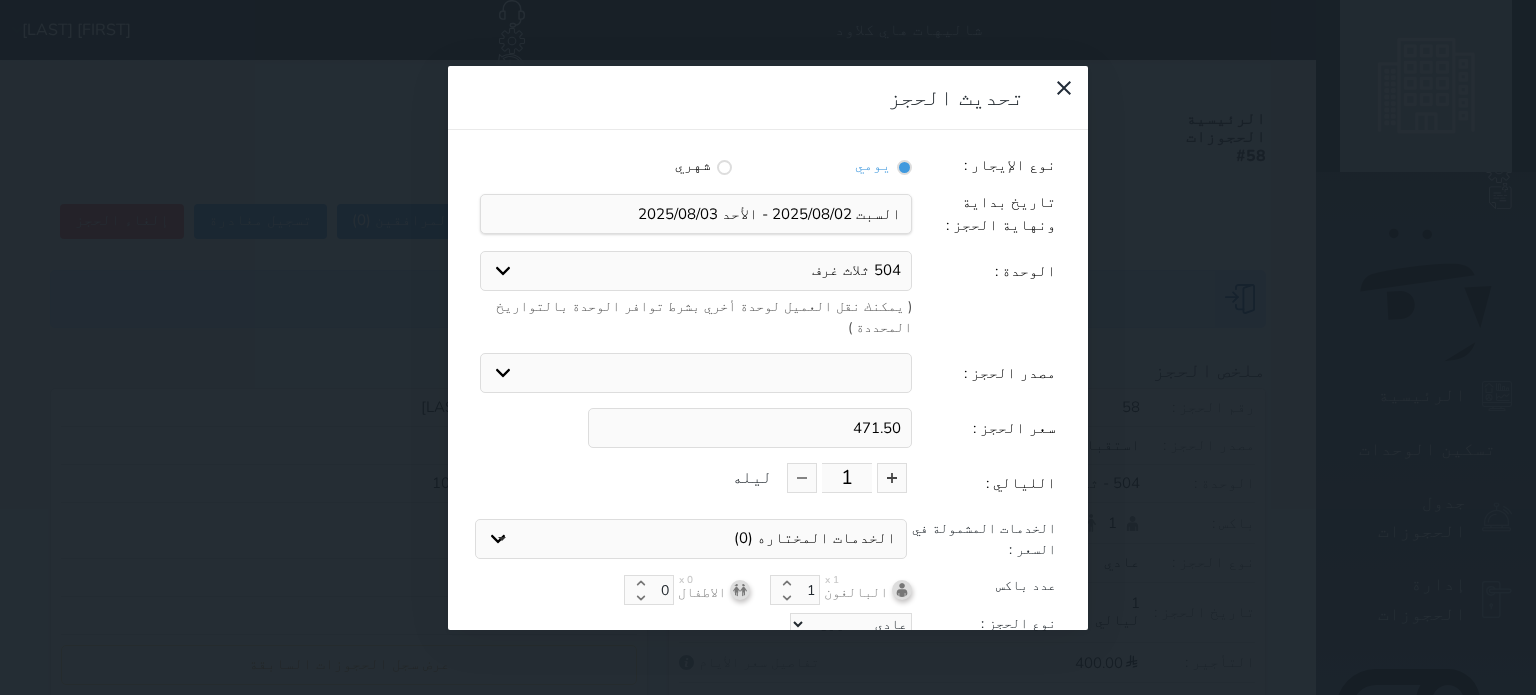 click on "471.50" at bounding box center [750, 428] 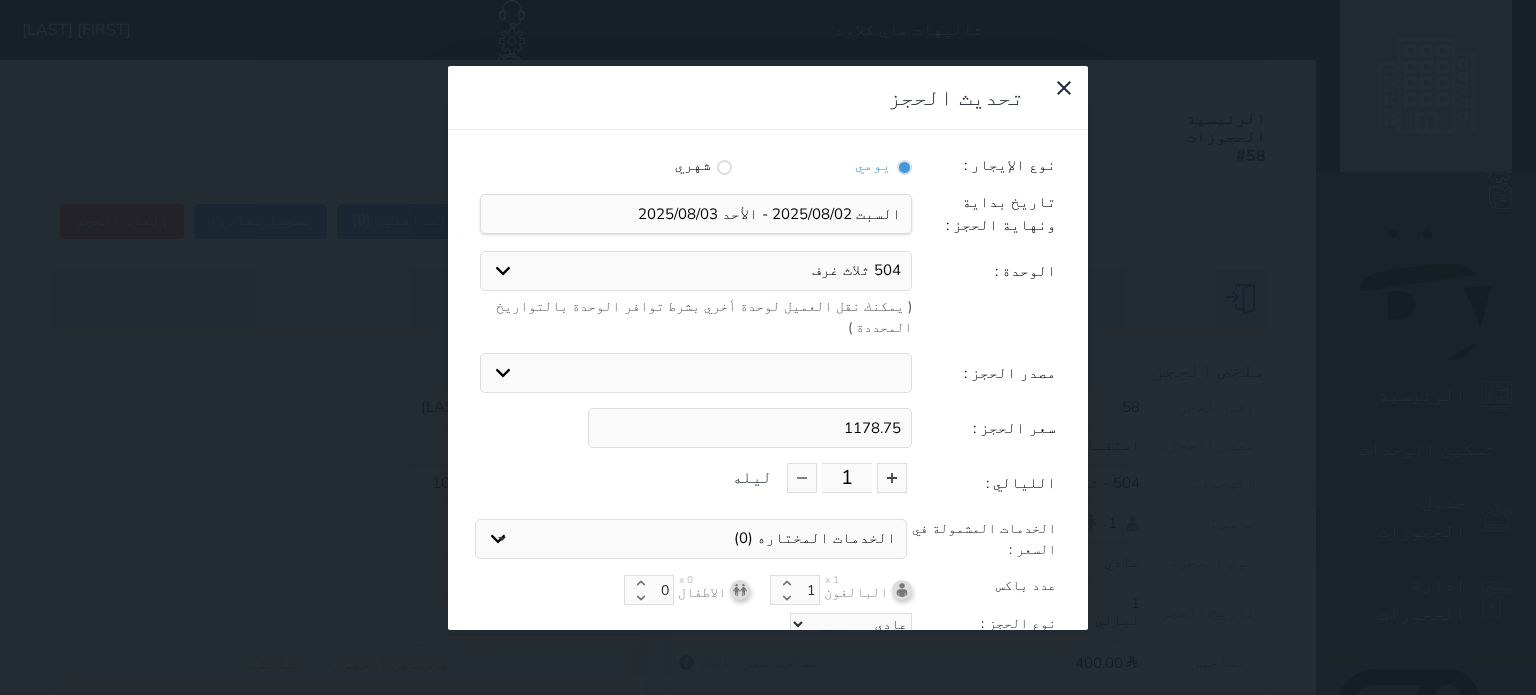 type on "1178.75" 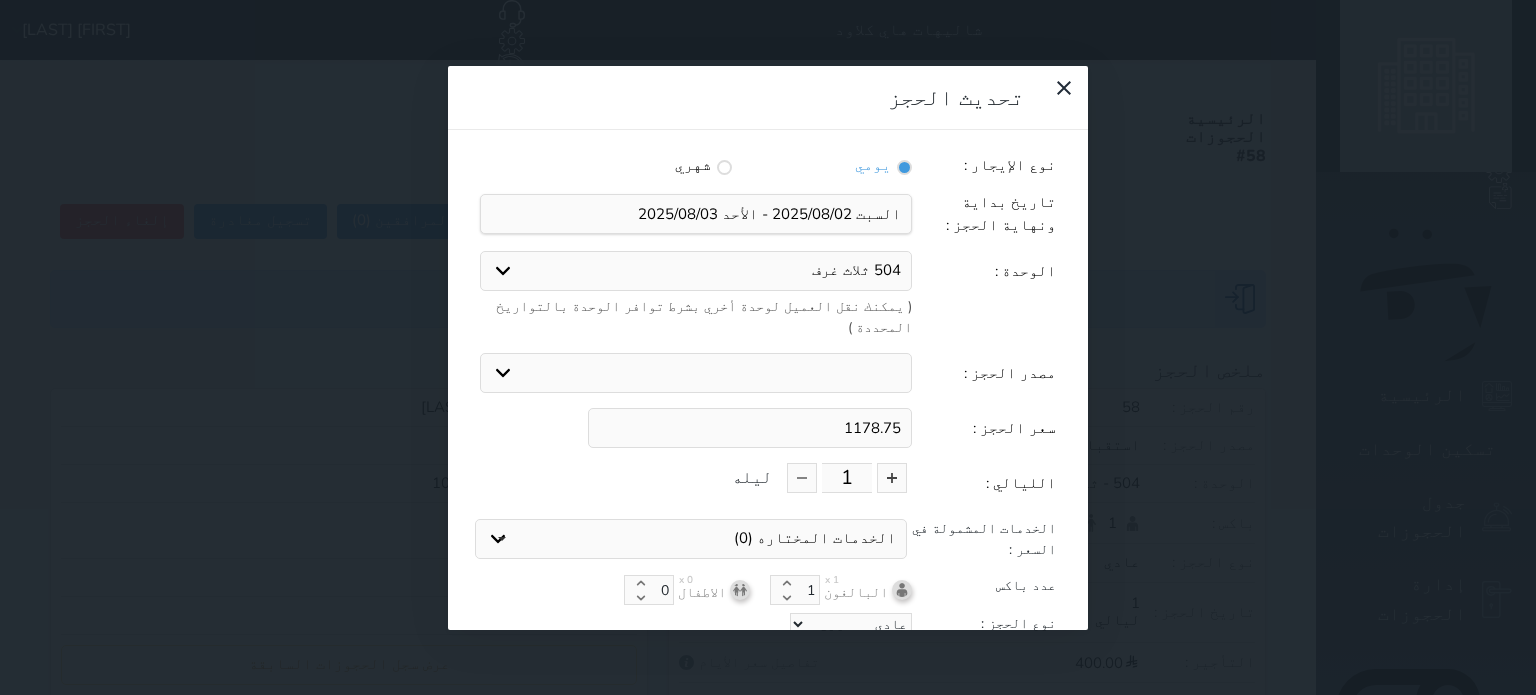 click on "نوع الحجز :" at bounding box center (984, 624) 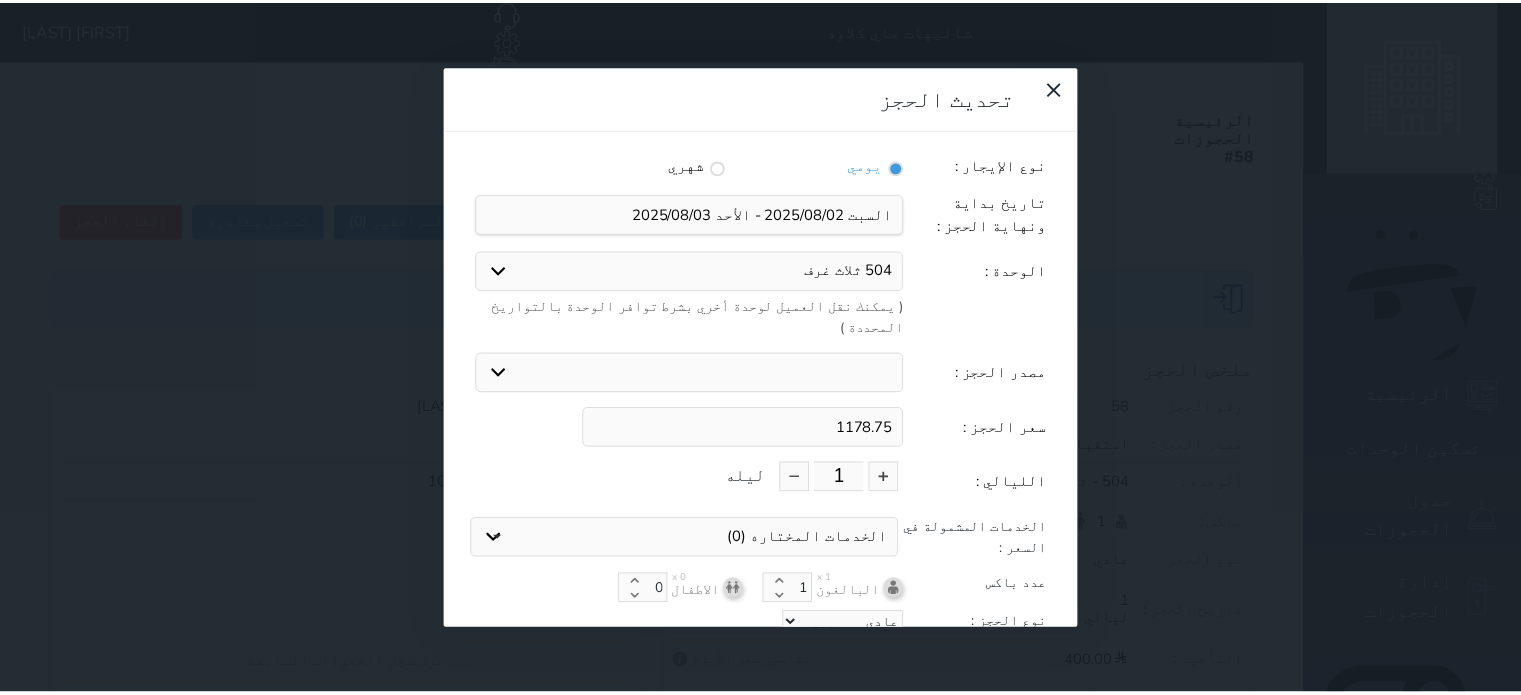 scroll, scrollTop: 44, scrollLeft: 0, axis: vertical 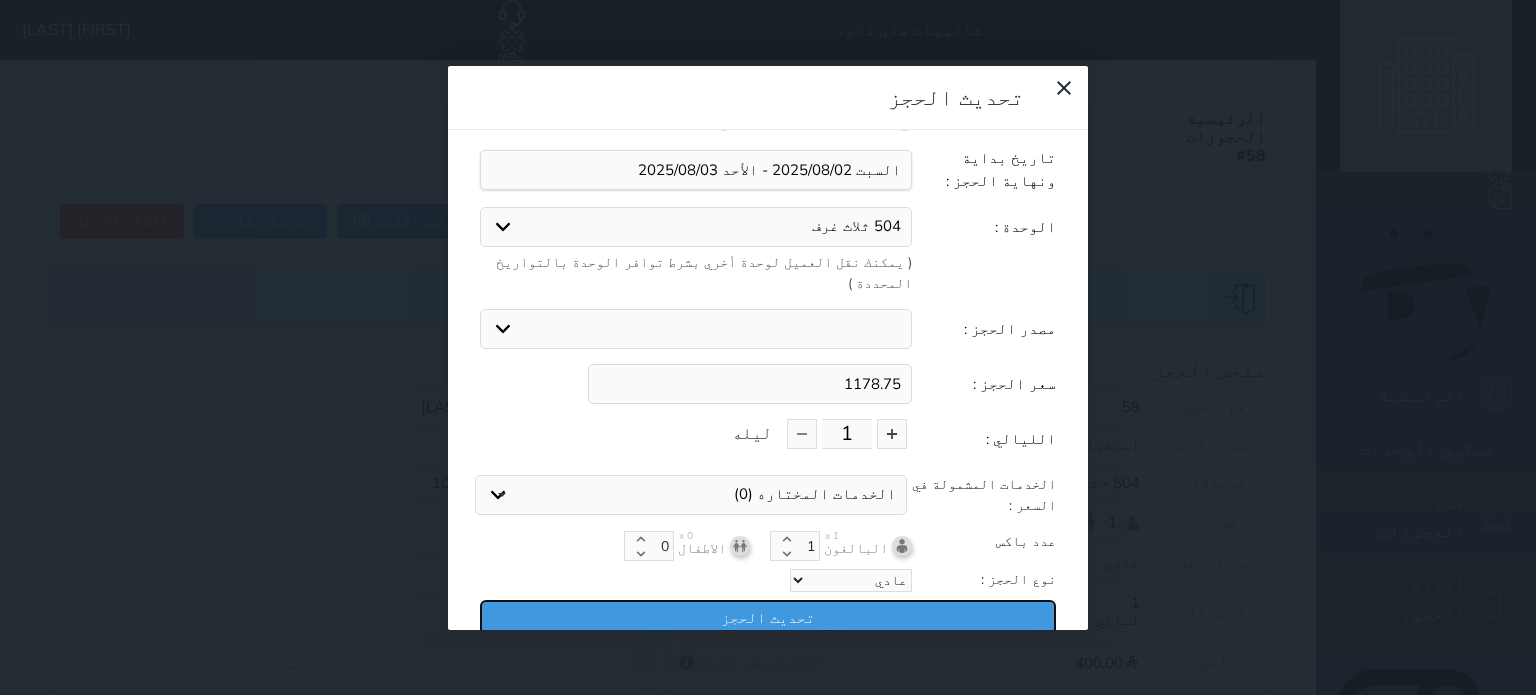 click on "تحديث الحجز" at bounding box center (768, 617) 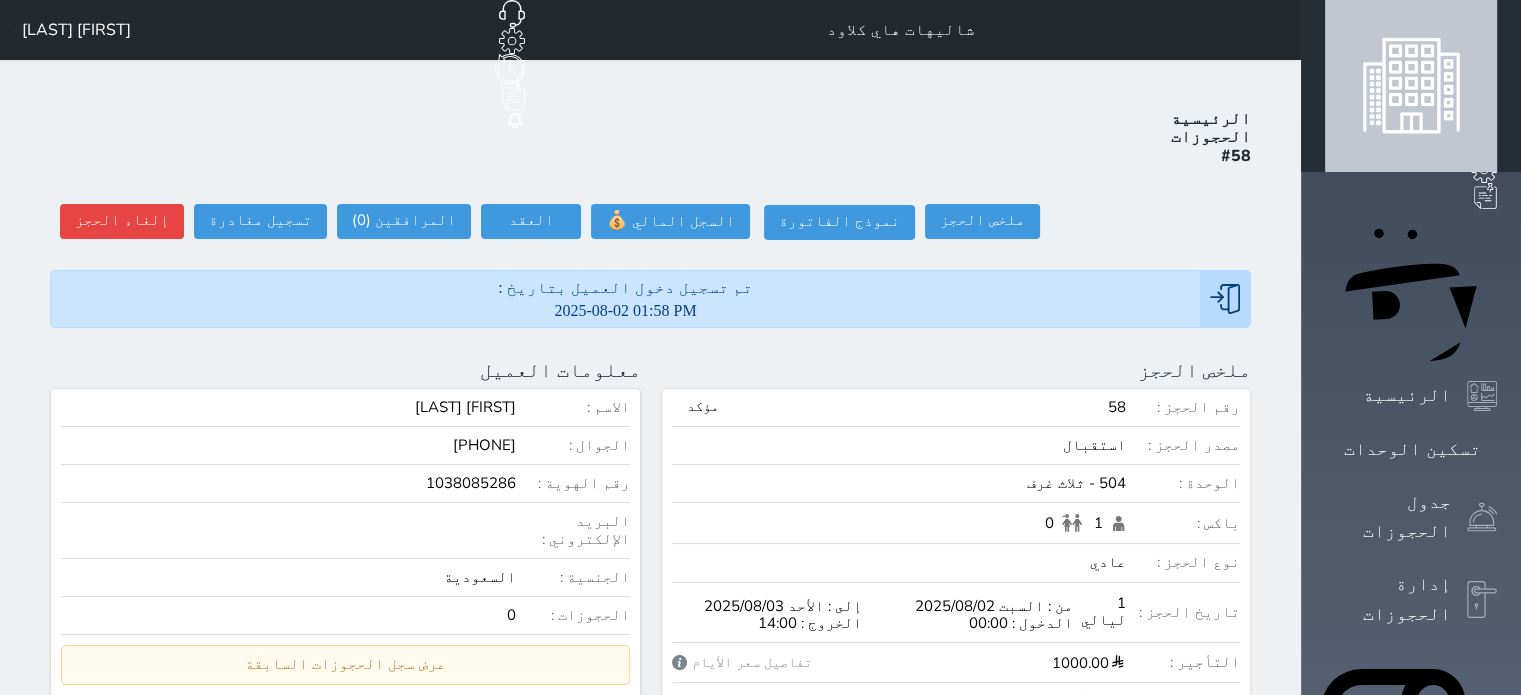 click on "ملخص الحجز           تحديث الحجز                       نوع الإيجار :     يومي     شهري   تاريخ بداية ونهاية الحجز :     الوحدة :   504 ثلاث غرف   506 غرفة ومطبخ وحمام   ( يمكنك نقل العميل لوحدة أخري بشرط توافر الوحدة بالتواريخ المحددة )   مصدر الحجز :   استقبال الموقع الإلكتروني بوكينج المسافر اكسبيديا مواقع التواصل الإجتماعي اويو اخرى     سعر الحجز :   1178.75         الليالي :     1     ليله    الخدمات المشمولة في السعر :   الخدمات المختاره (0)  تحديد الكل  ×  فطار   عدد باكس           البالغون   x 1   1                             الاطفال   x 0   0               نوع الحجز :
عادي
تحديث الحجز       رقم الحجز :" at bounding box center (956, 1006) 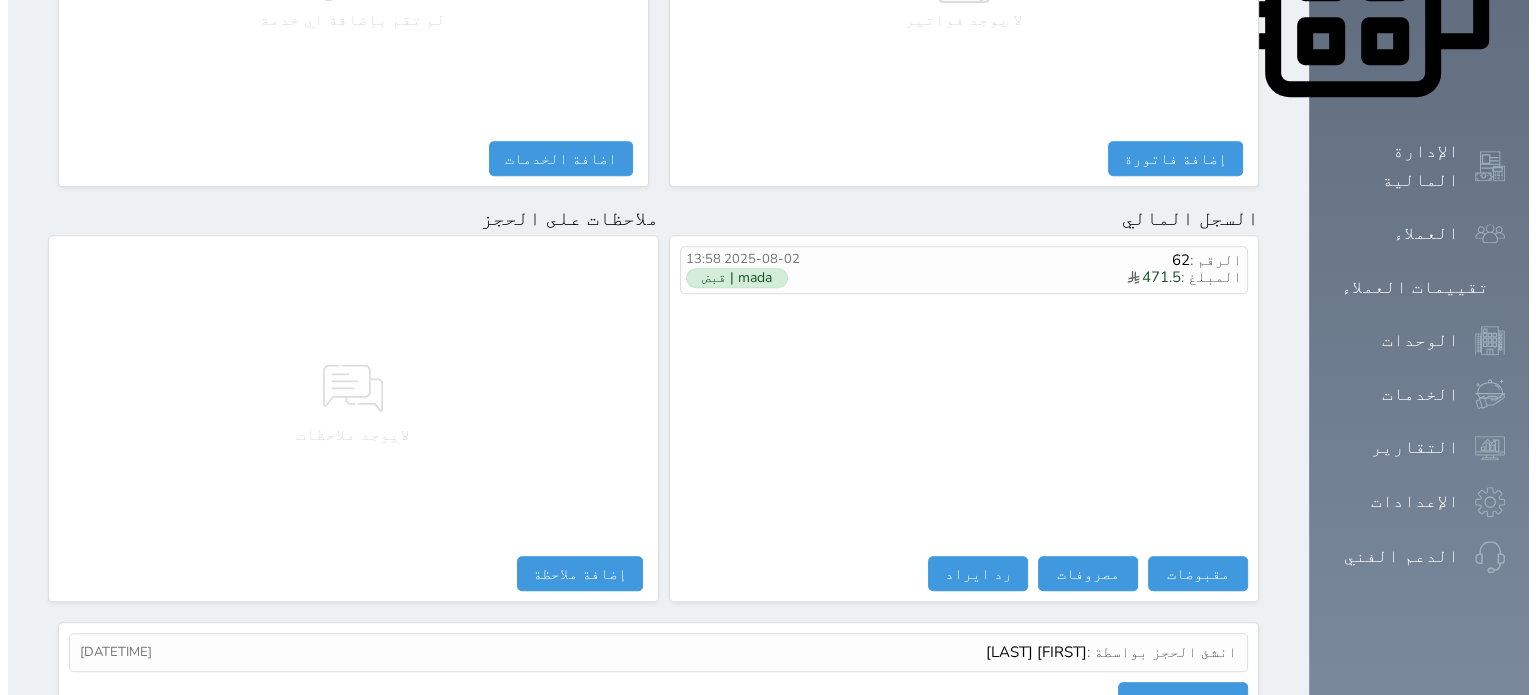 scroll, scrollTop: 1083, scrollLeft: 0, axis: vertical 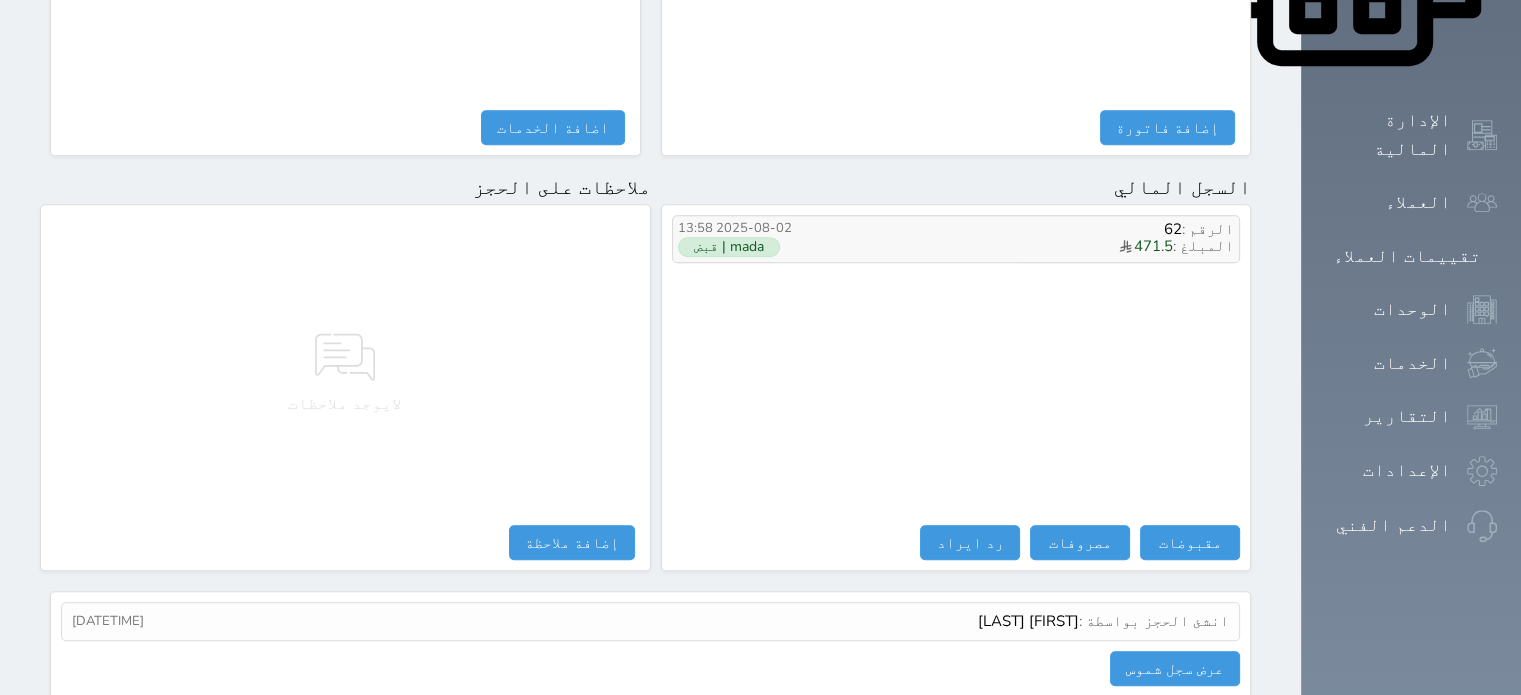 click on "mada | قبض" at bounding box center (729, 247) 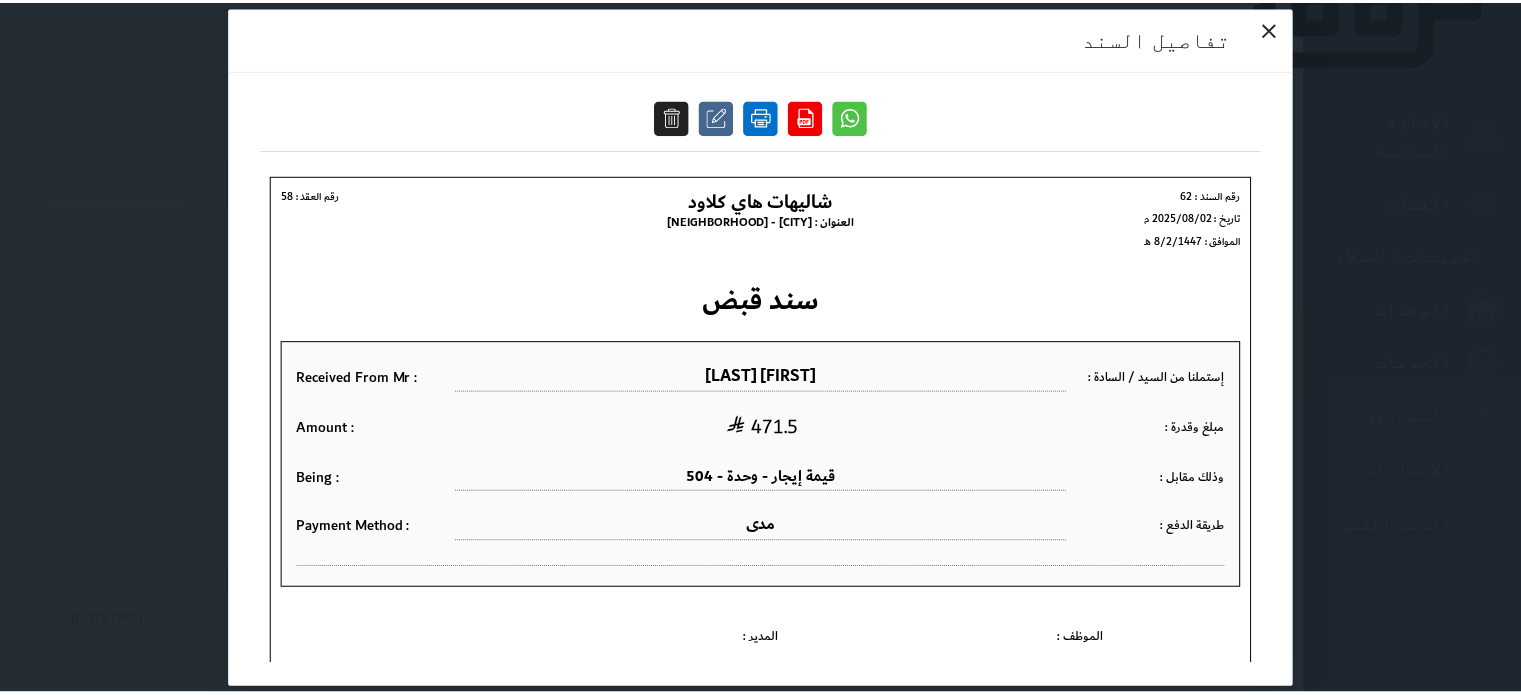 scroll, scrollTop: 0, scrollLeft: 0, axis: both 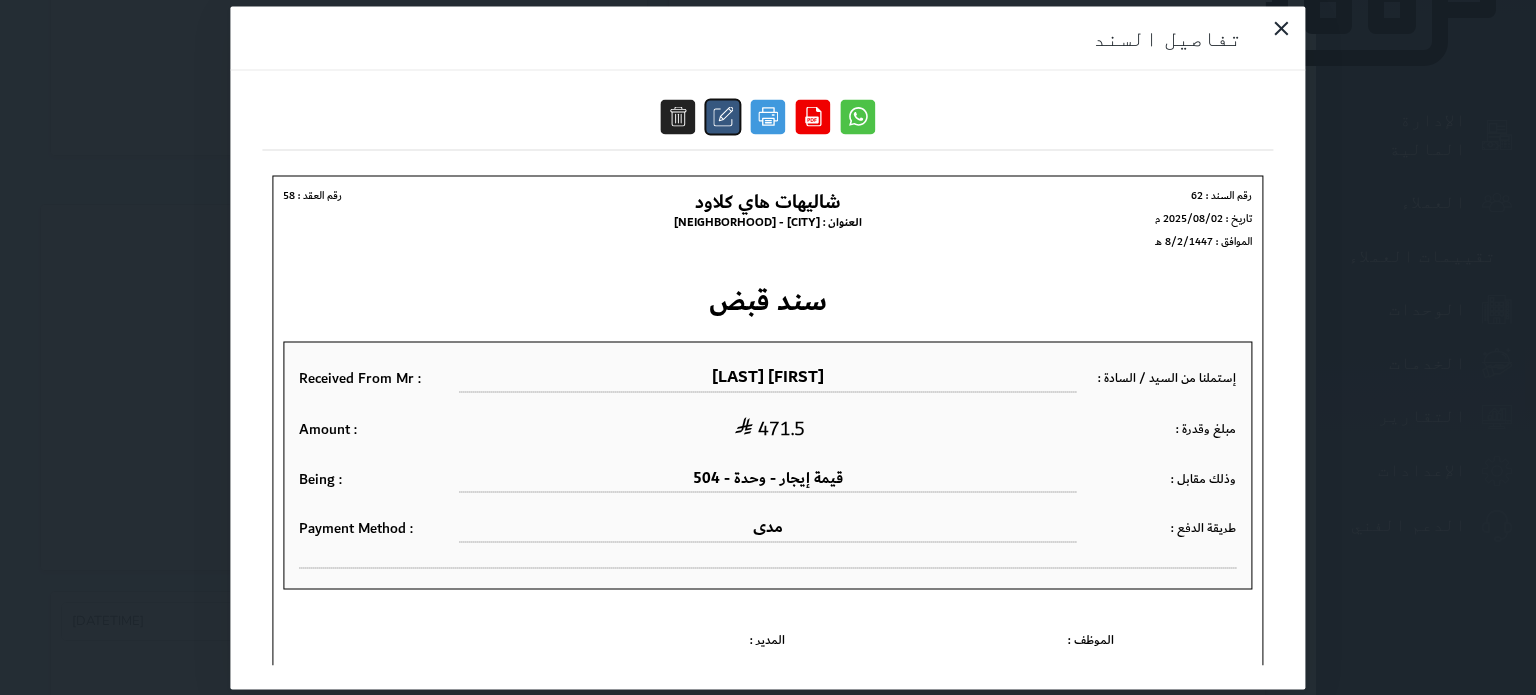 click at bounding box center [723, 116] 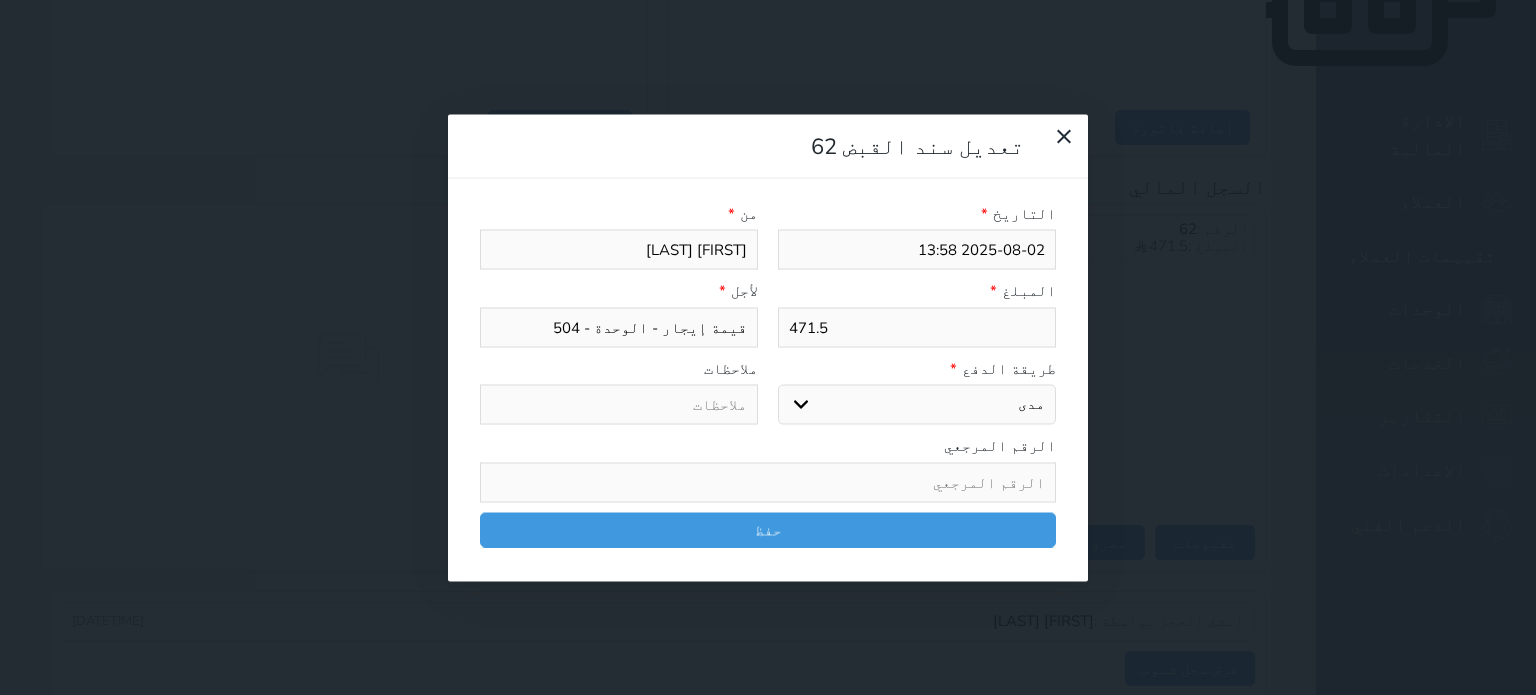 select on "163420" 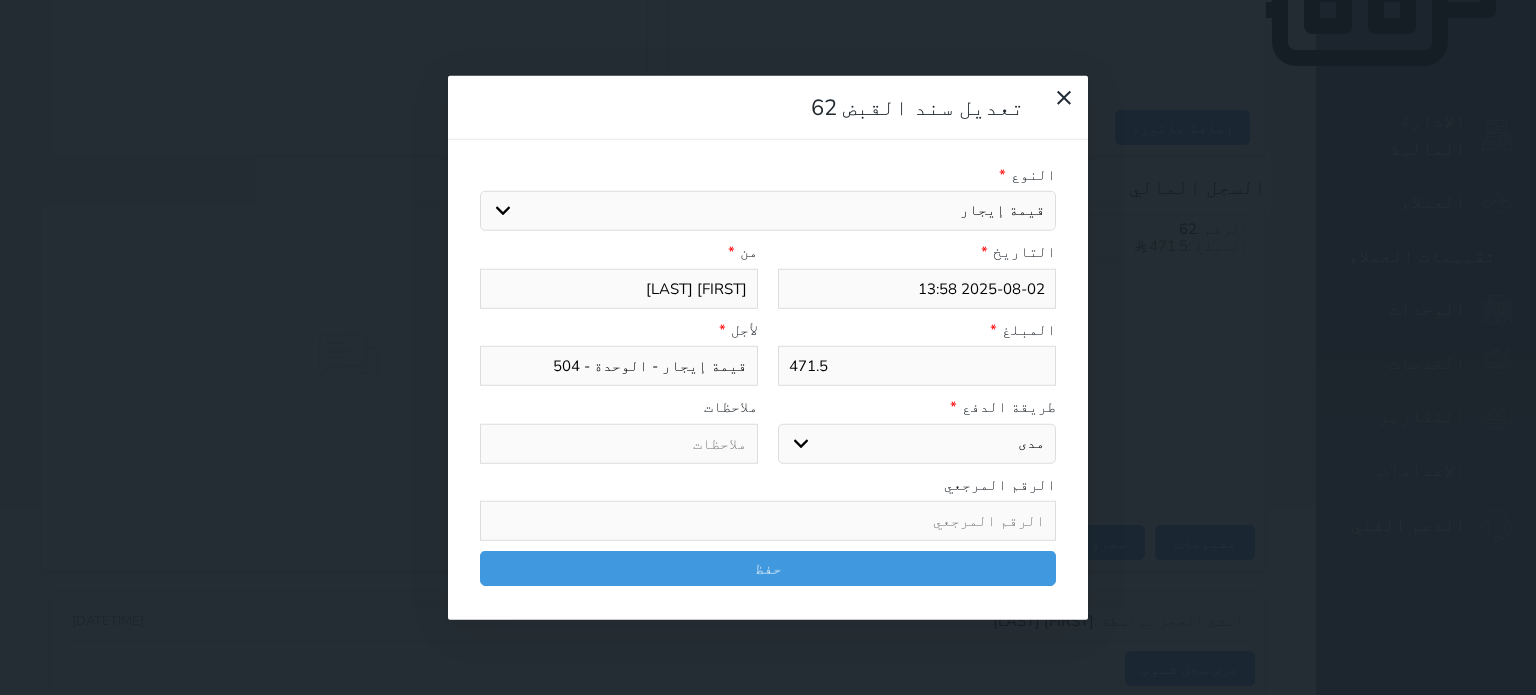 click on "471.5" at bounding box center [917, 366] 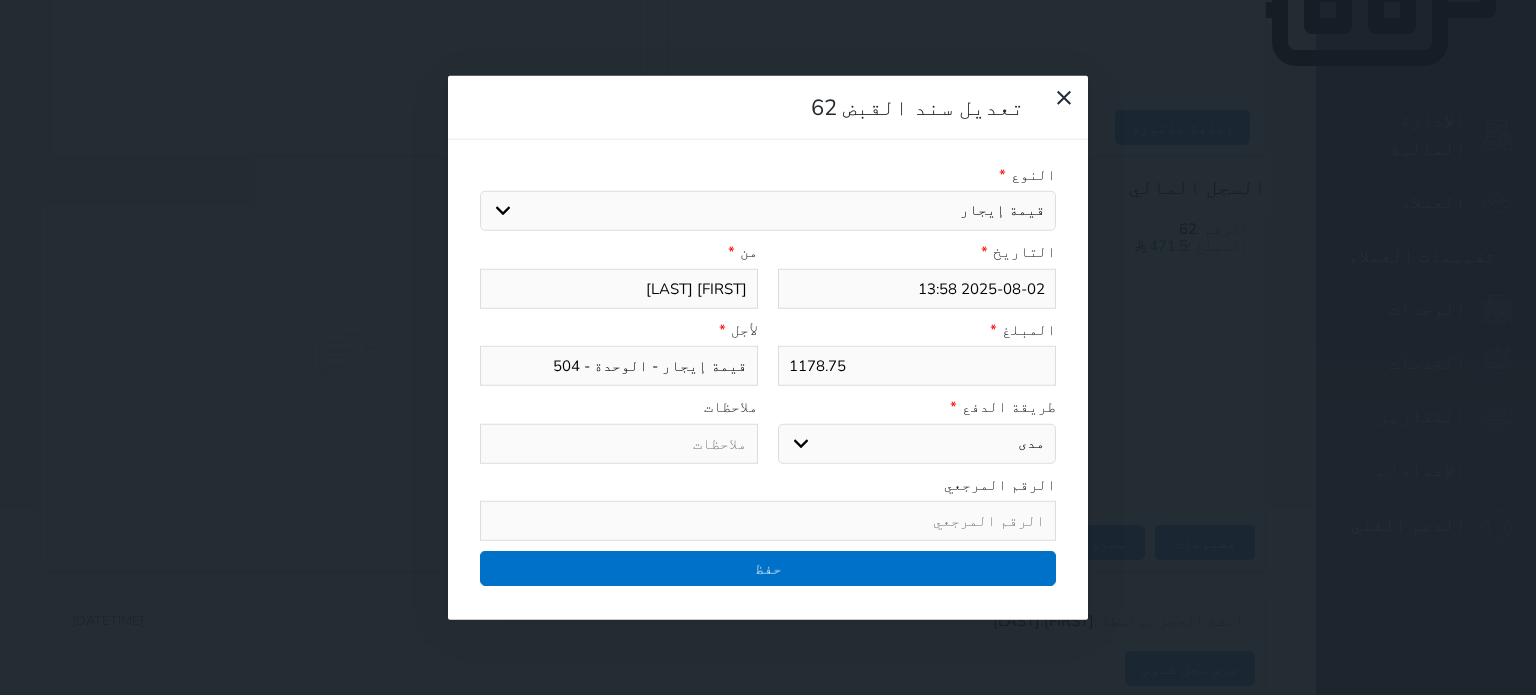 type on "1178.75" 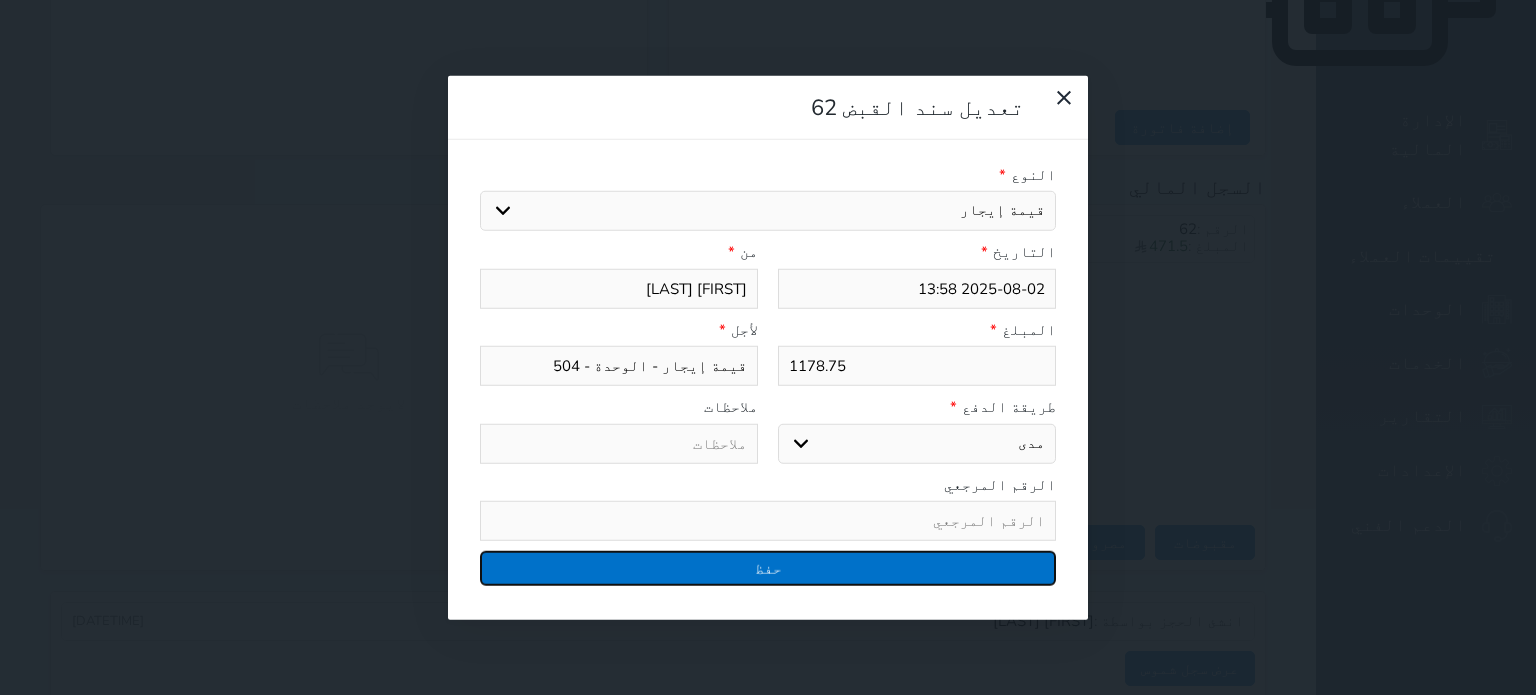 click on "حفظ" at bounding box center [768, 568] 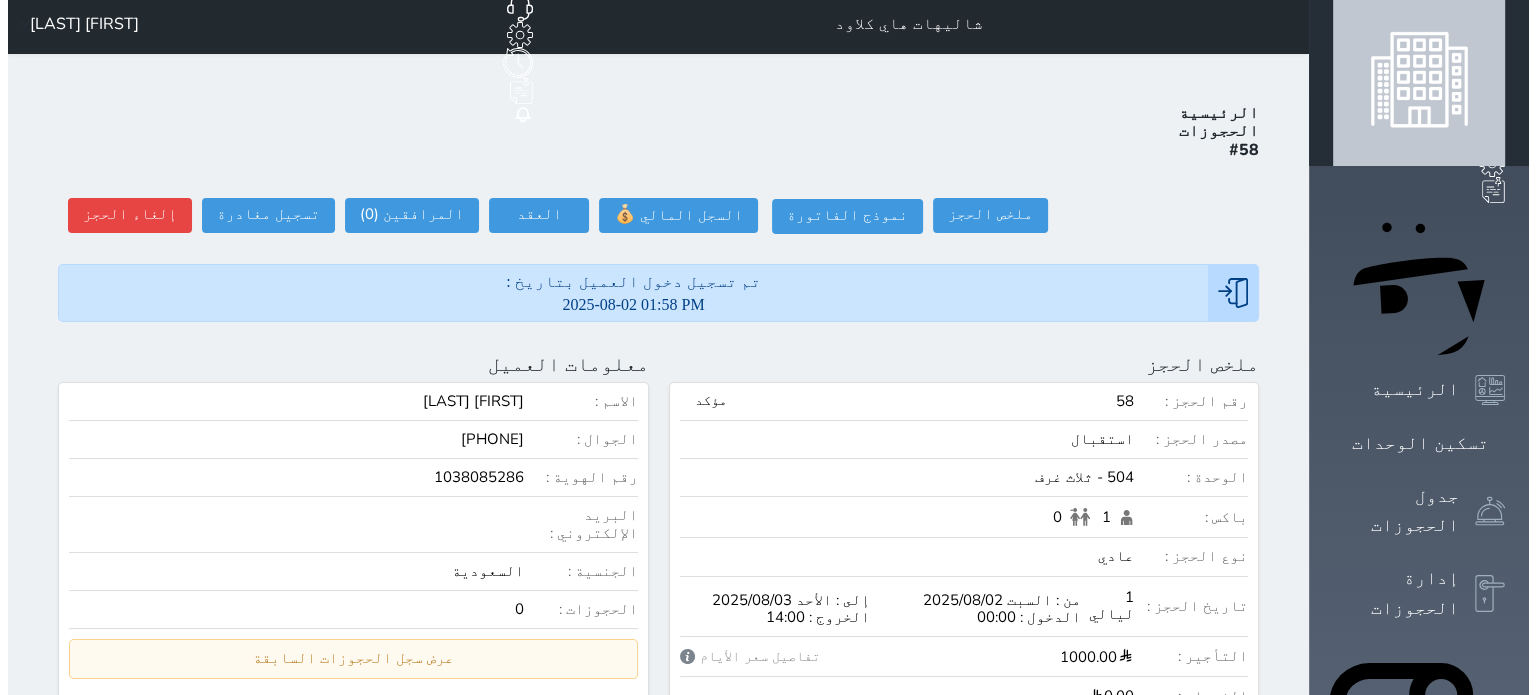 scroll, scrollTop: 0, scrollLeft: 0, axis: both 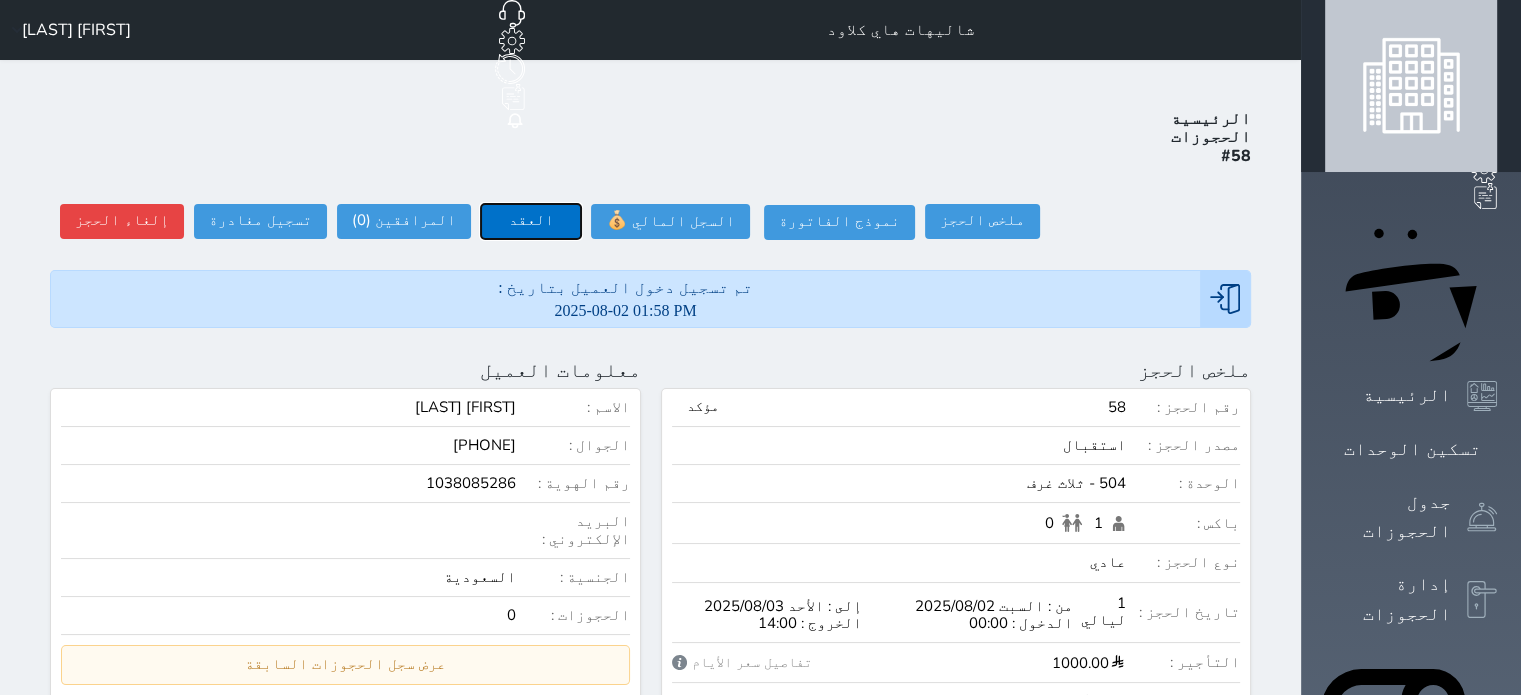click on "العقد" at bounding box center (531, 221) 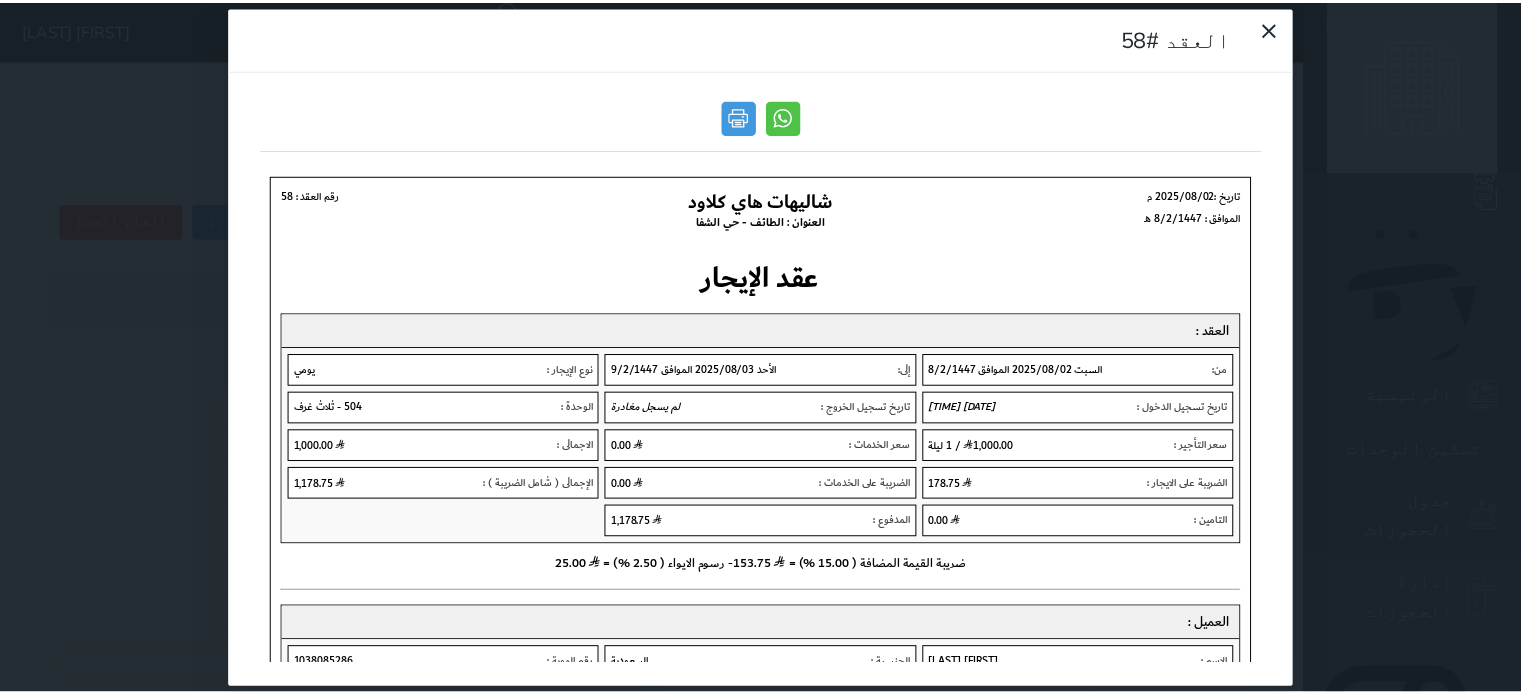 scroll, scrollTop: 0, scrollLeft: 0, axis: both 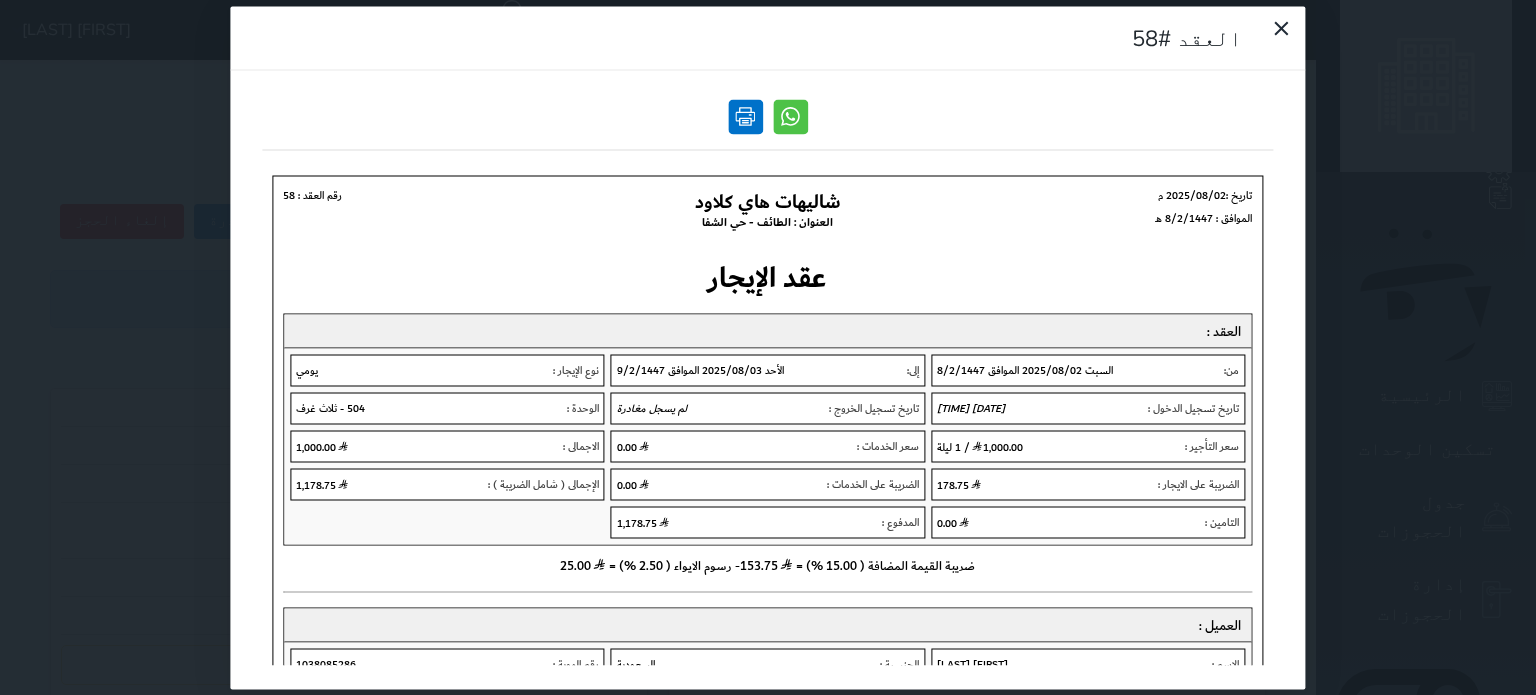 click at bounding box center [745, 116] 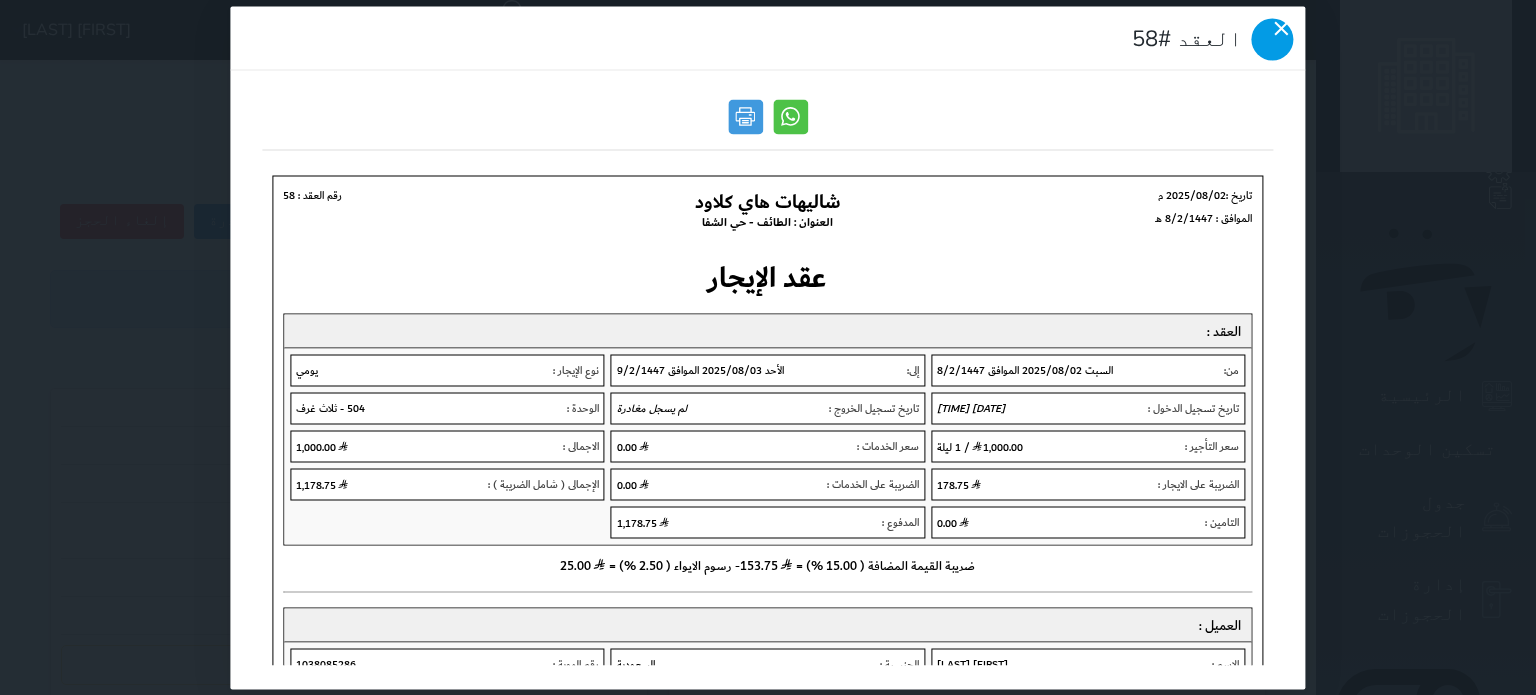 click 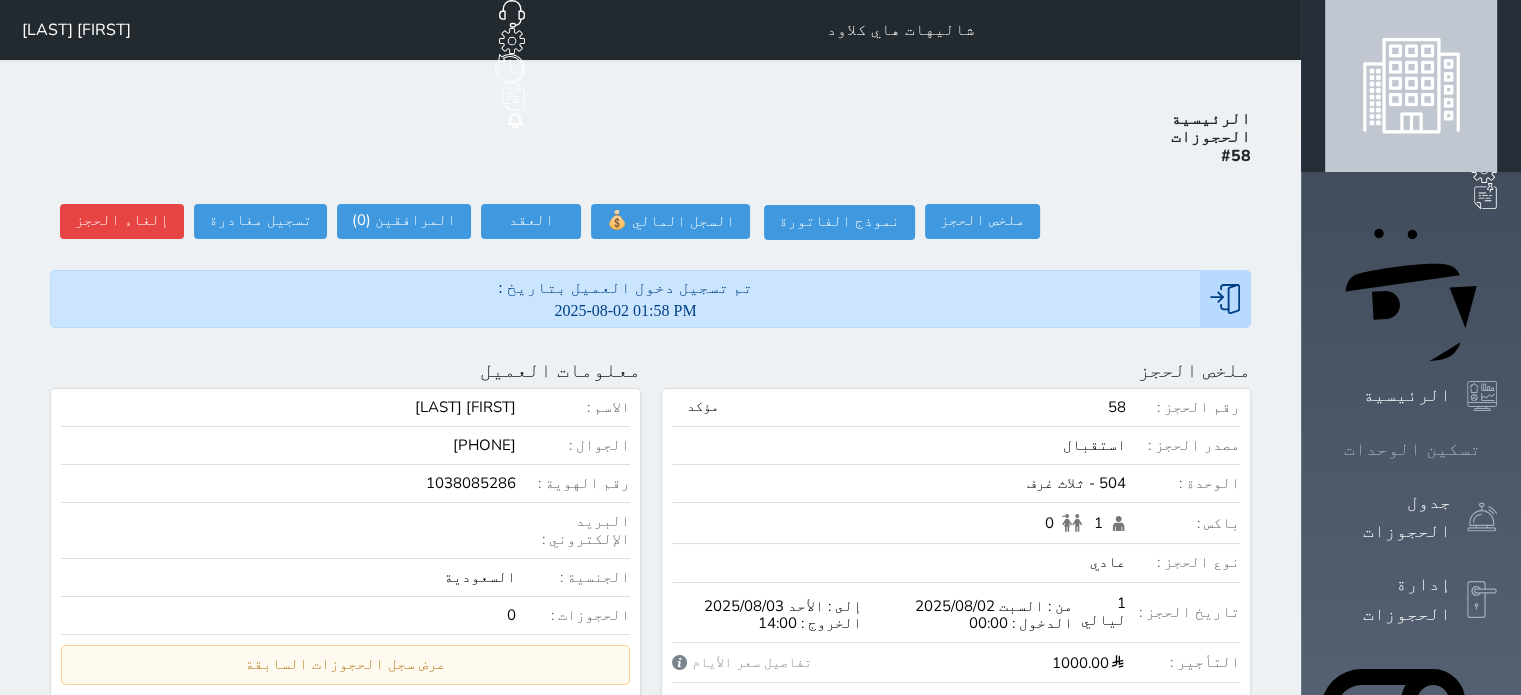 click on "تسكين الوحدات" at bounding box center [1411, 449] 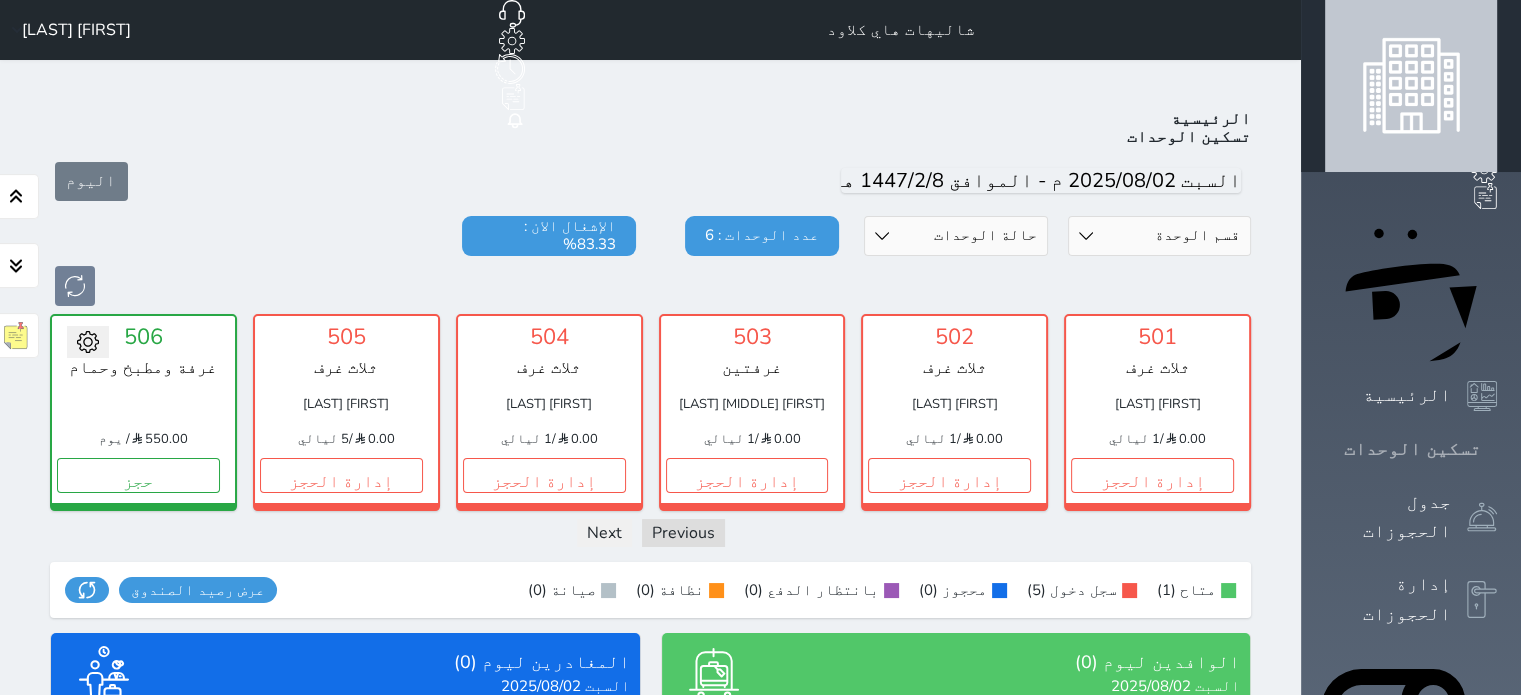 scroll, scrollTop: 78, scrollLeft: 0, axis: vertical 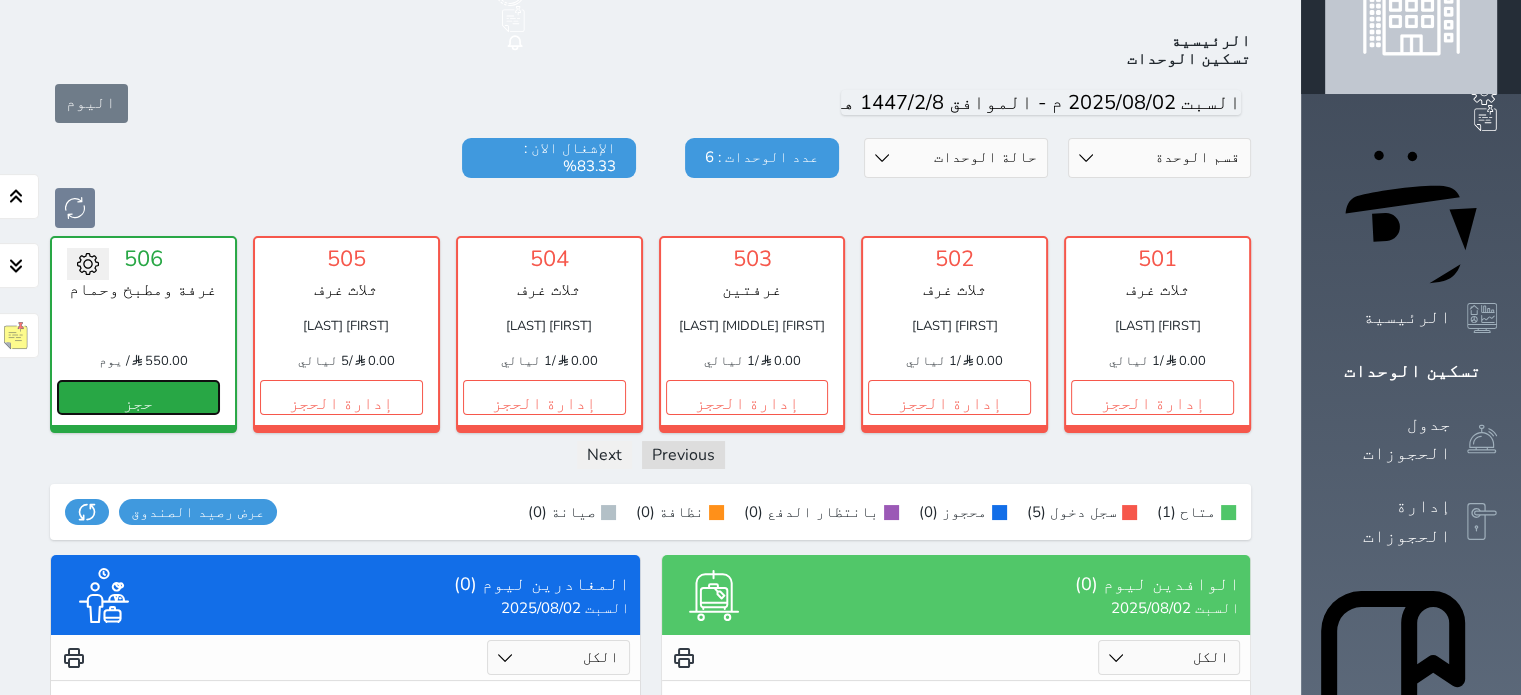 click on "حجز" at bounding box center [138, 397] 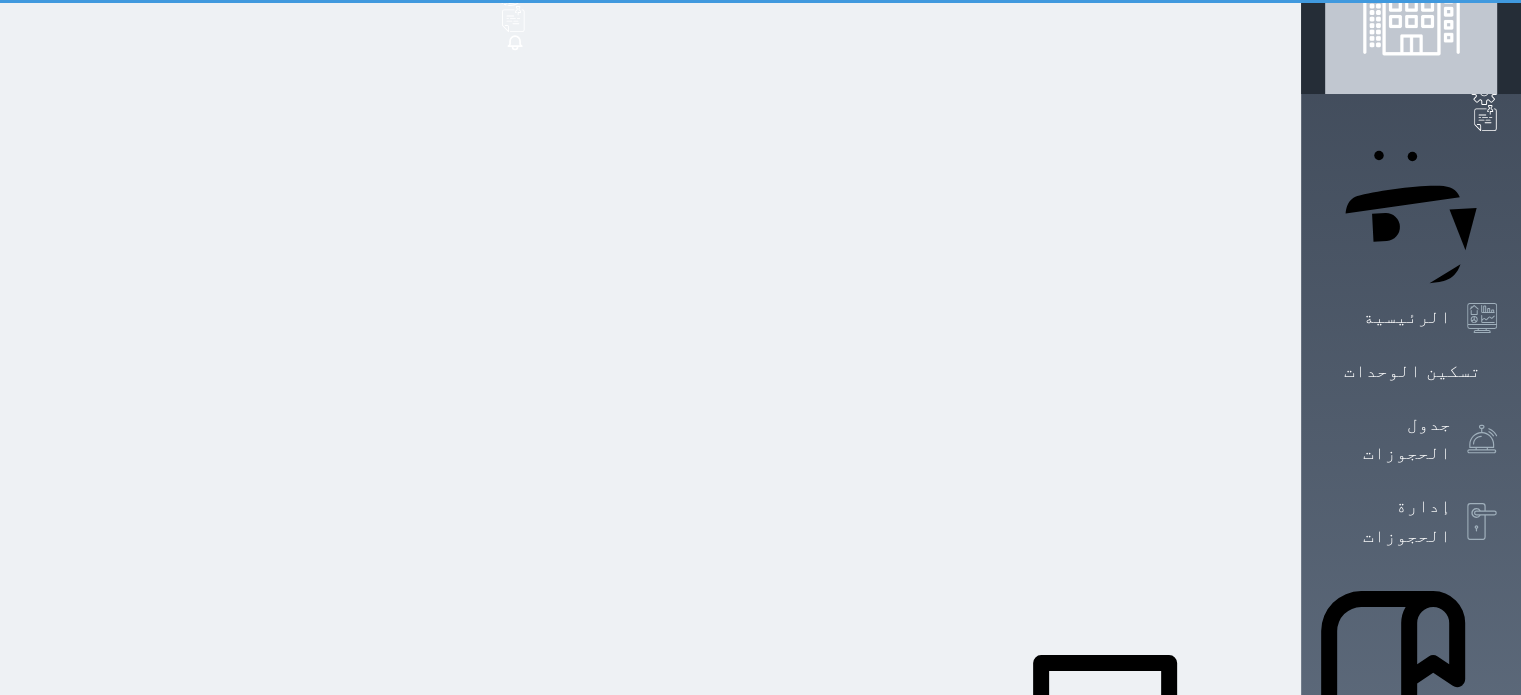 scroll, scrollTop: 12, scrollLeft: 0, axis: vertical 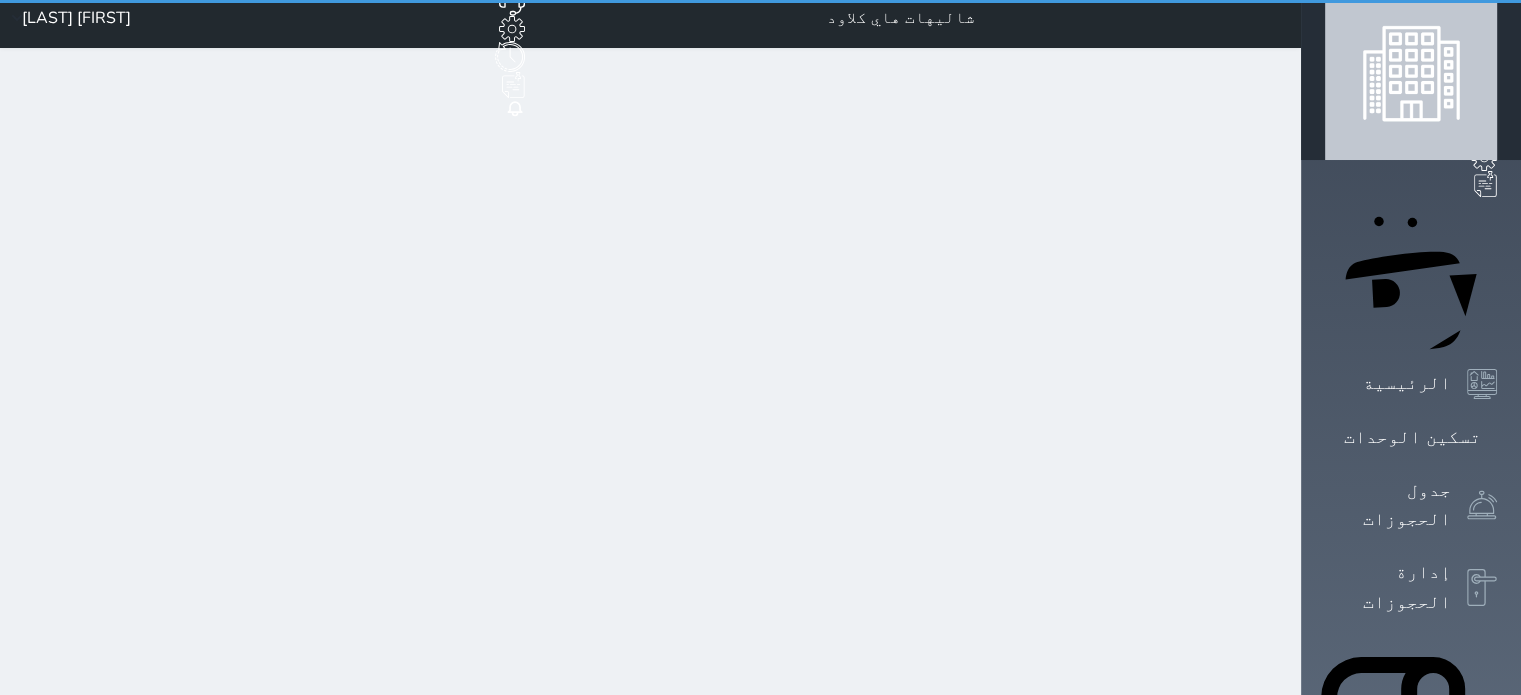 select on "1" 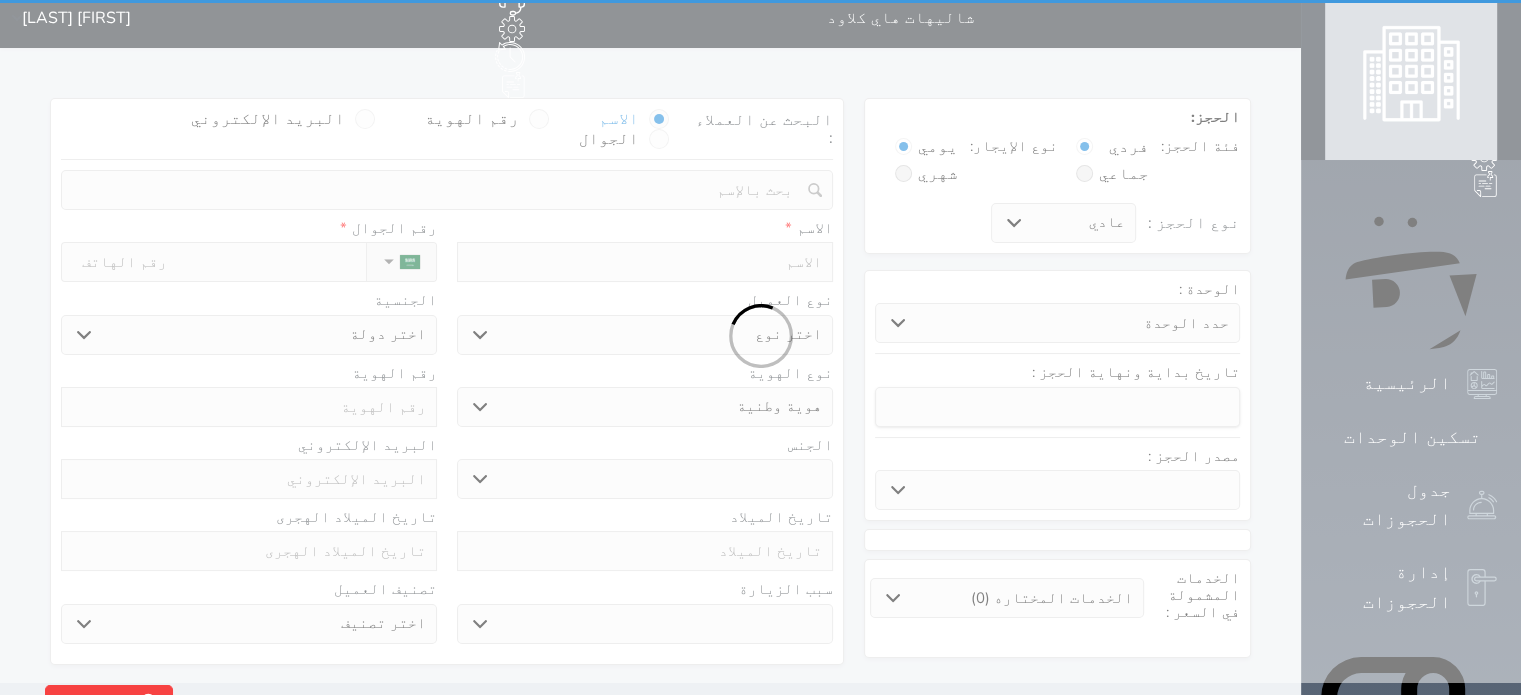 scroll, scrollTop: 0, scrollLeft: 0, axis: both 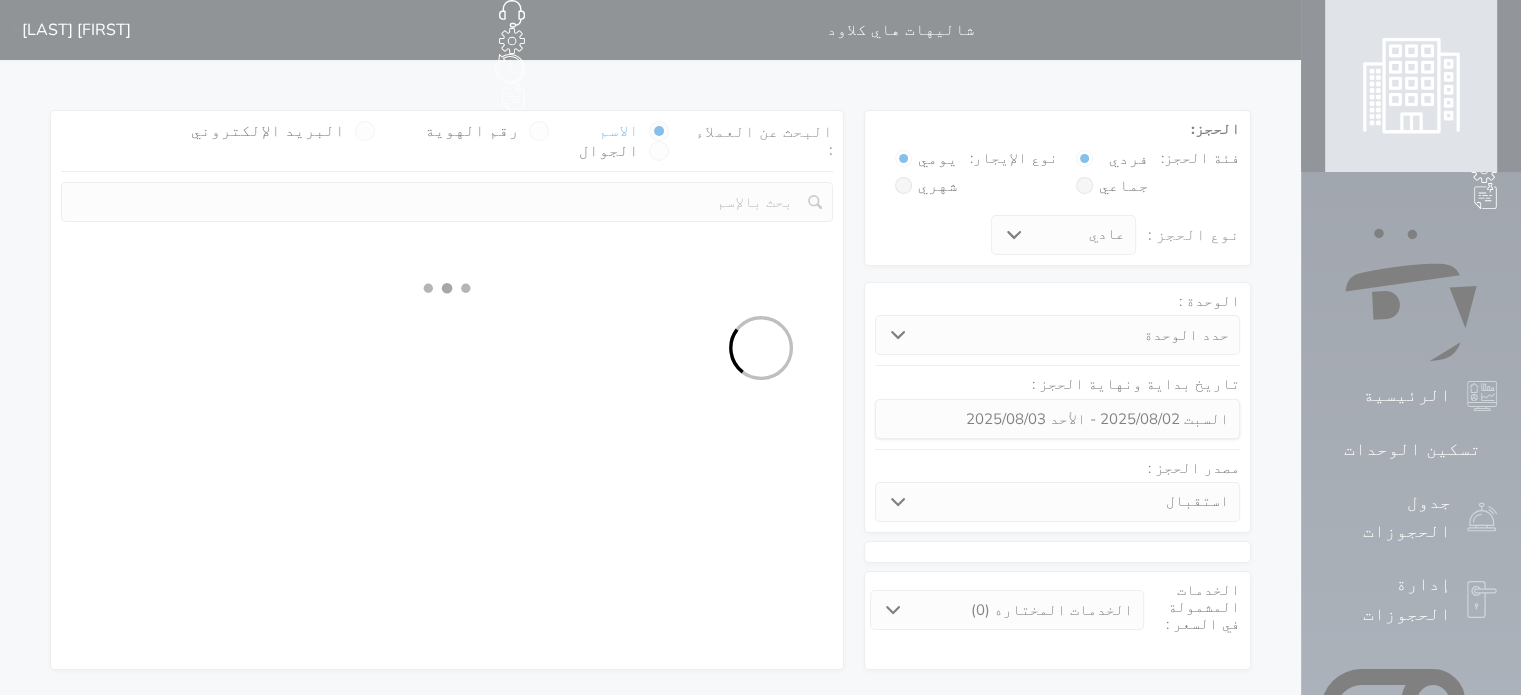 select on "98835" 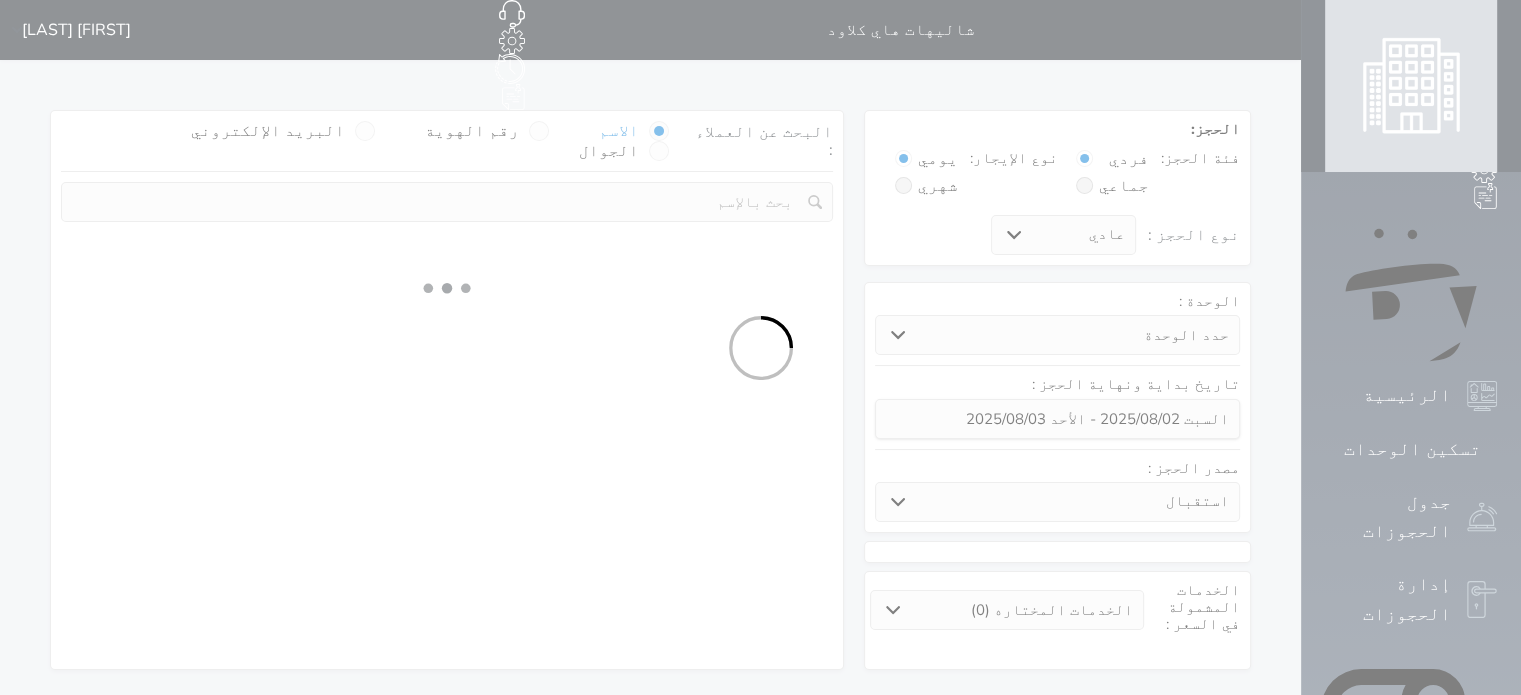 select on "1" 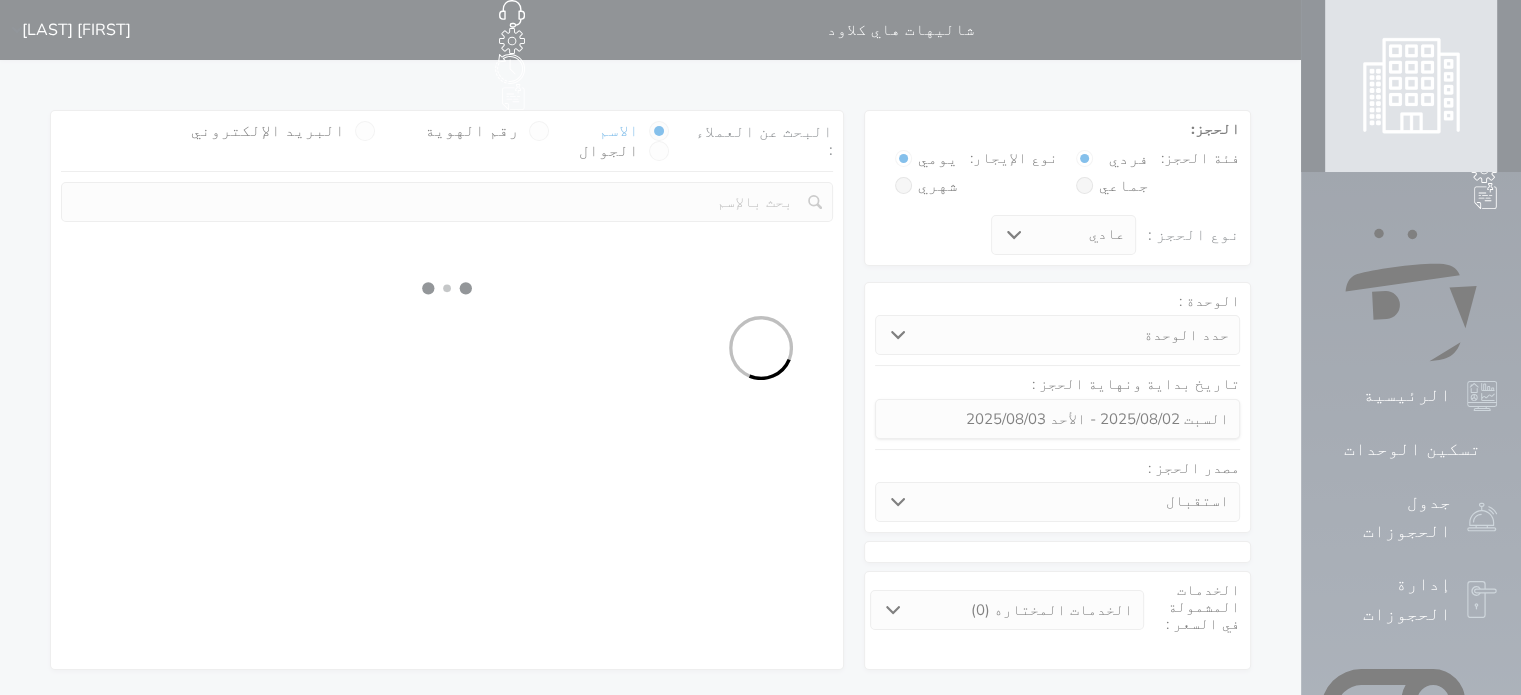 select on "113" 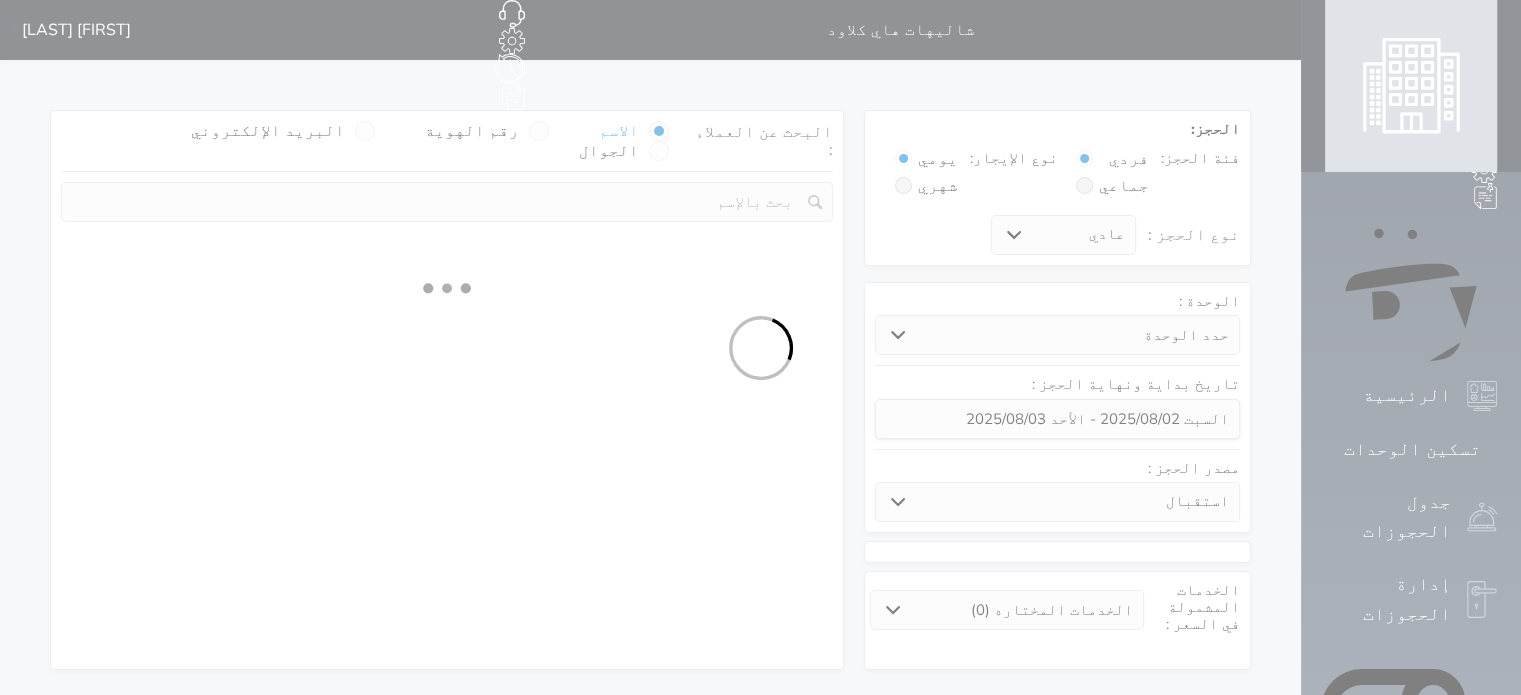 select on "1" 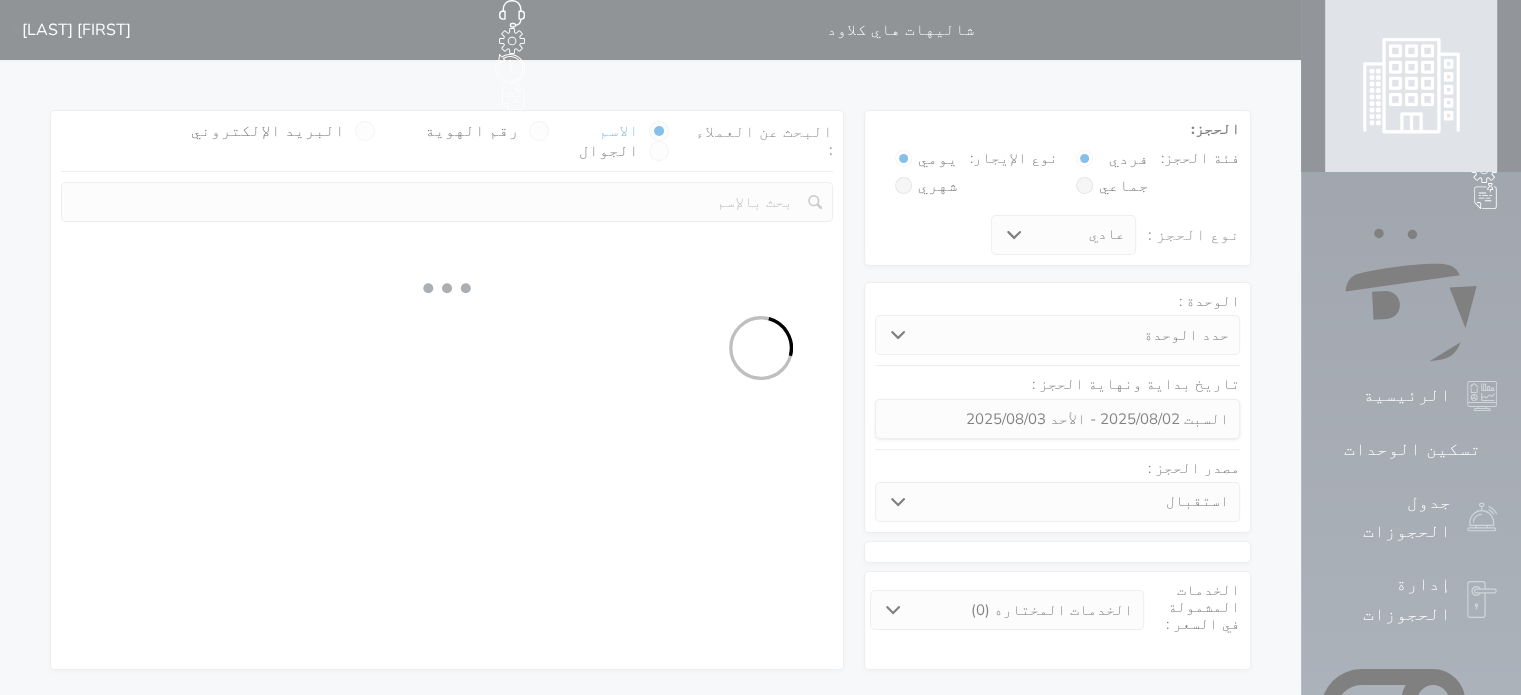 select 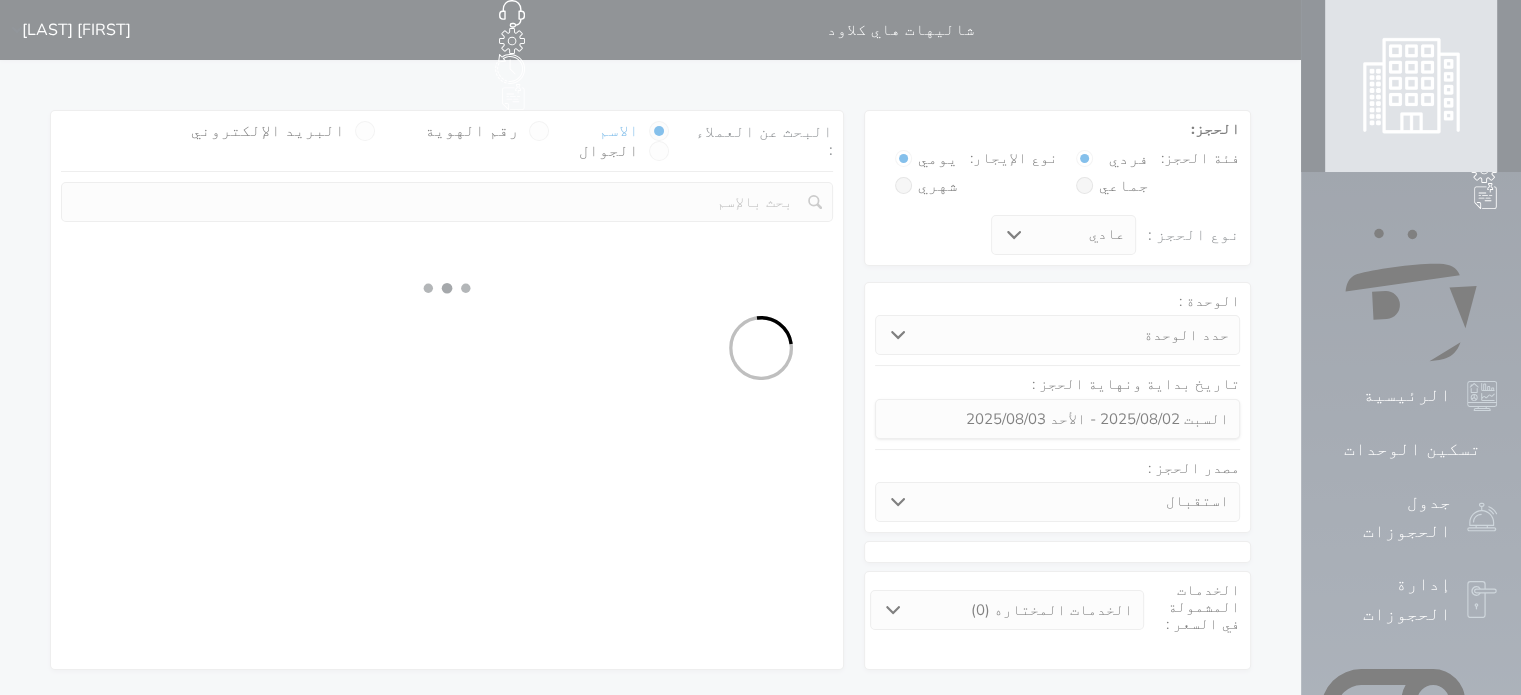 select on "7" 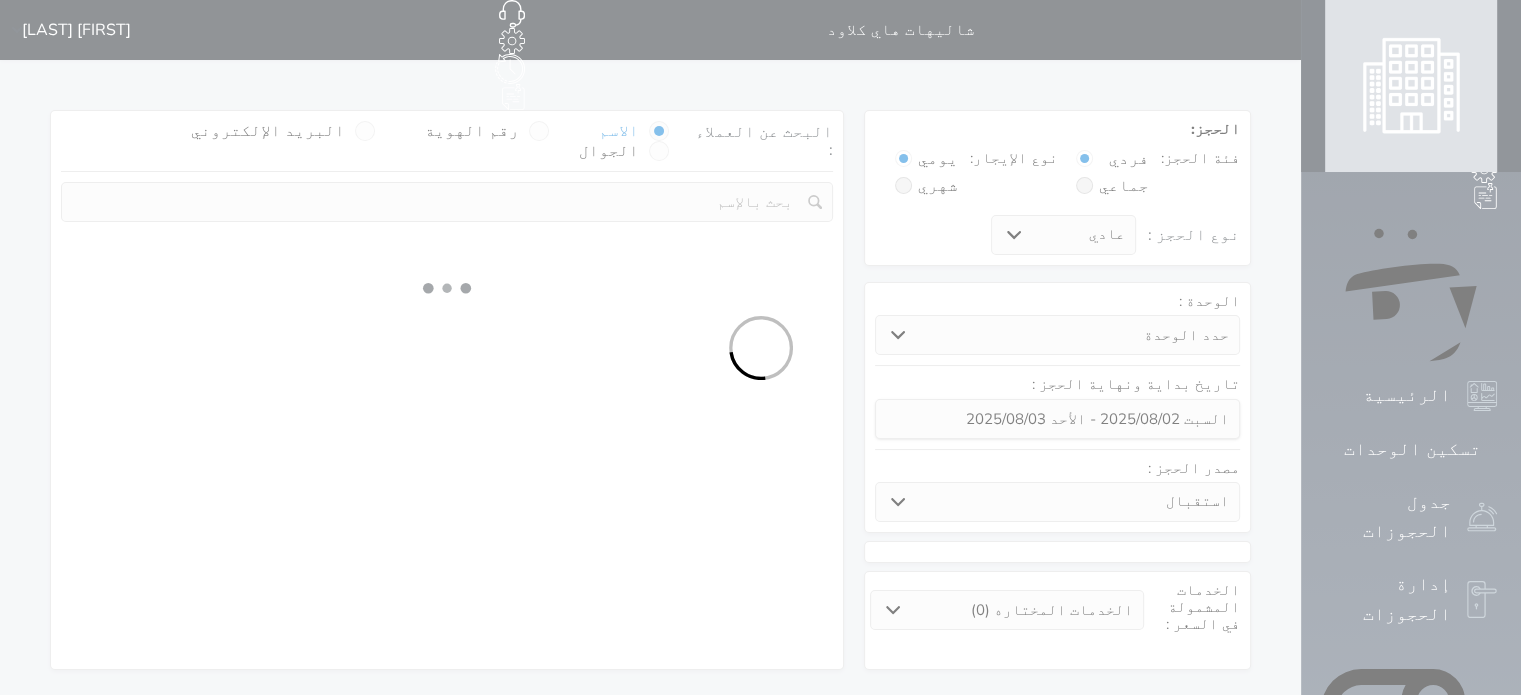 select 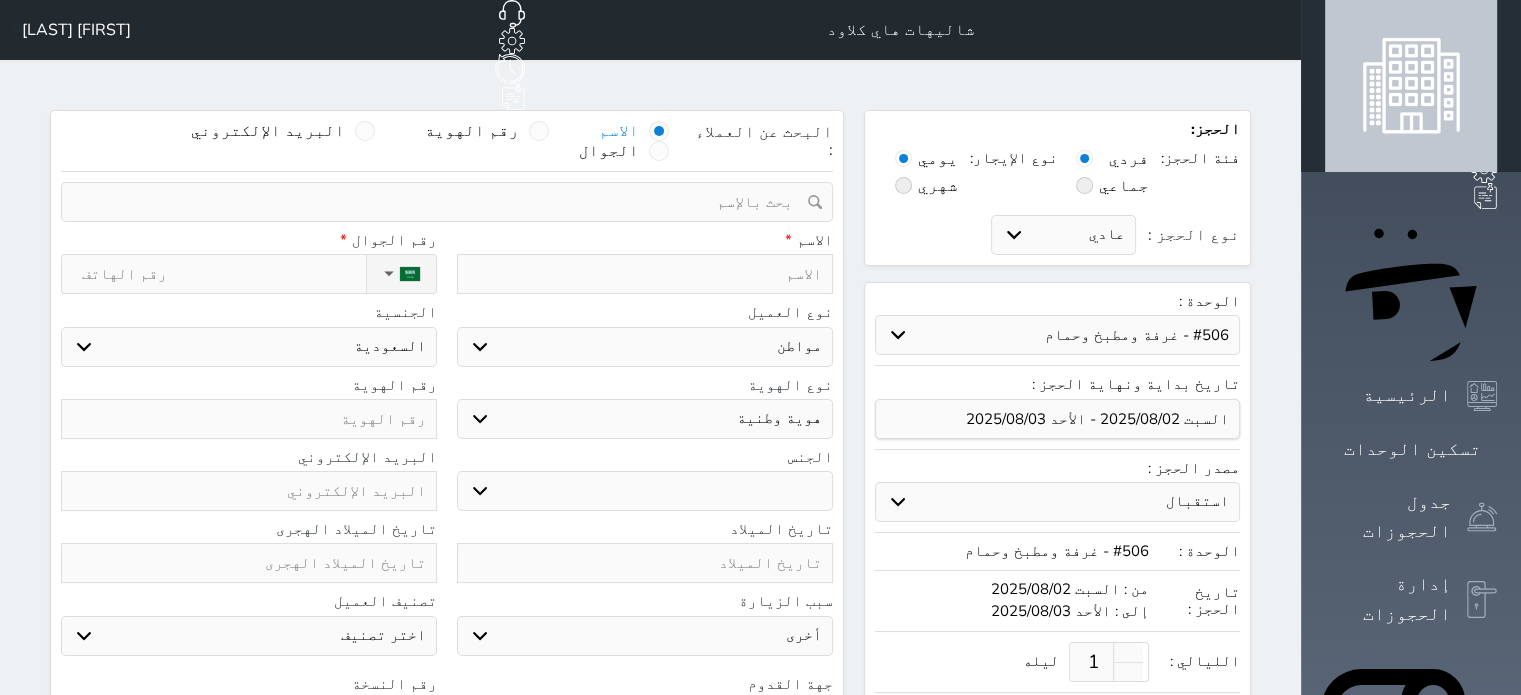 select 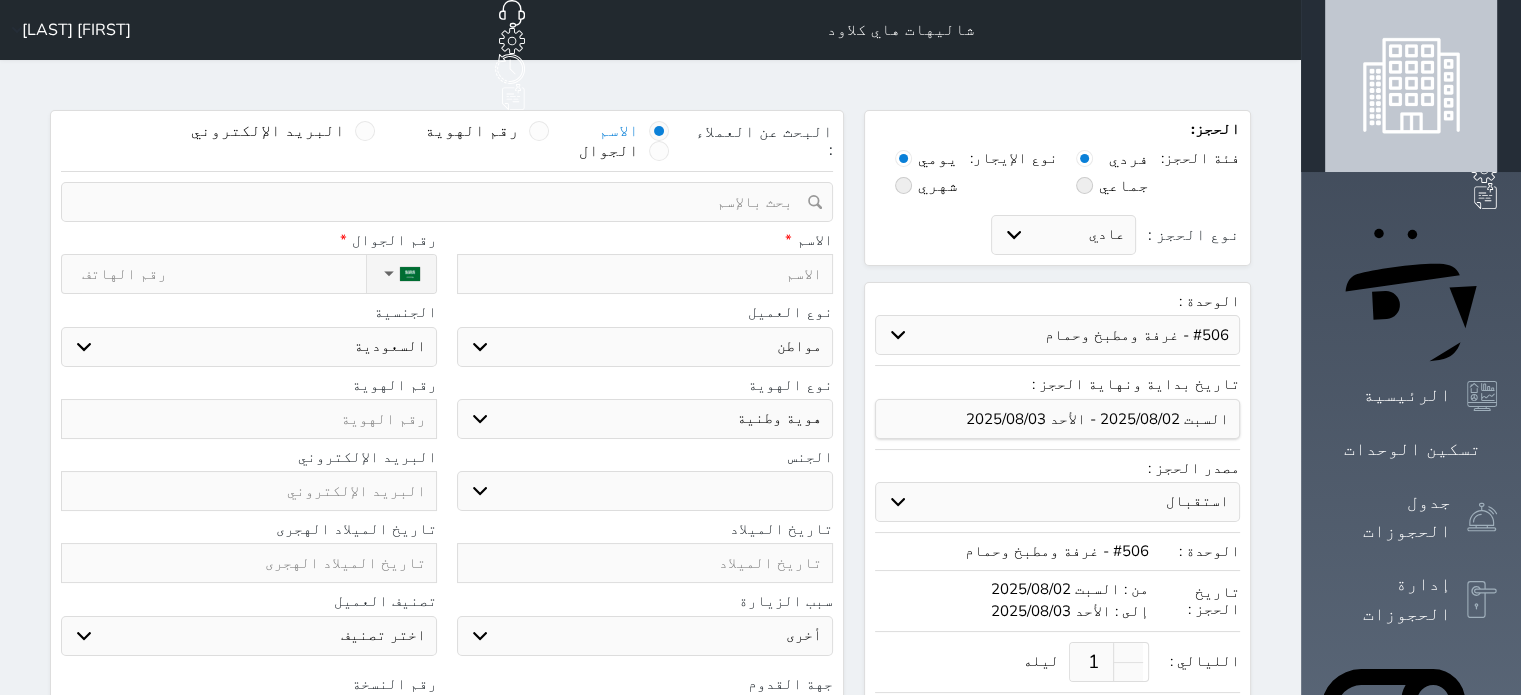 select 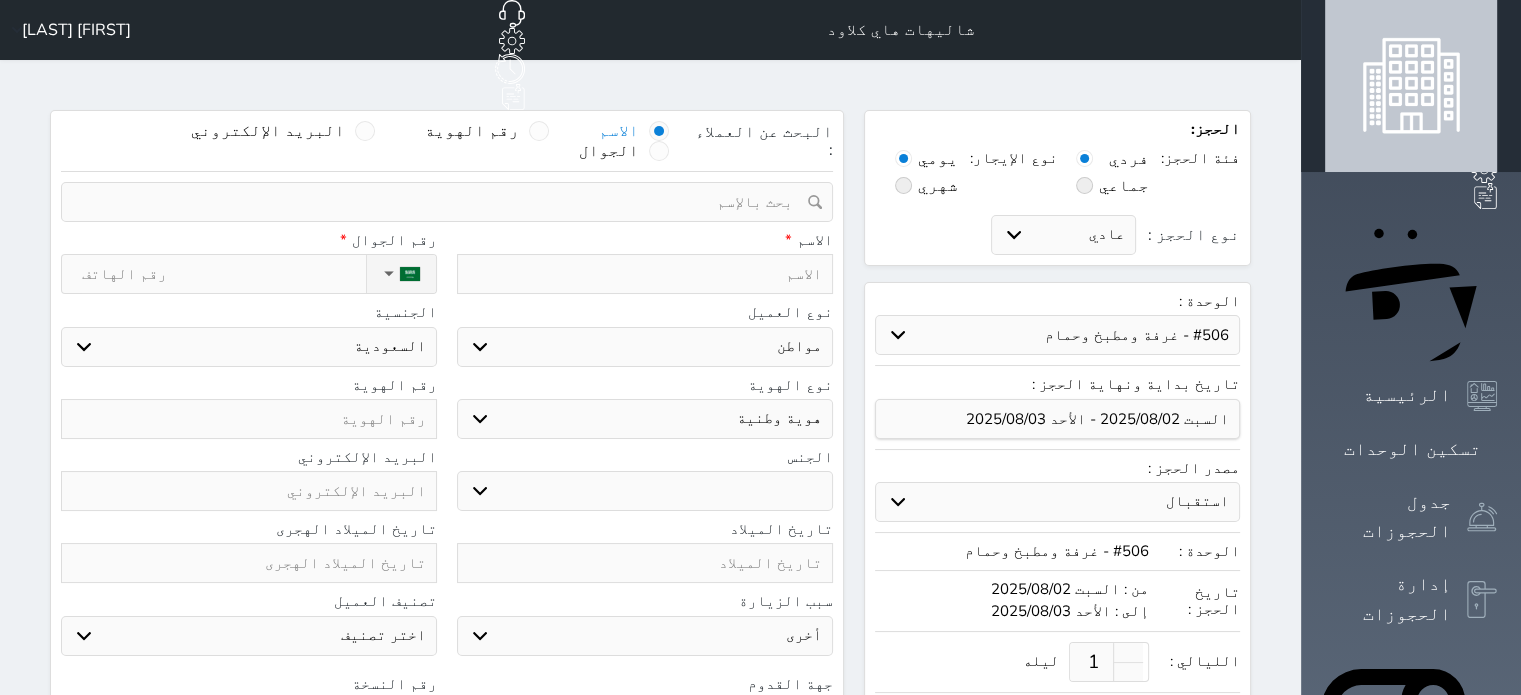 select 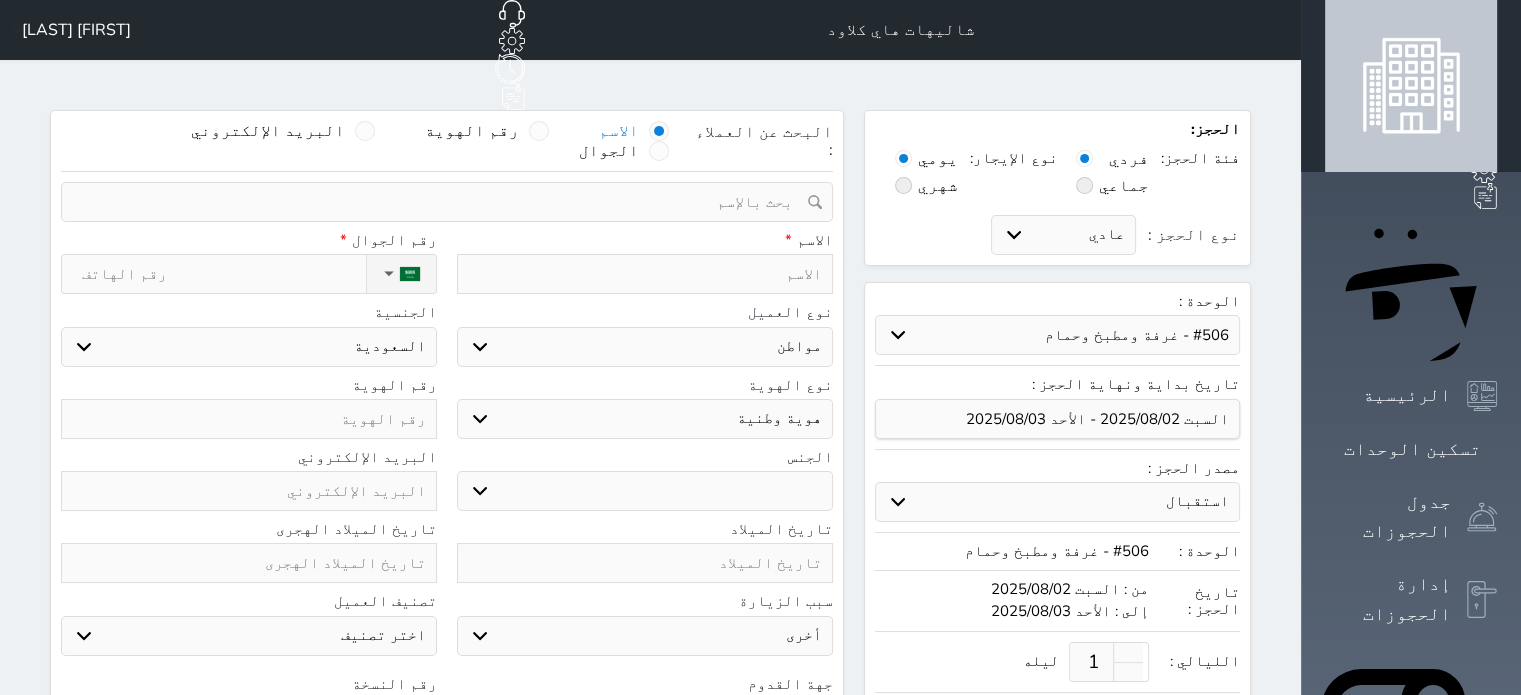 select 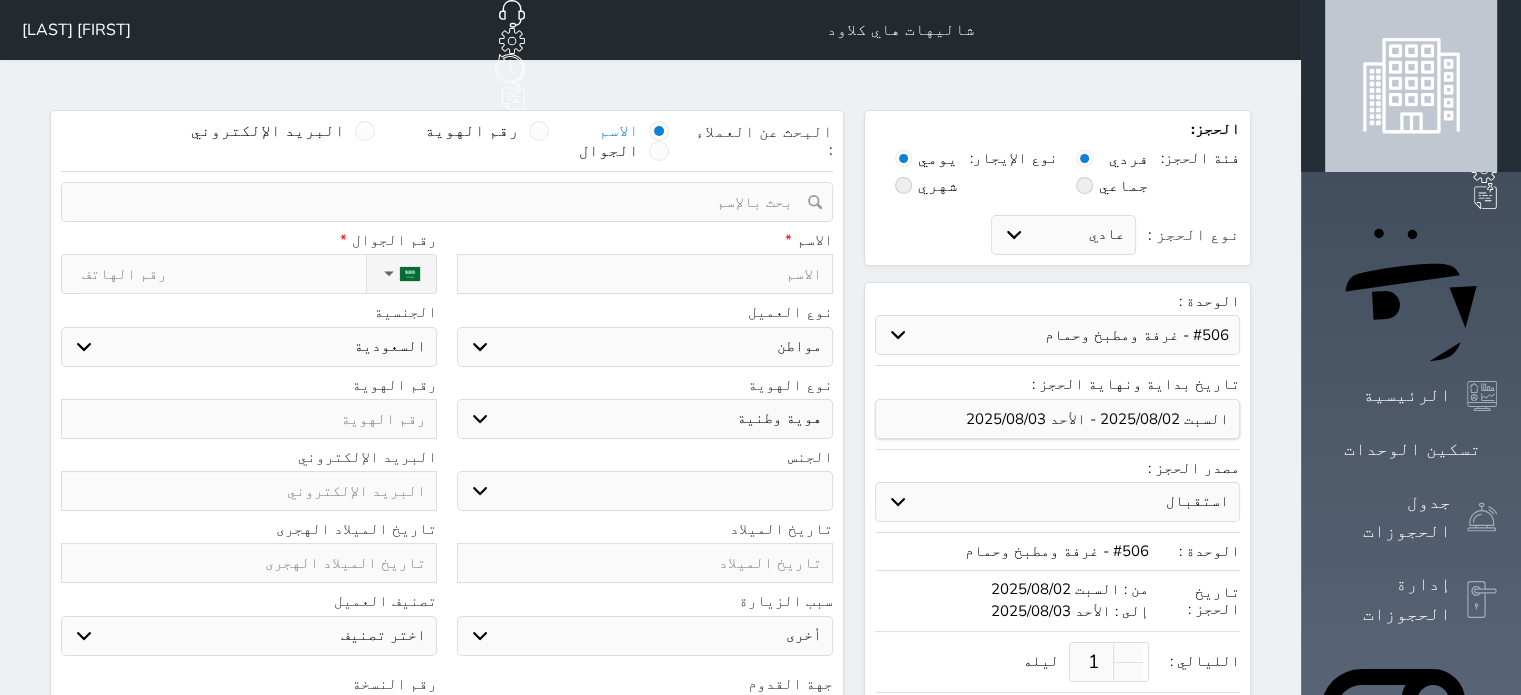 select 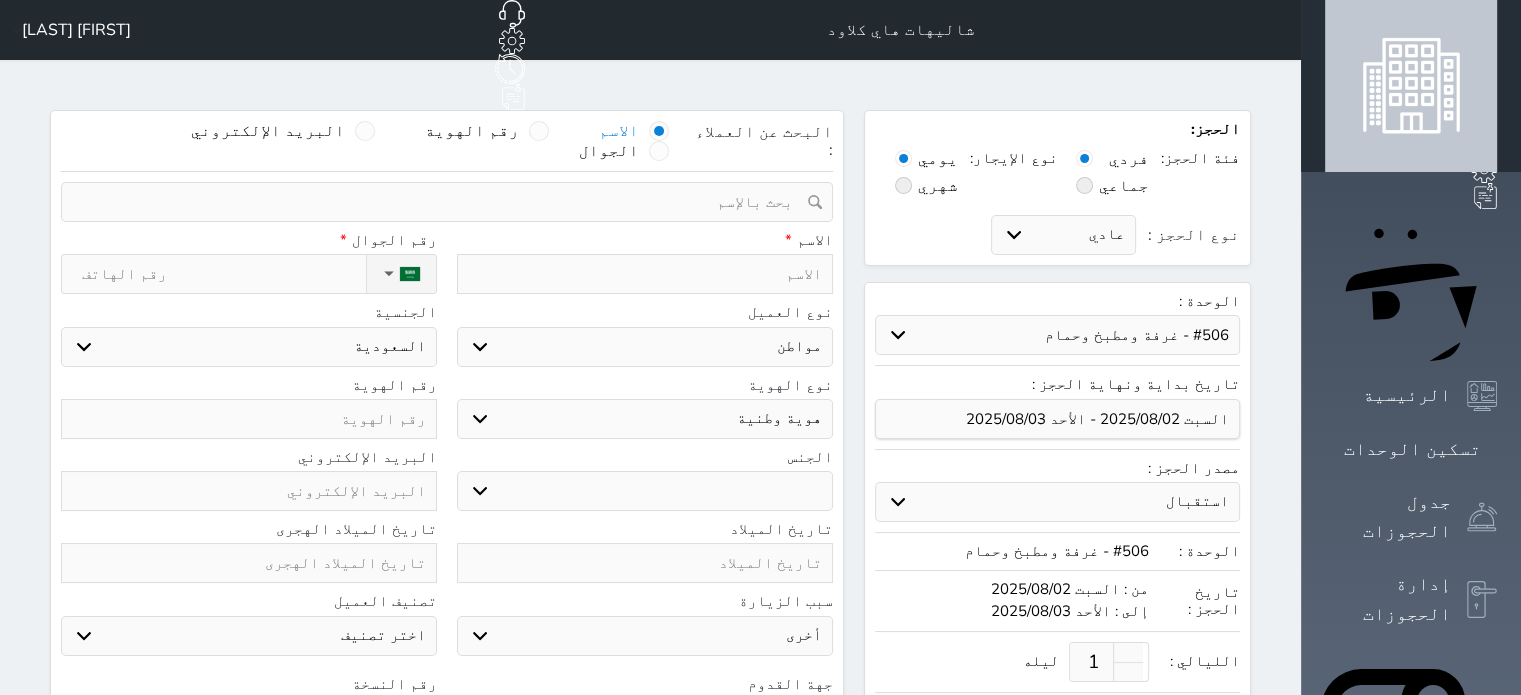 select 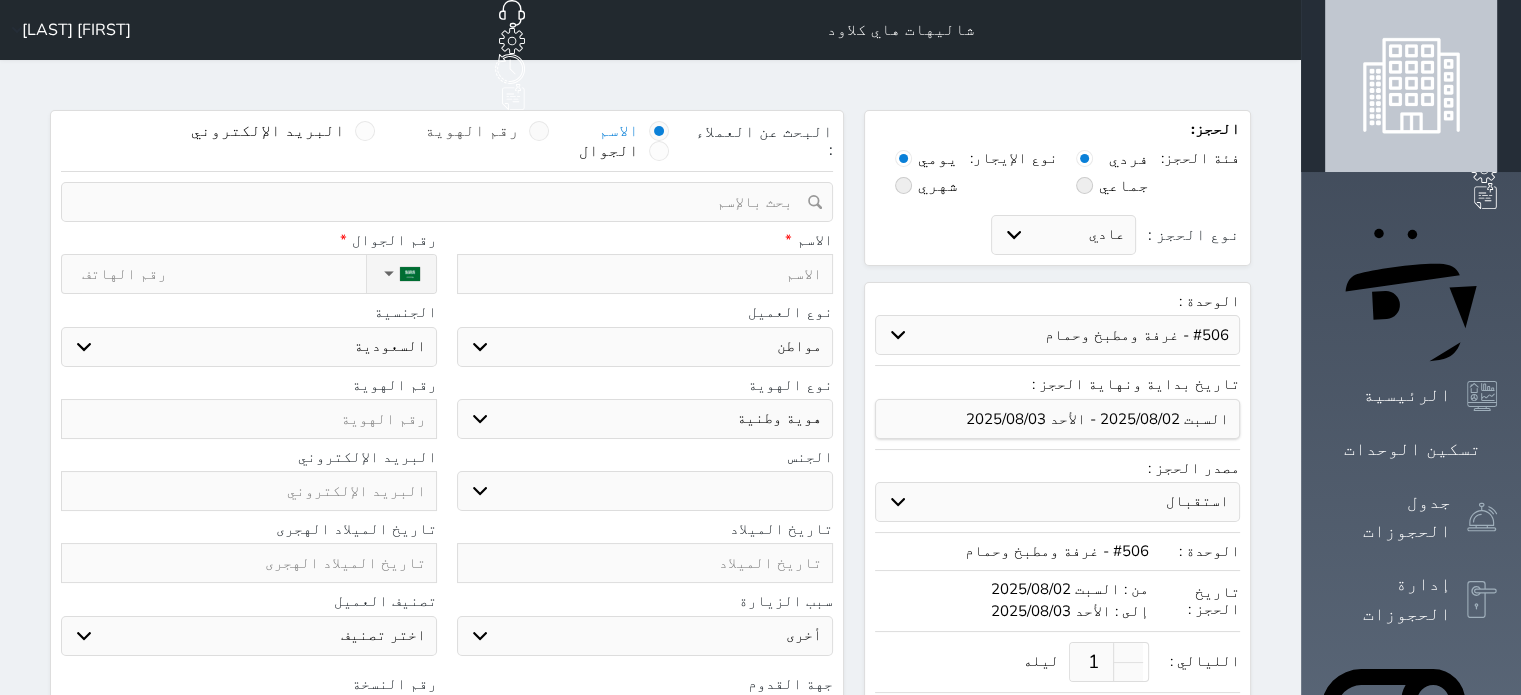 click at bounding box center (539, 131) 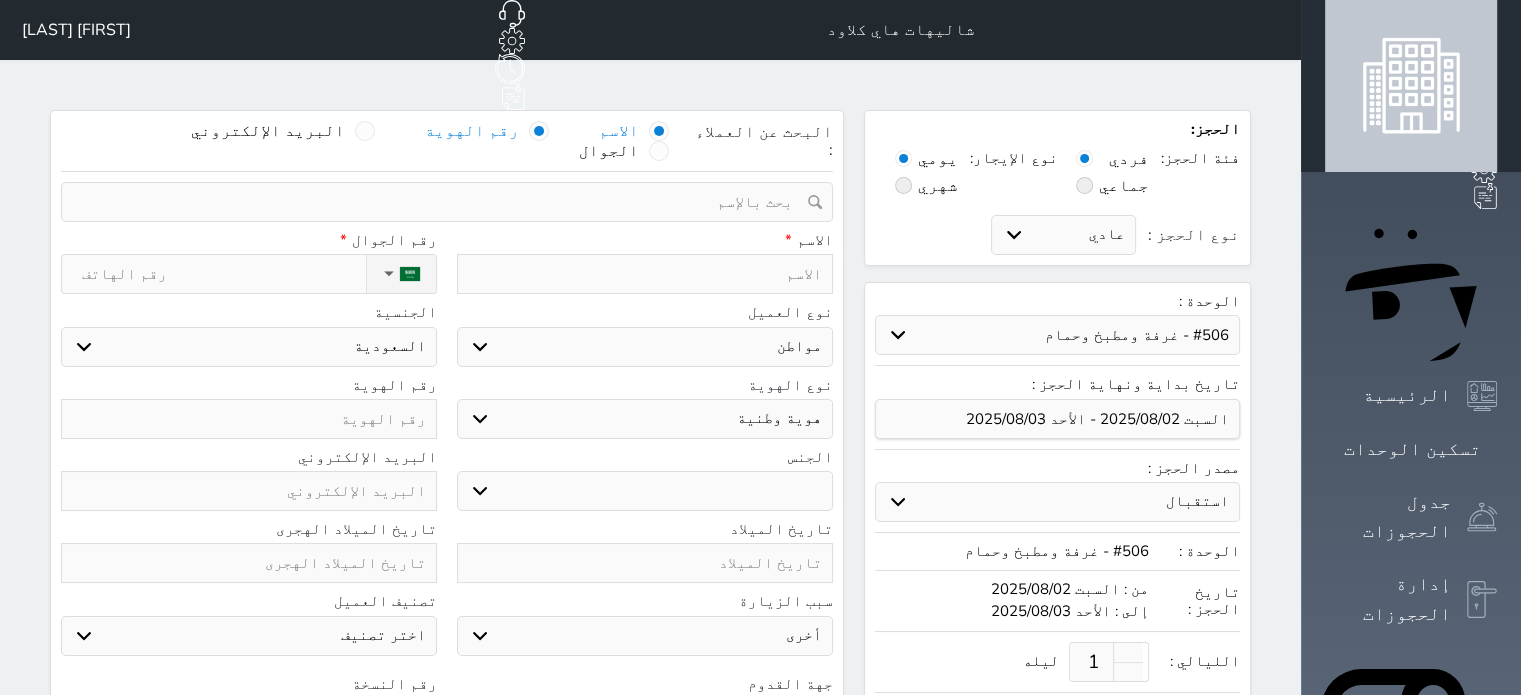 select 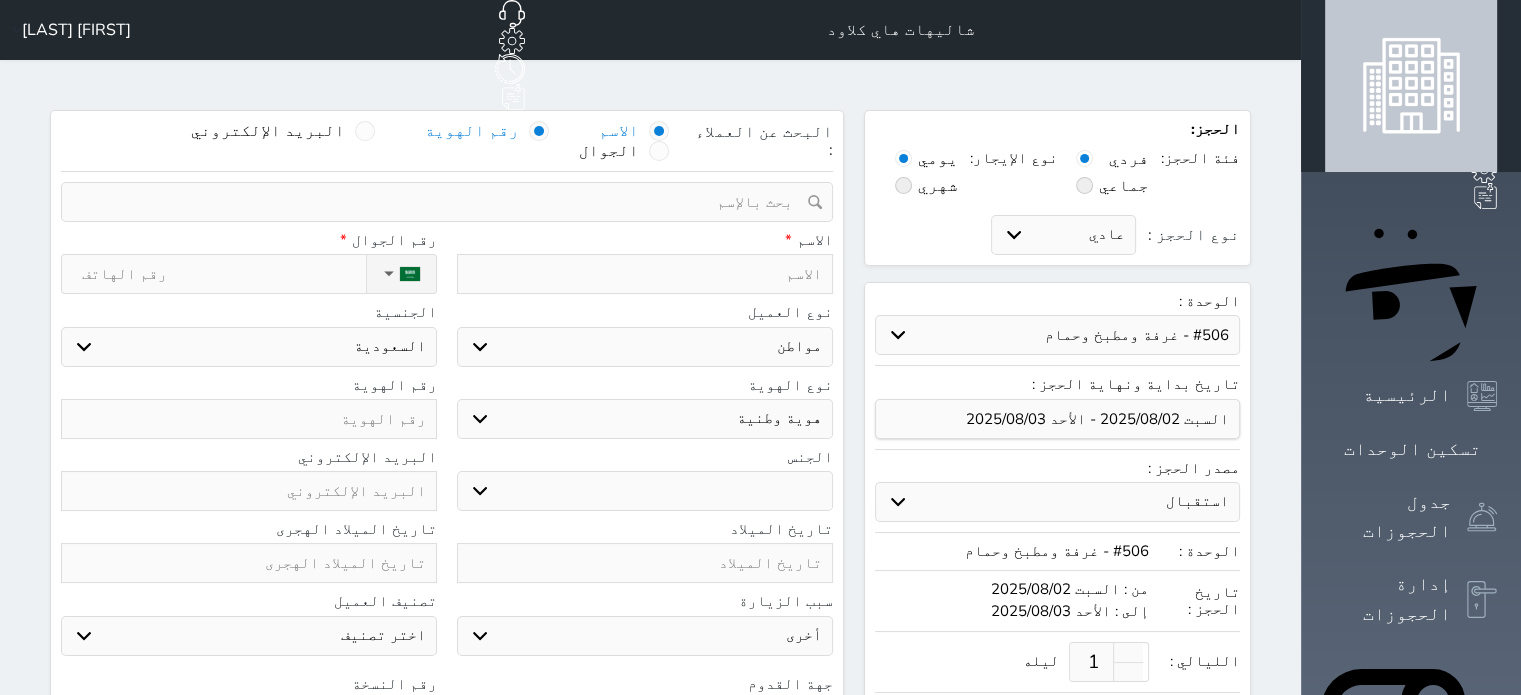 select 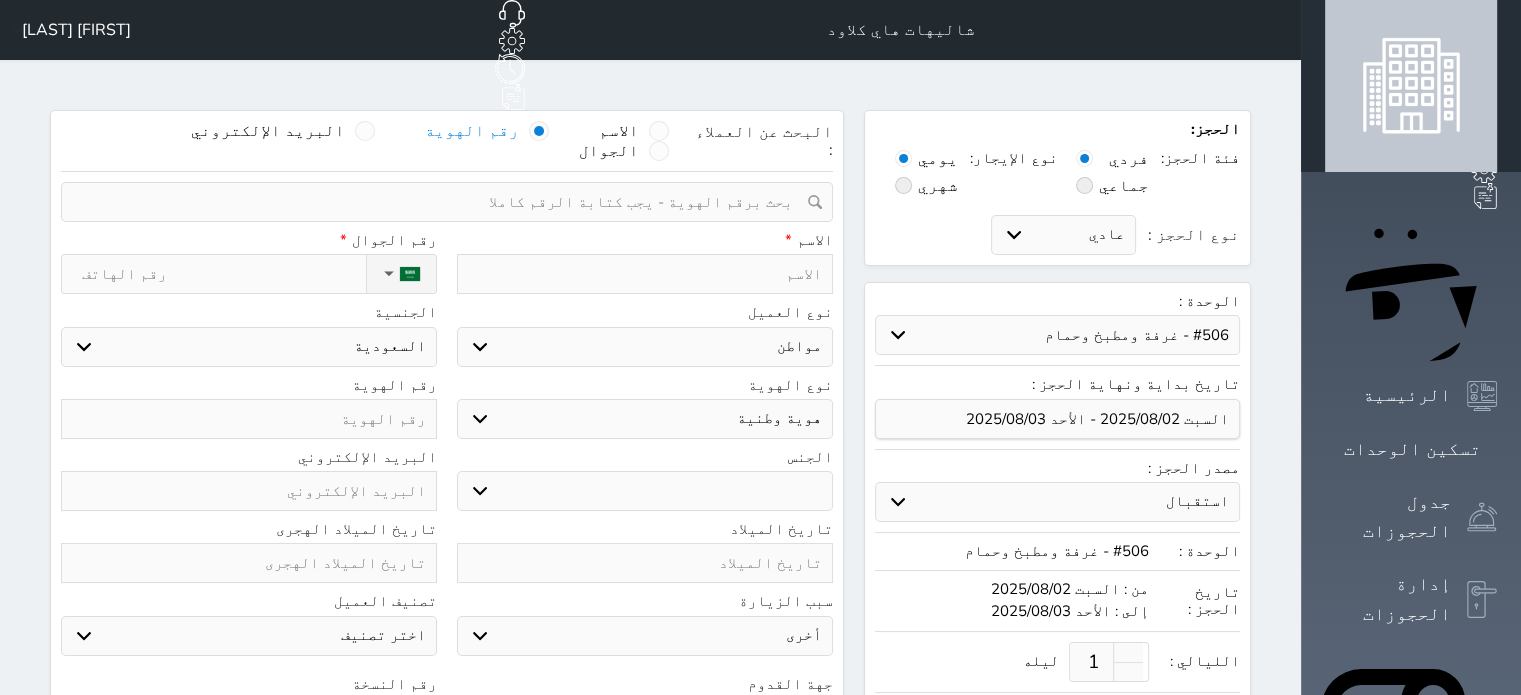 click at bounding box center (440, 202) 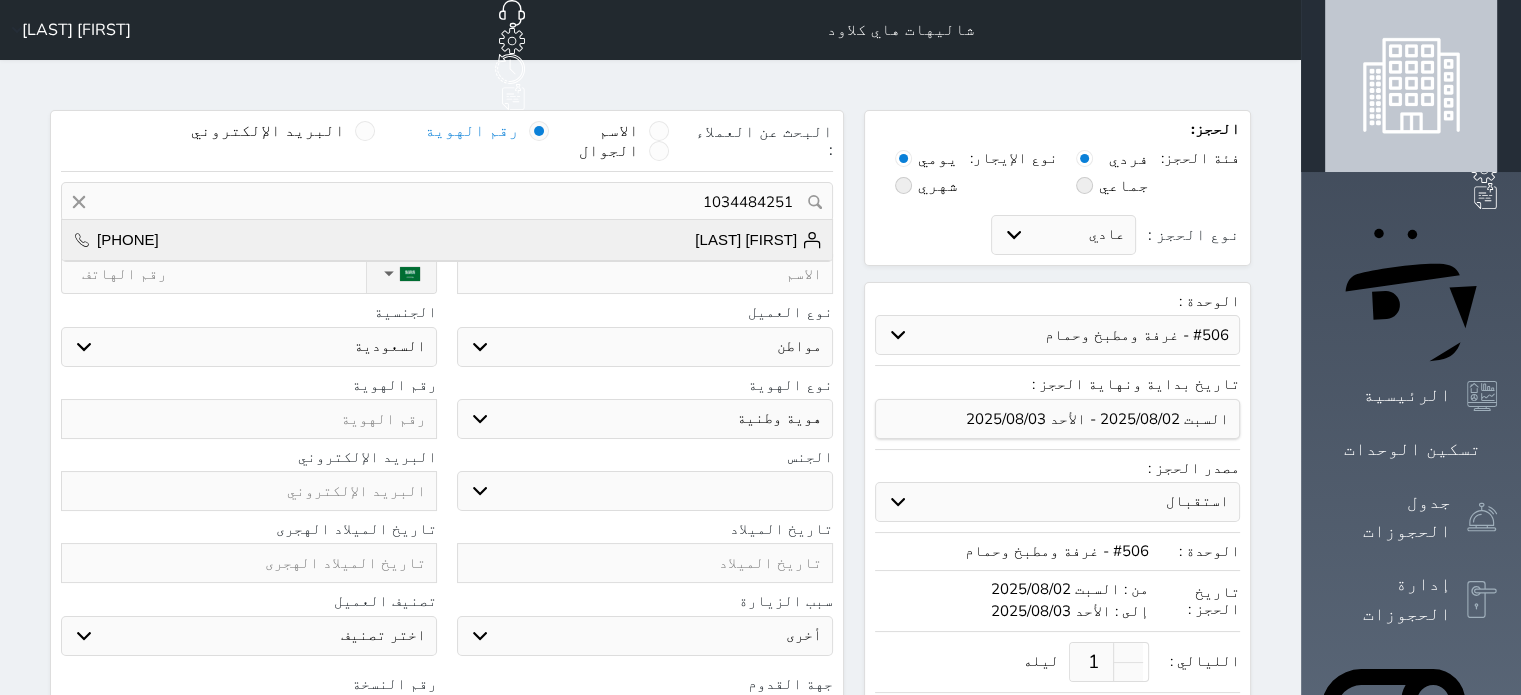 click on "[FIRST] [LAST]" at bounding box center (758, 240) 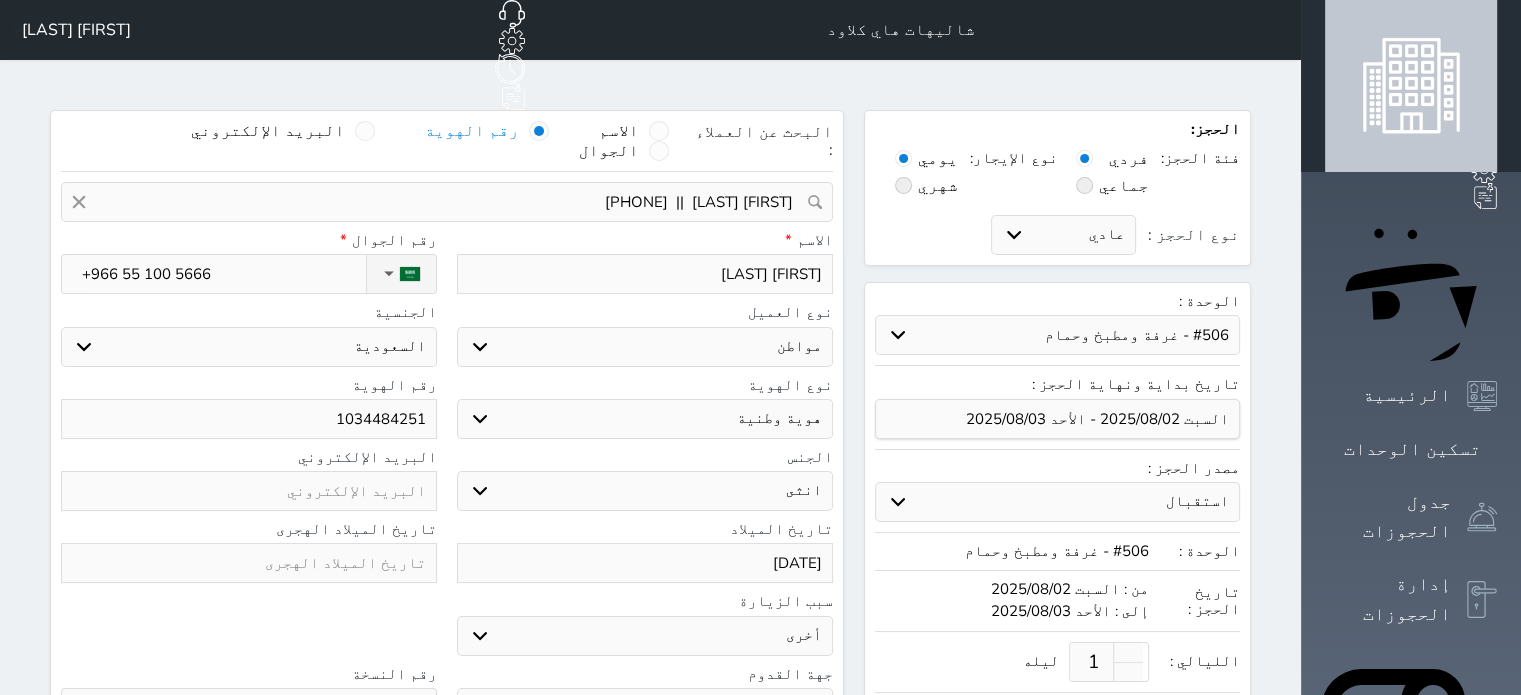 select 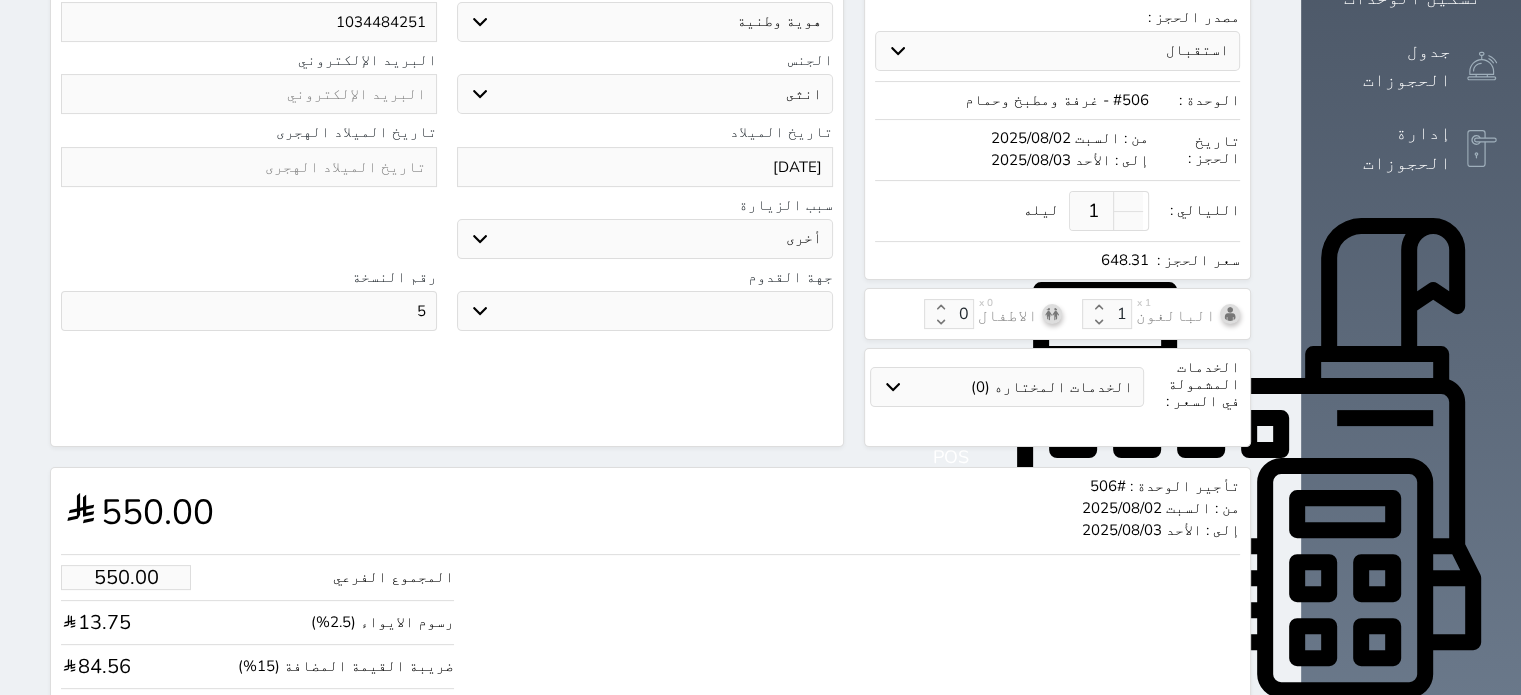 scroll, scrollTop: 527, scrollLeft: 0, axis: vertical 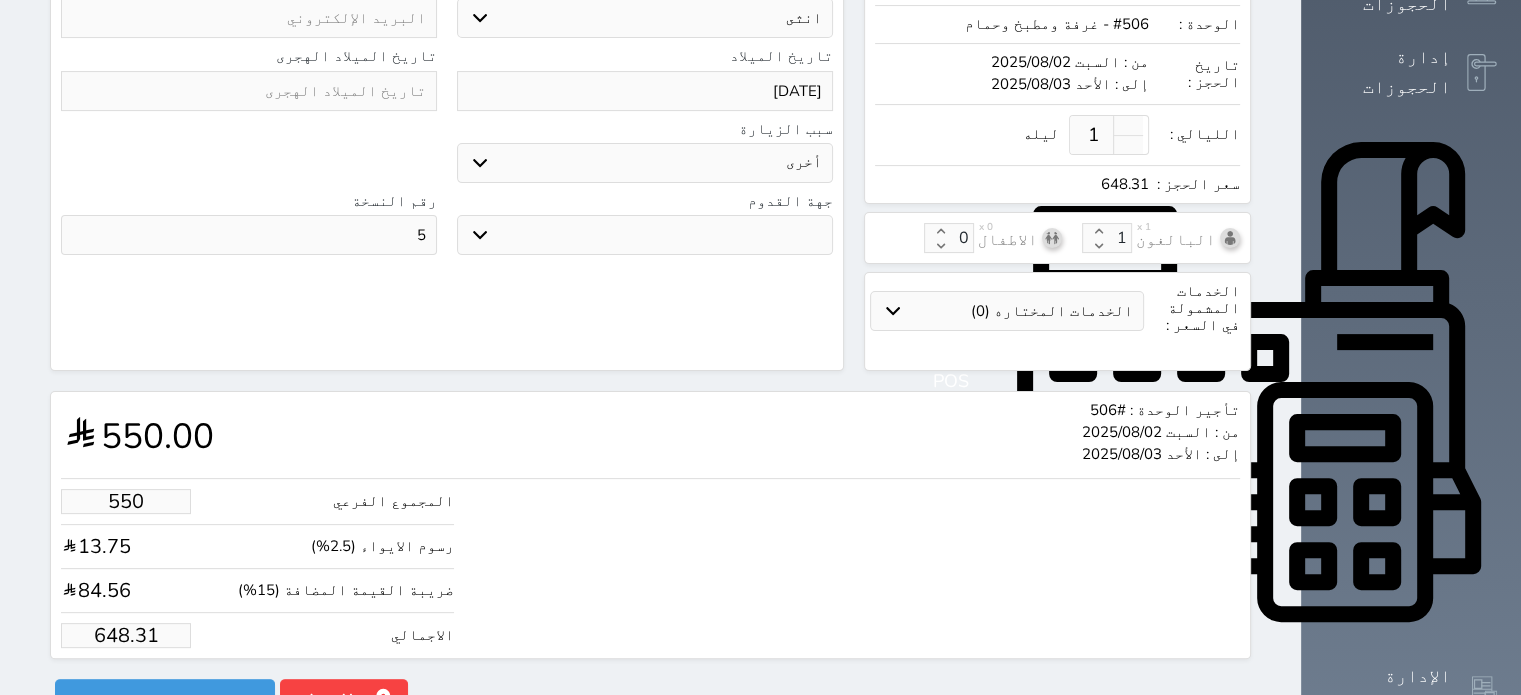 click on "550" at bounding box center [126, 501] 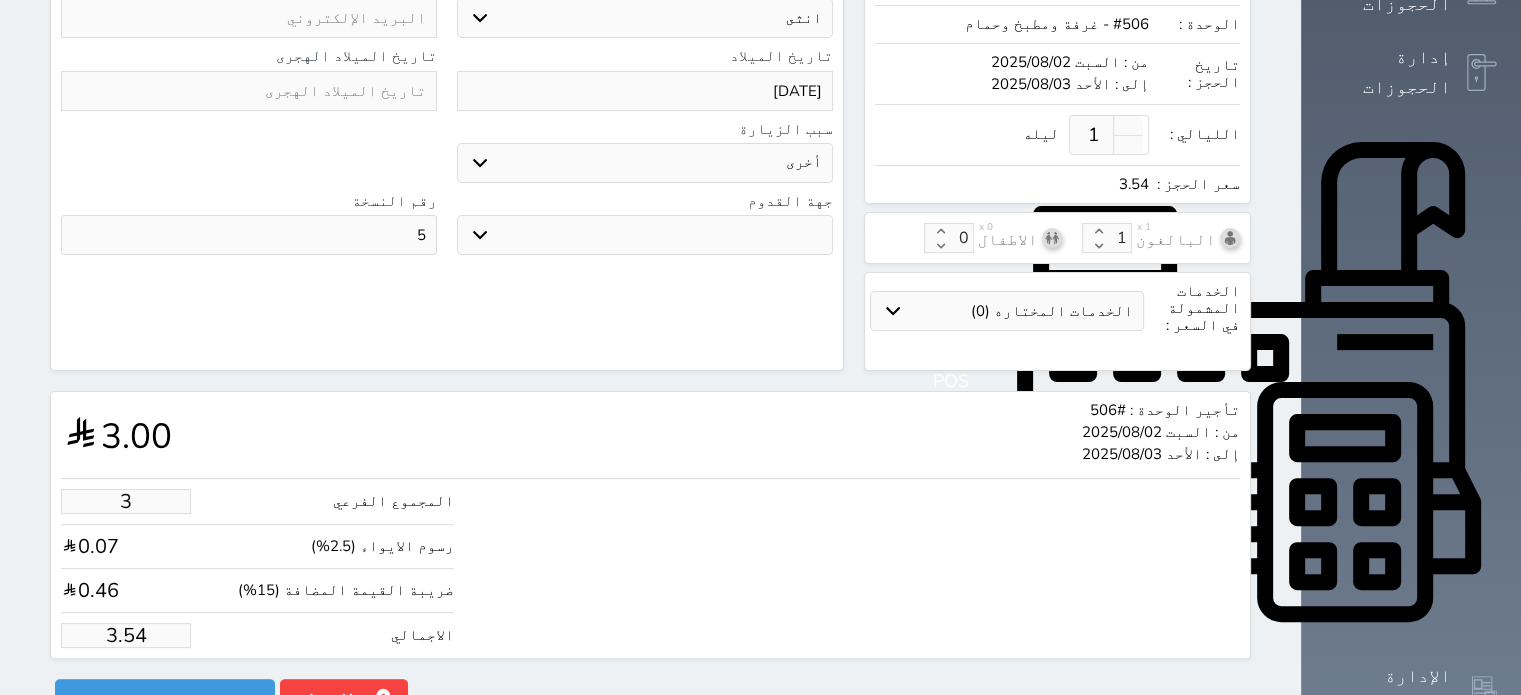 type on "30" 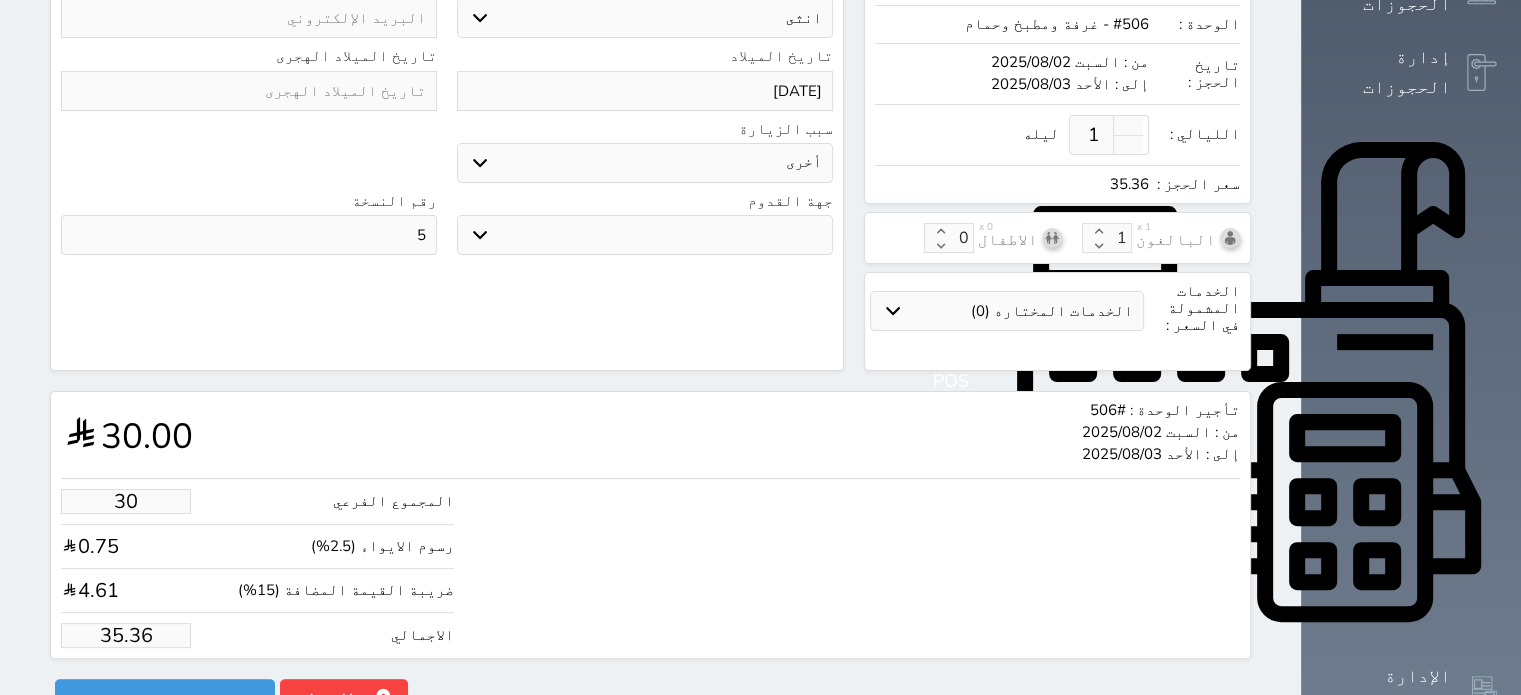 type on "300" 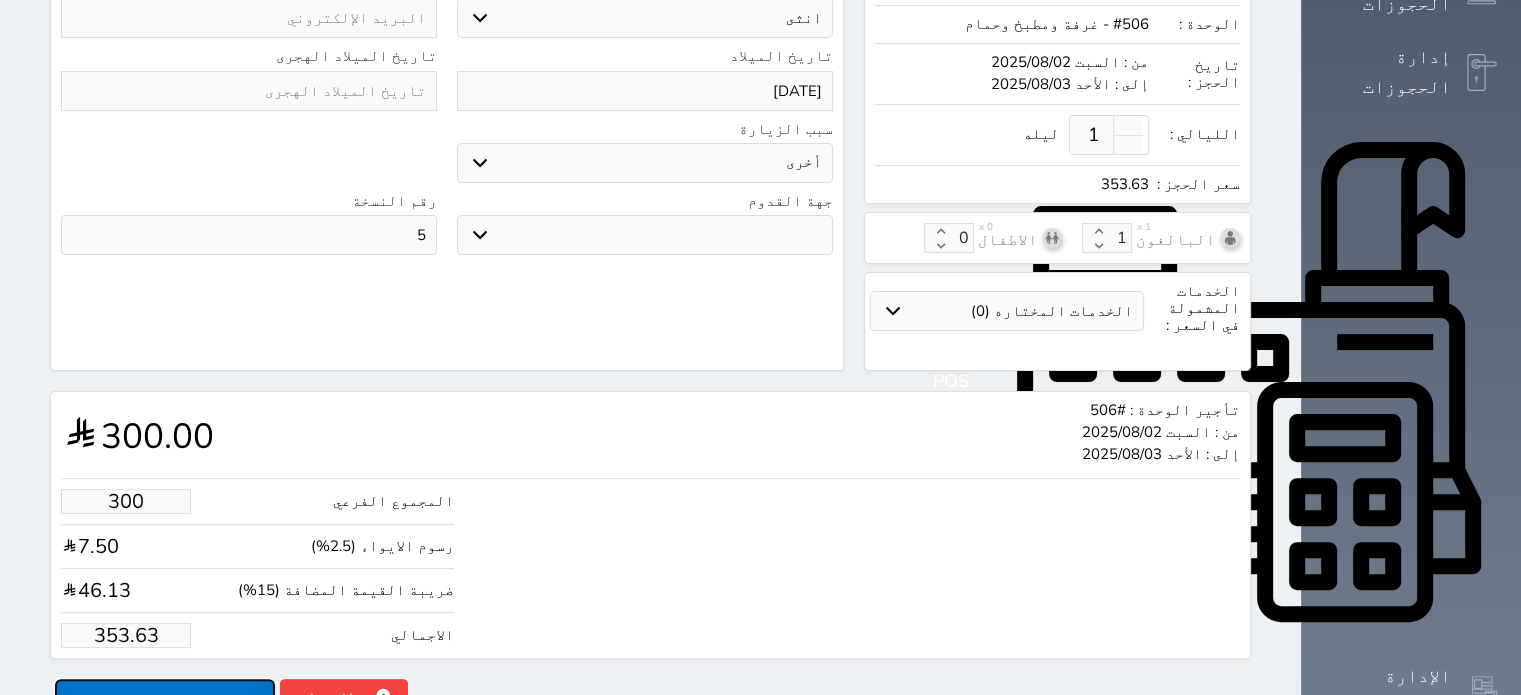 type on "300.00" 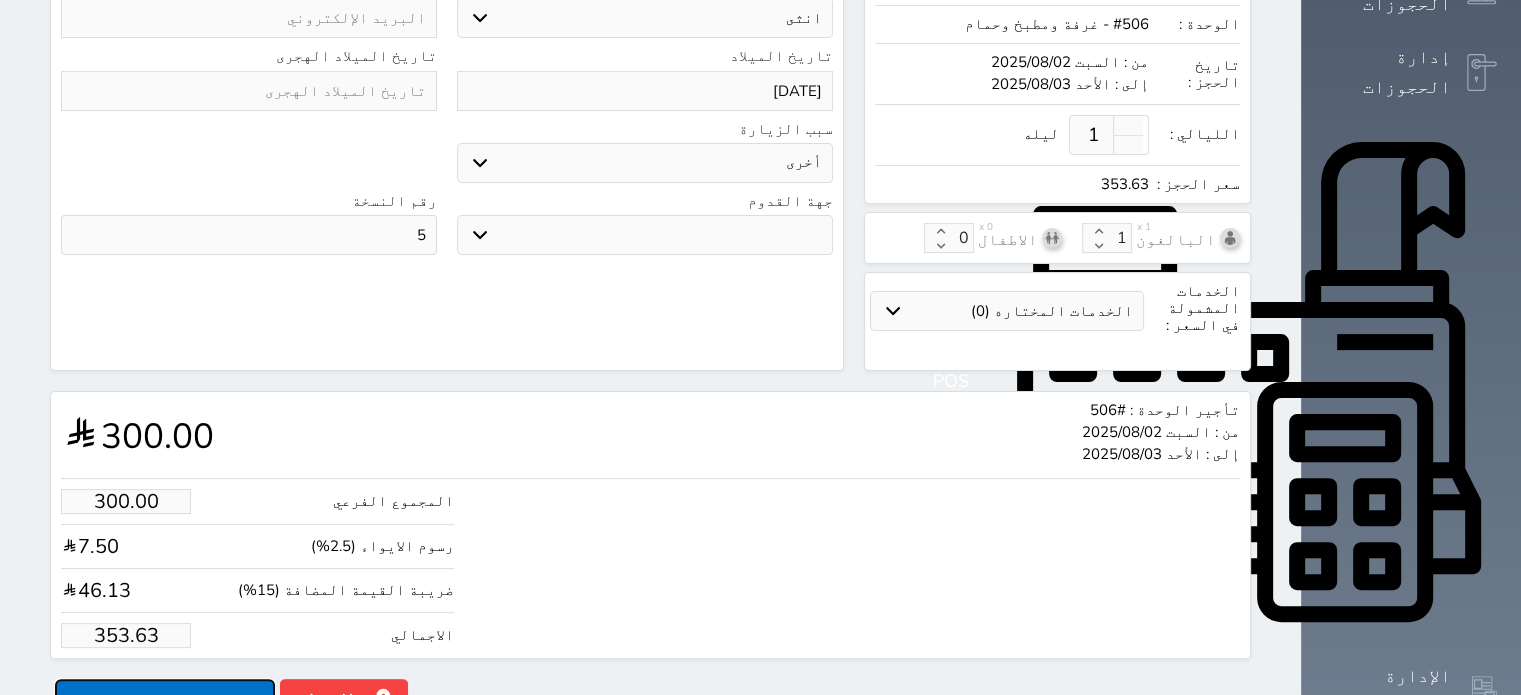 click on "حجز" at bounding box center [165, 696] 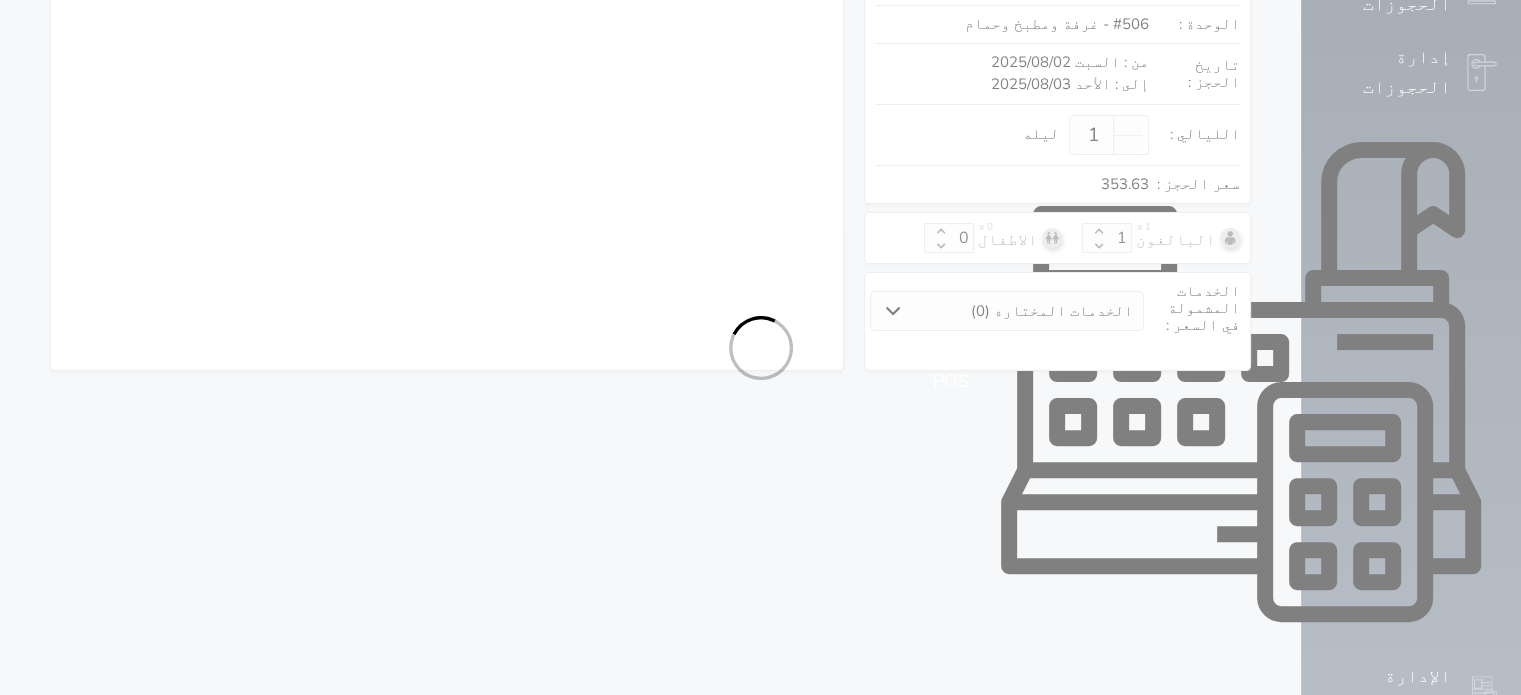 scroll, scrollTop: 491, scrollLeft: 0, axis: vertical 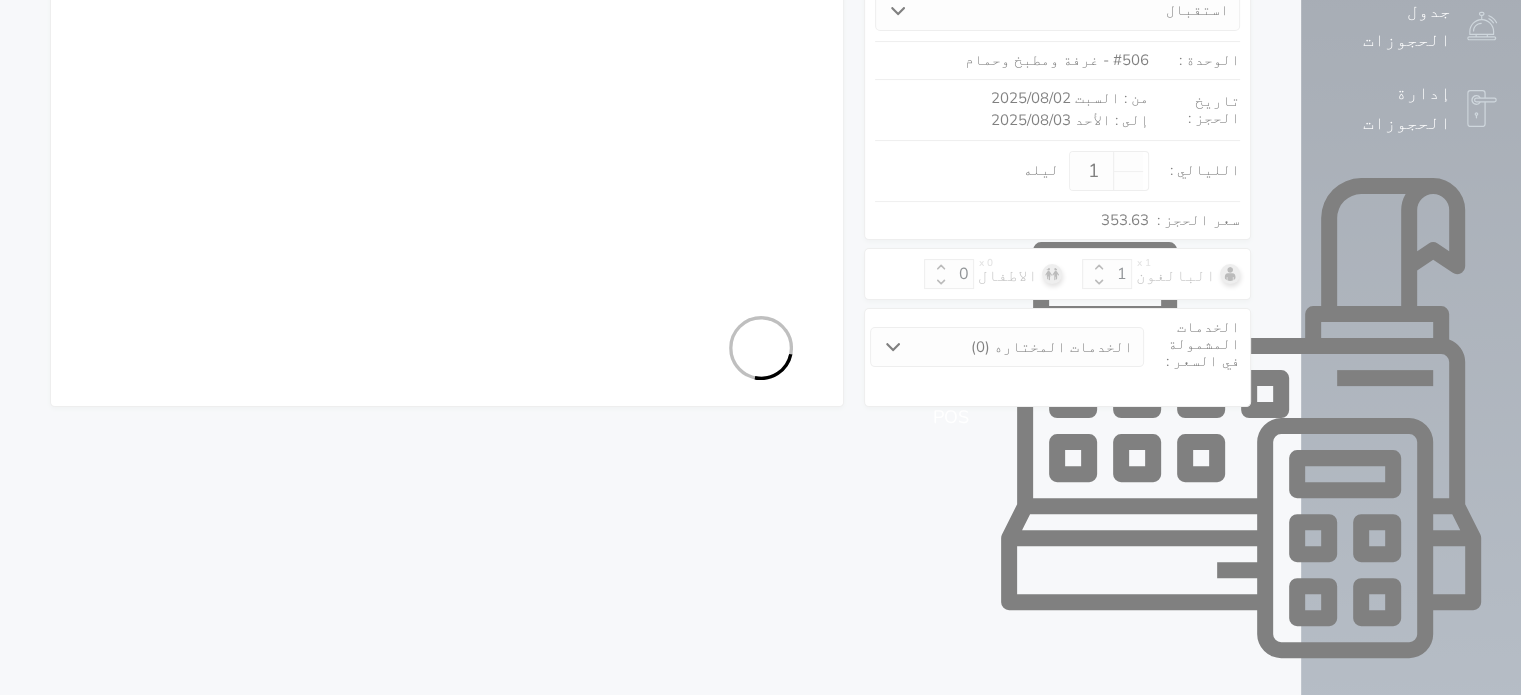select on "1" 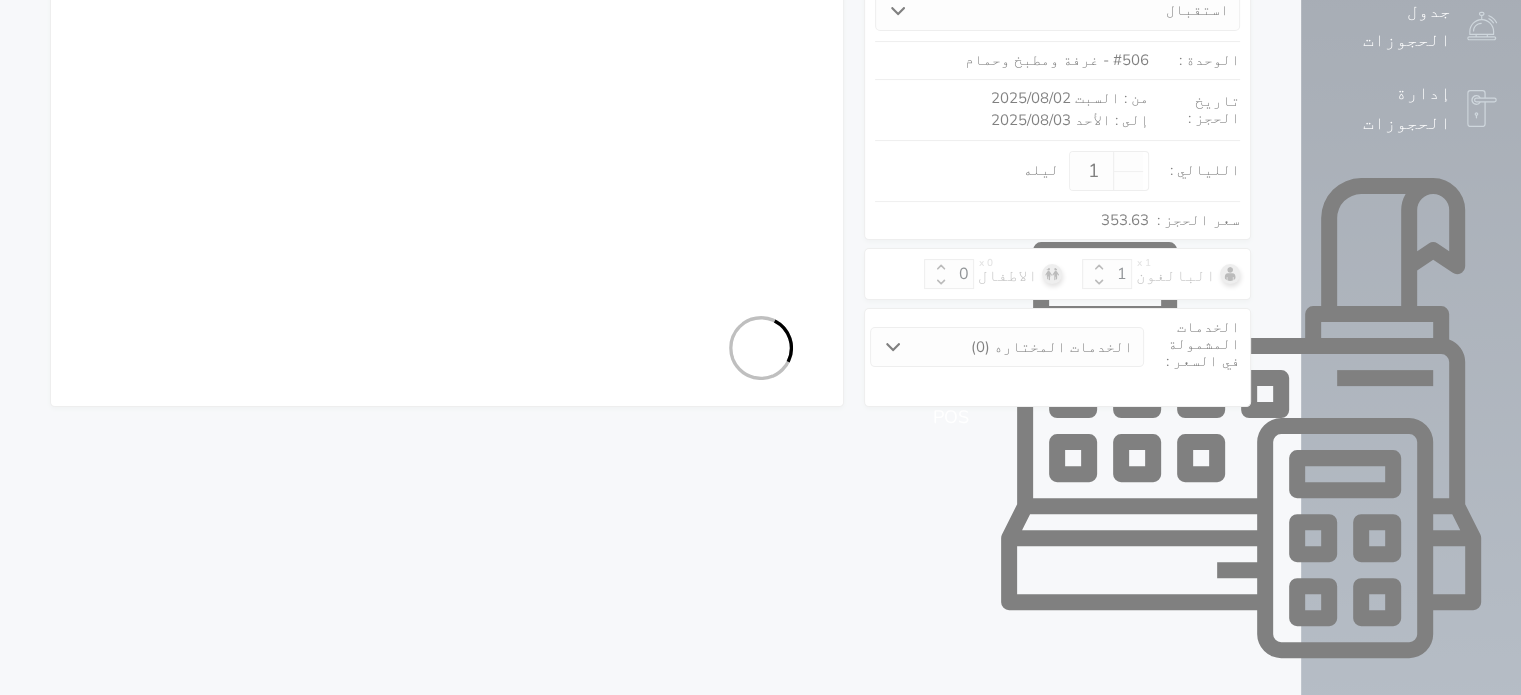select on "113" 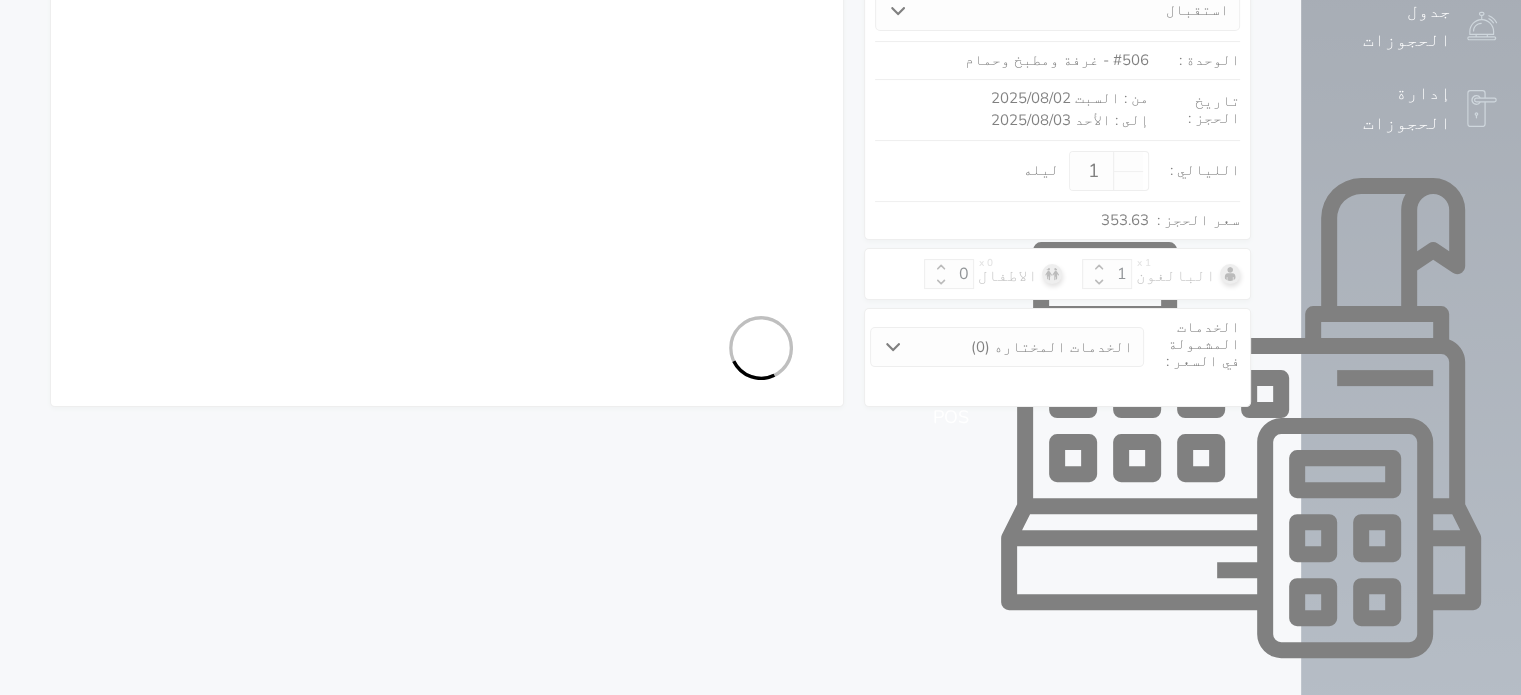 select on "1" 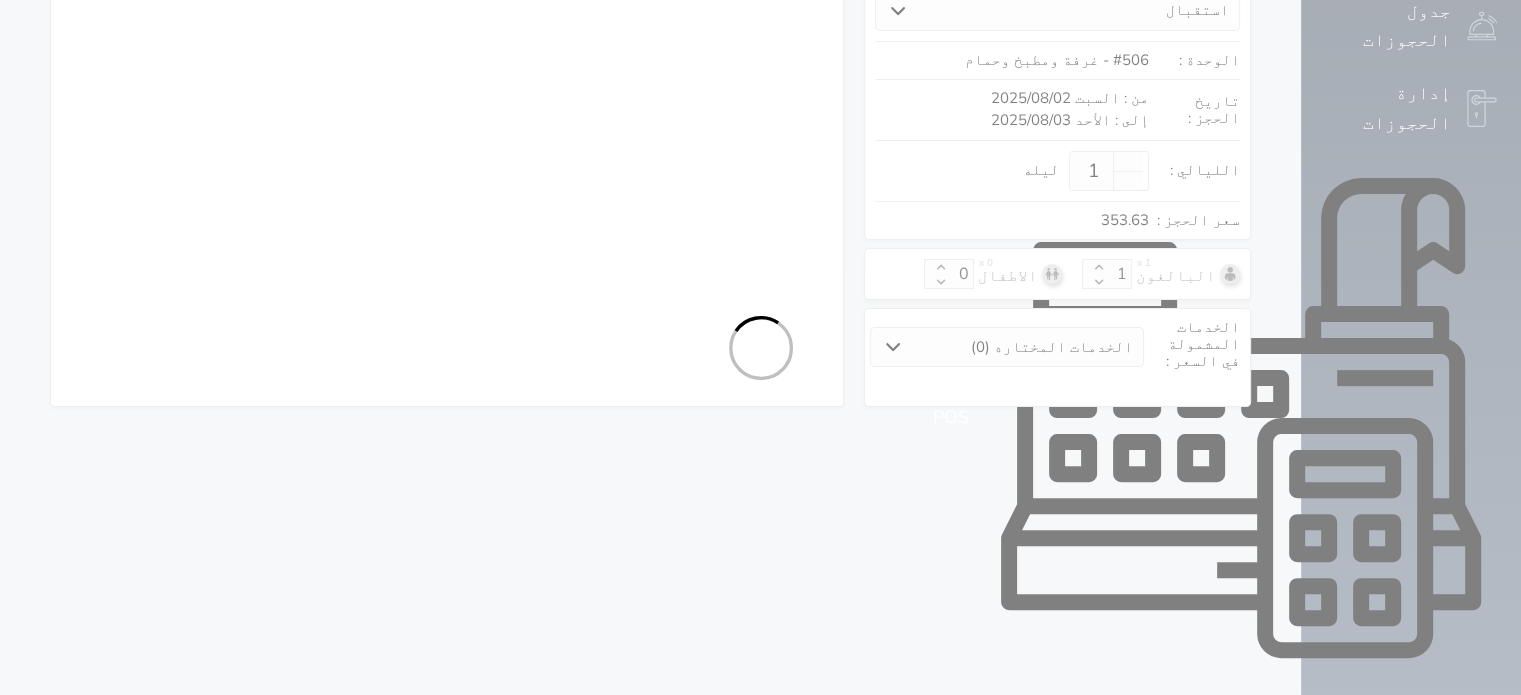 select on "female" 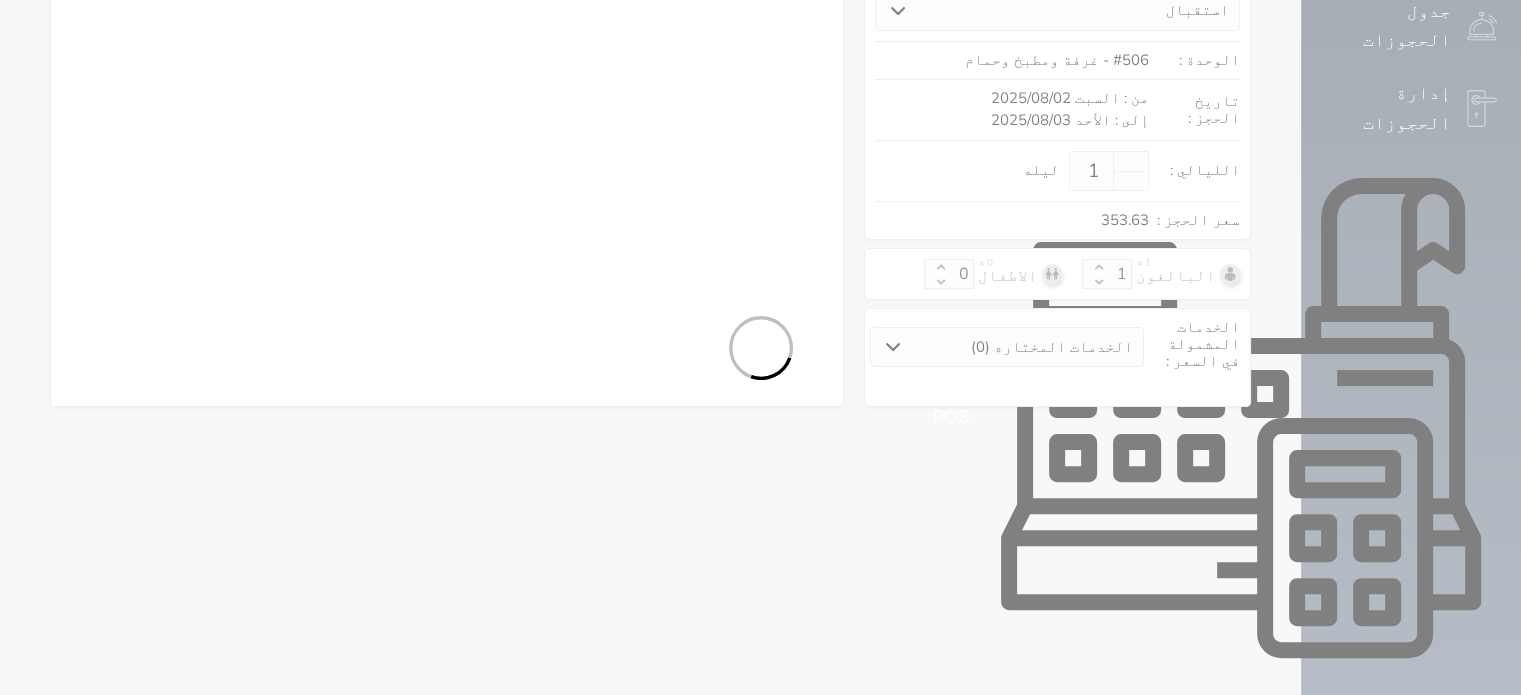select on "7" 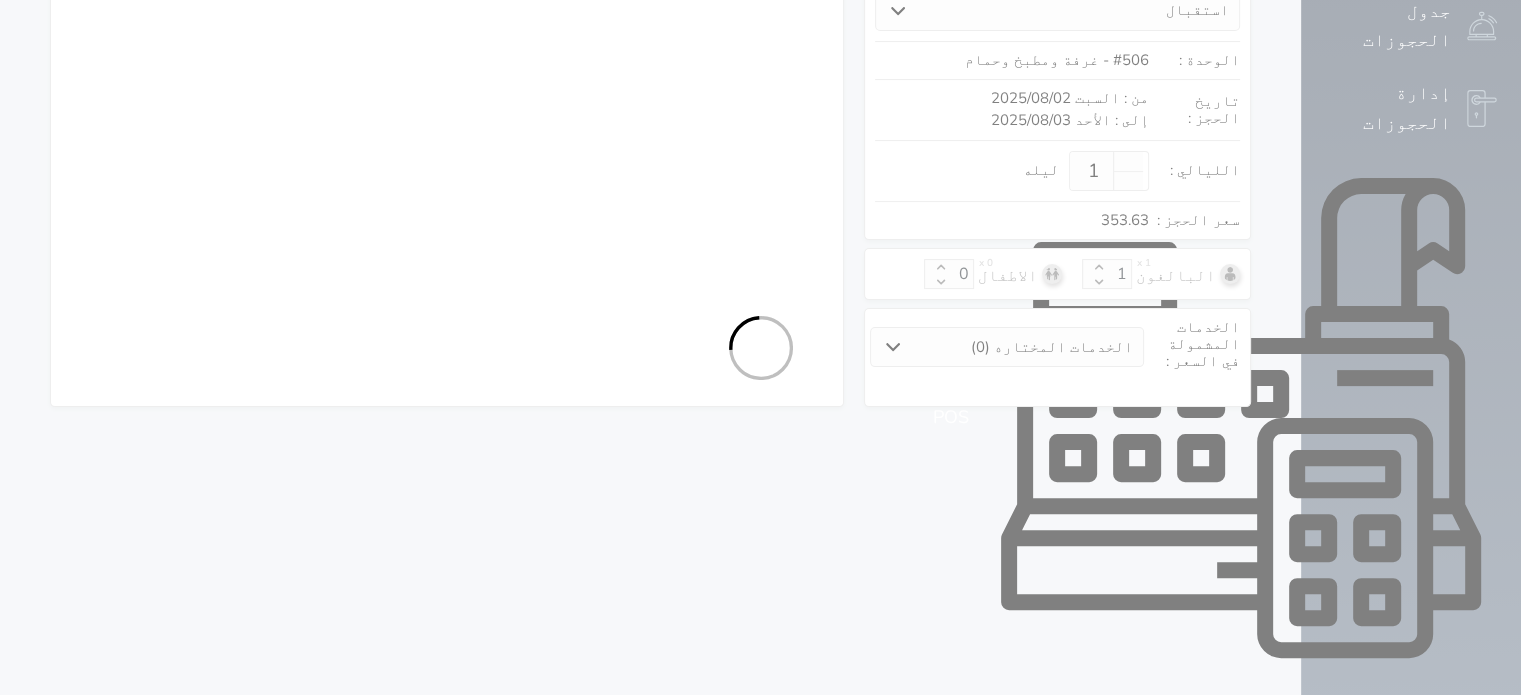 select 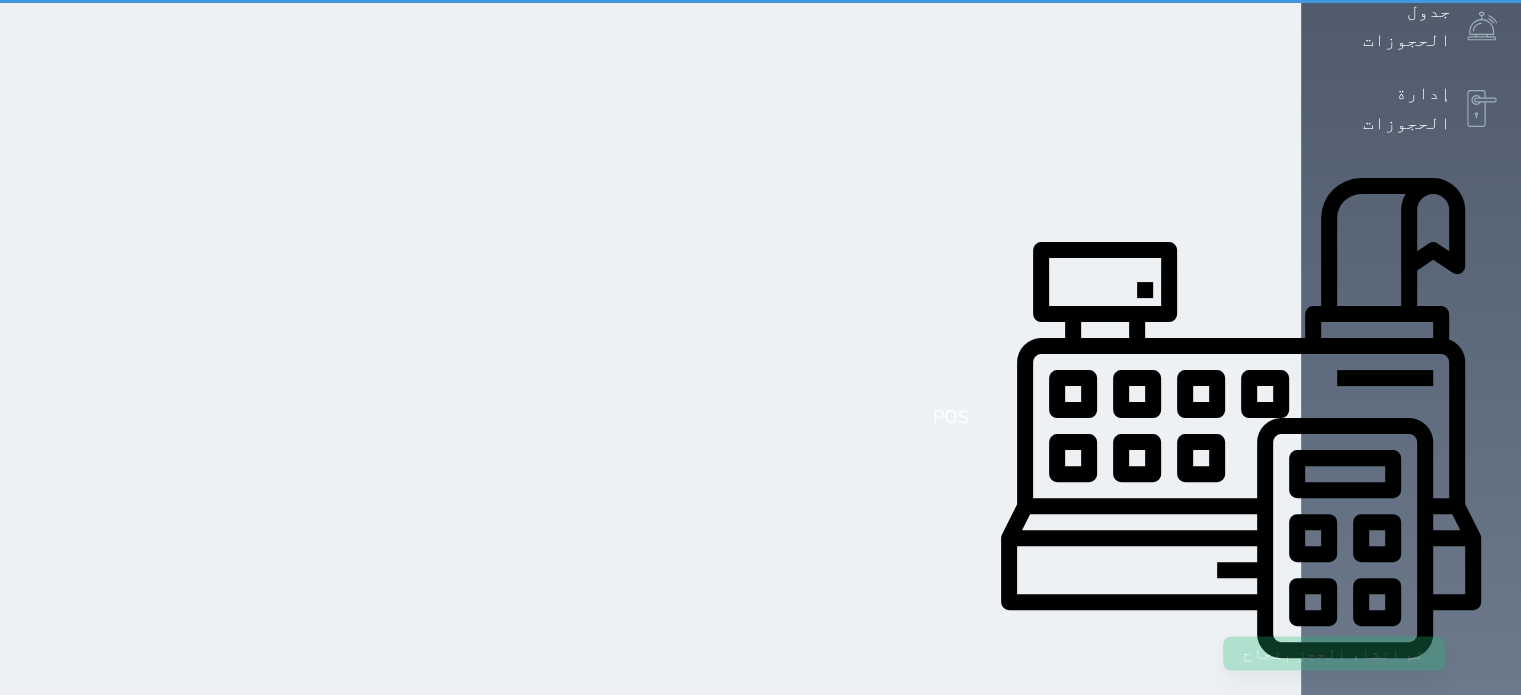 scroll, scrollTop: 0, scrollLeft: 0, axis: both 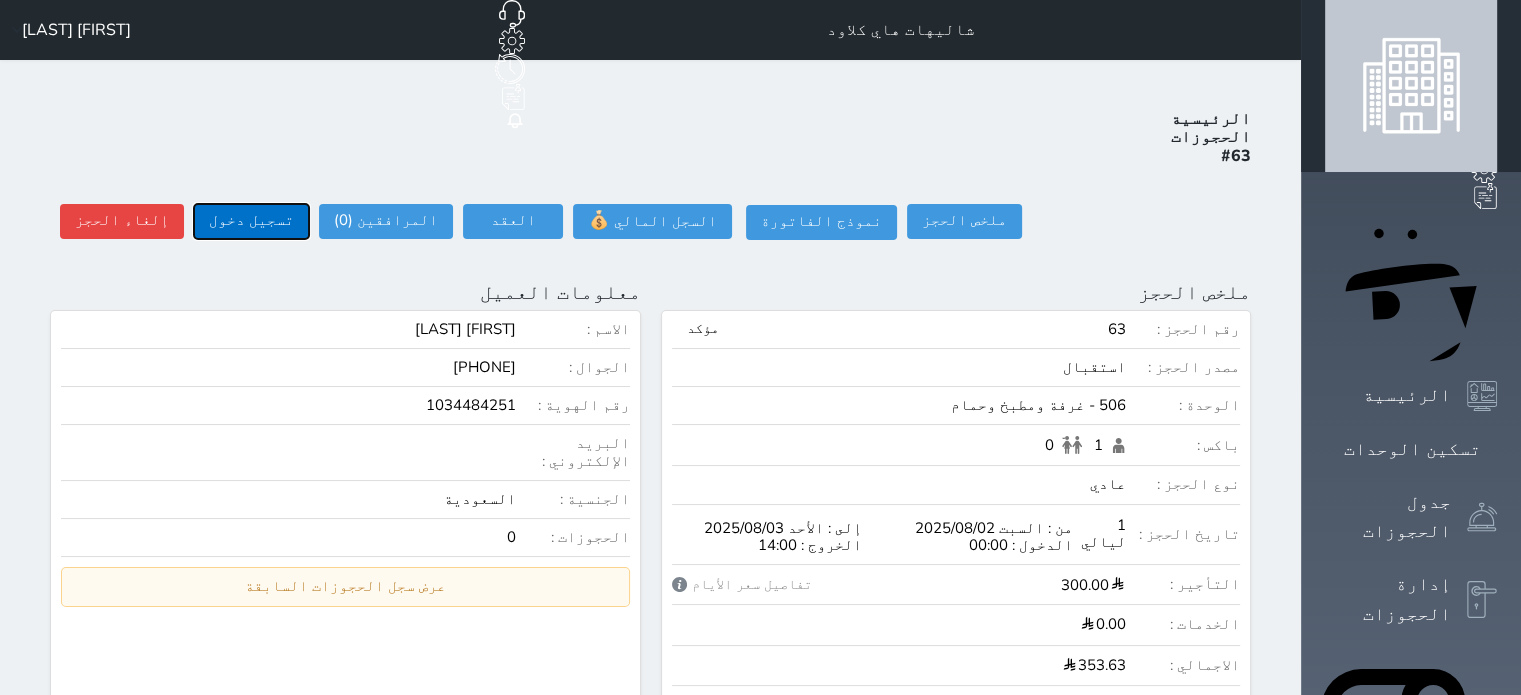 click on "تسجيل دخول" at bounding box center [251, 221] 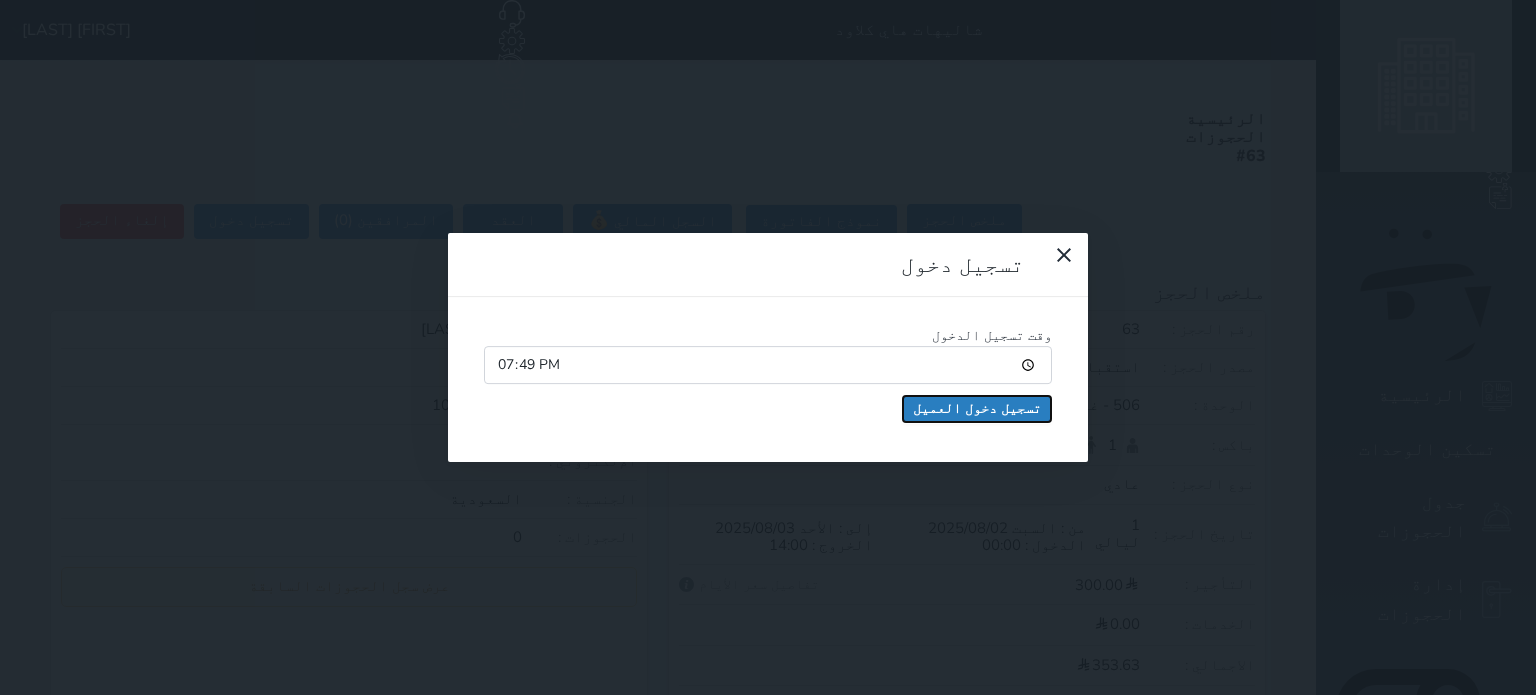 click on "تسجيل دخول العميل" at bounding box center (977, 409) 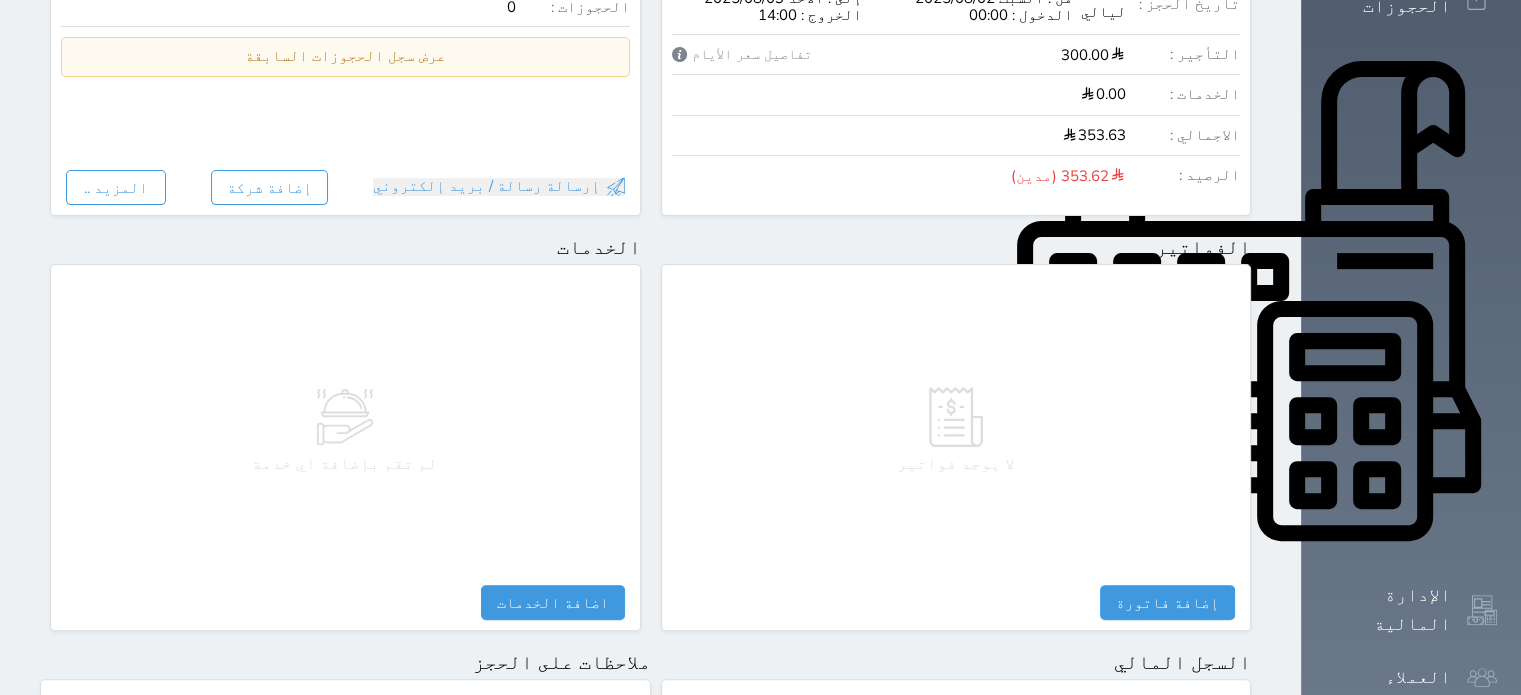 scroll, scrollTop: 1083, scrollLeft: 0, axis: vertical 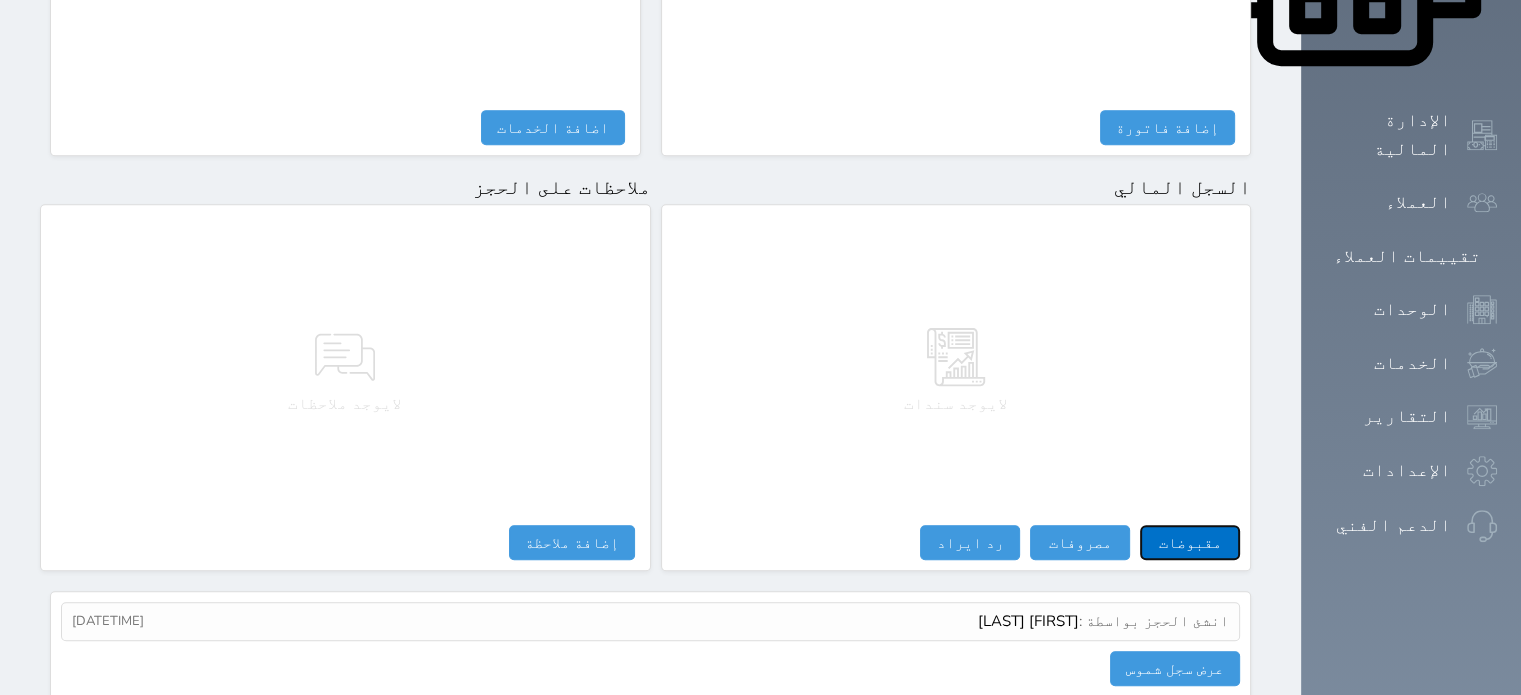 click on "مقبوضات" at bounding box center [1190, 542] 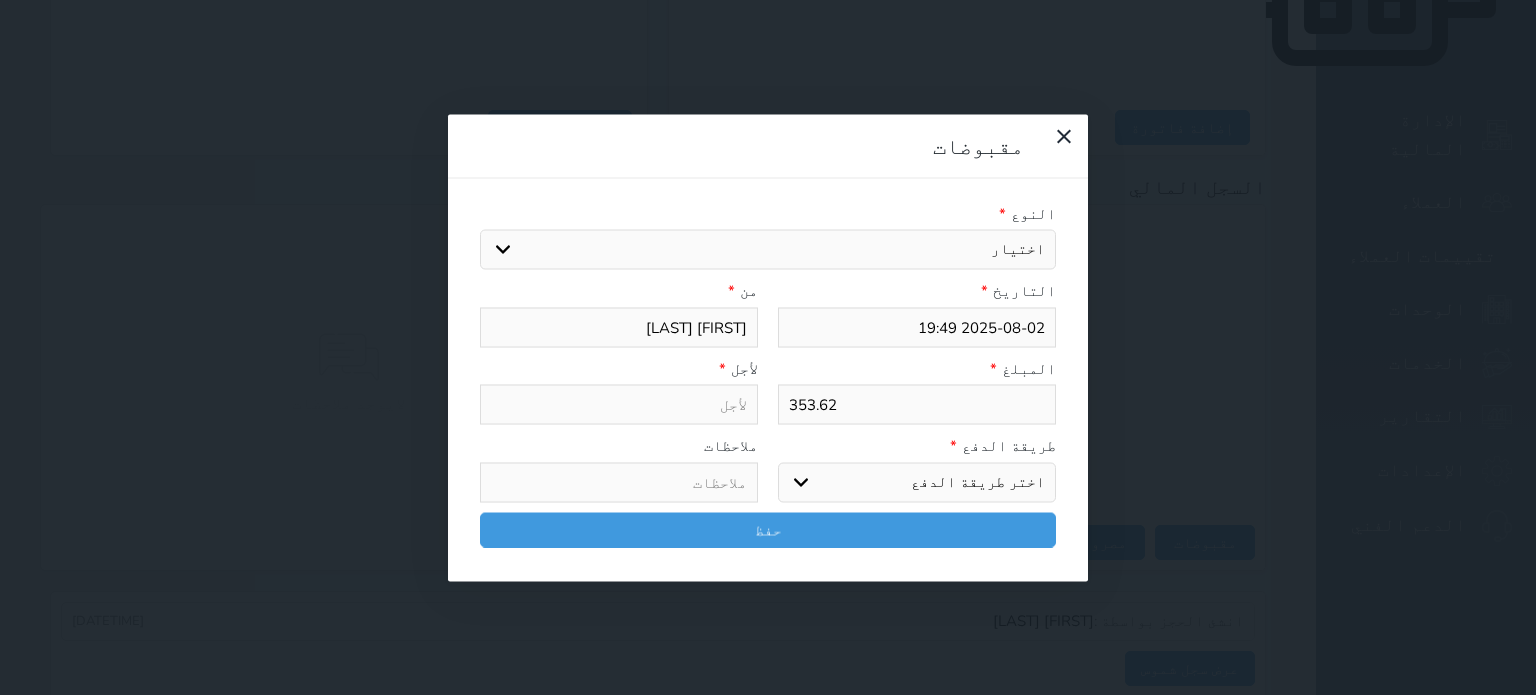 click on "اختيار" at bounding box center (768, 250) 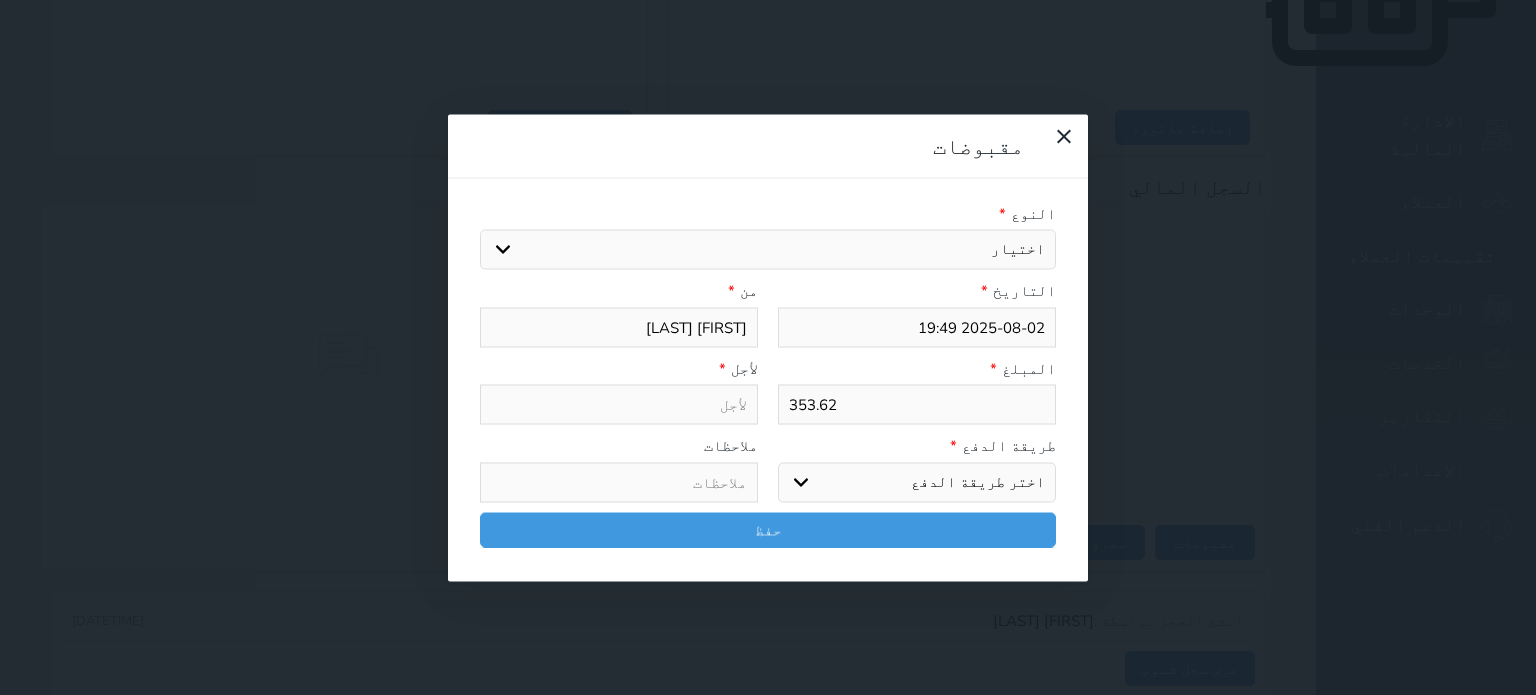click on "اختيار" at bounding box center (768, 250) 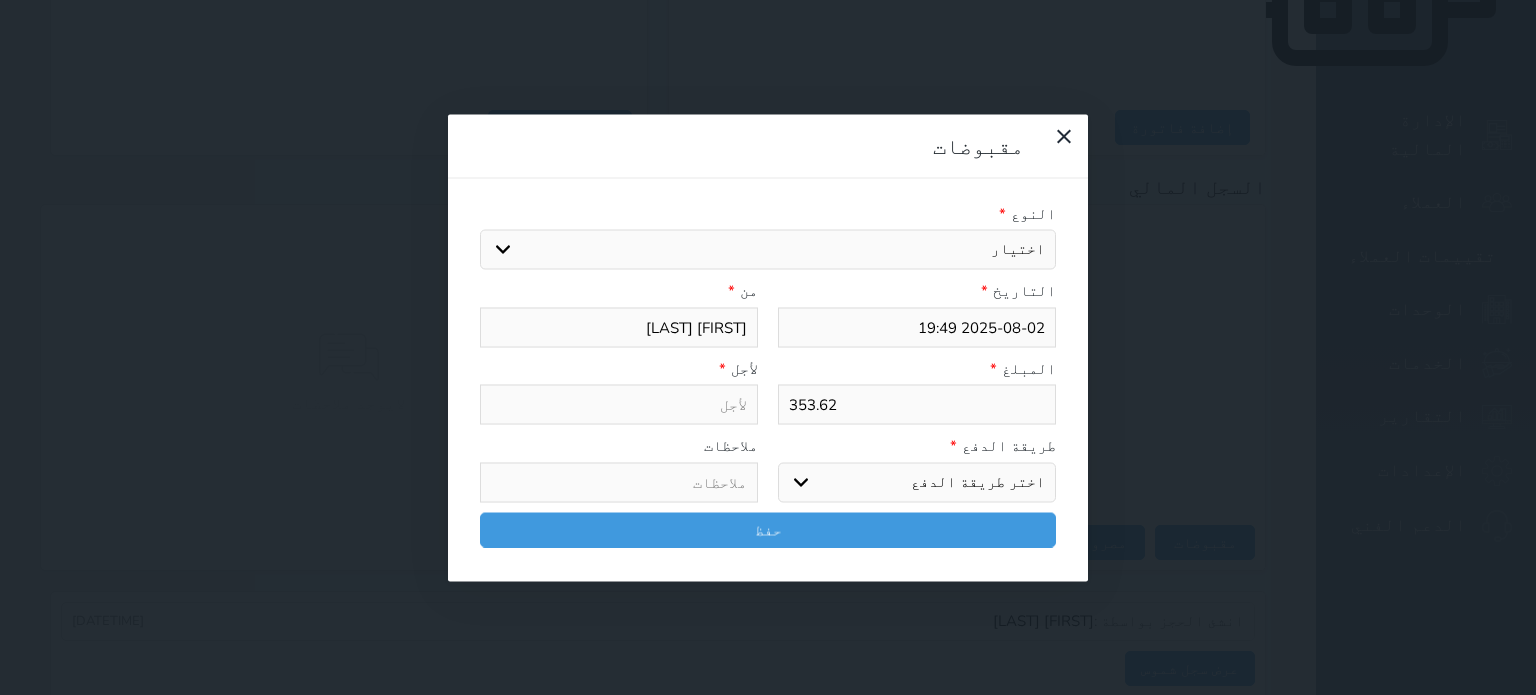 click on "اختيار" at bounding box center [768, 250] 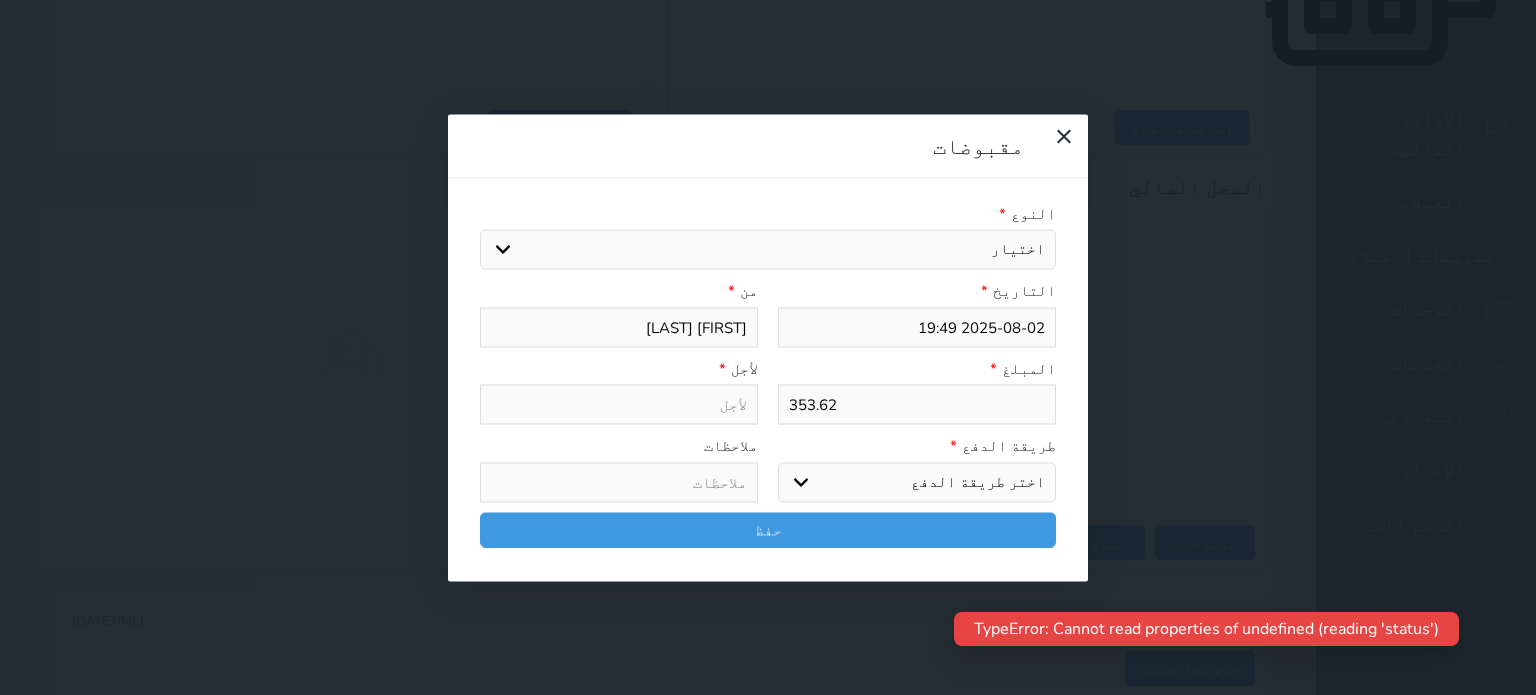 click on "اختيار" at bounding box center (768, 250) 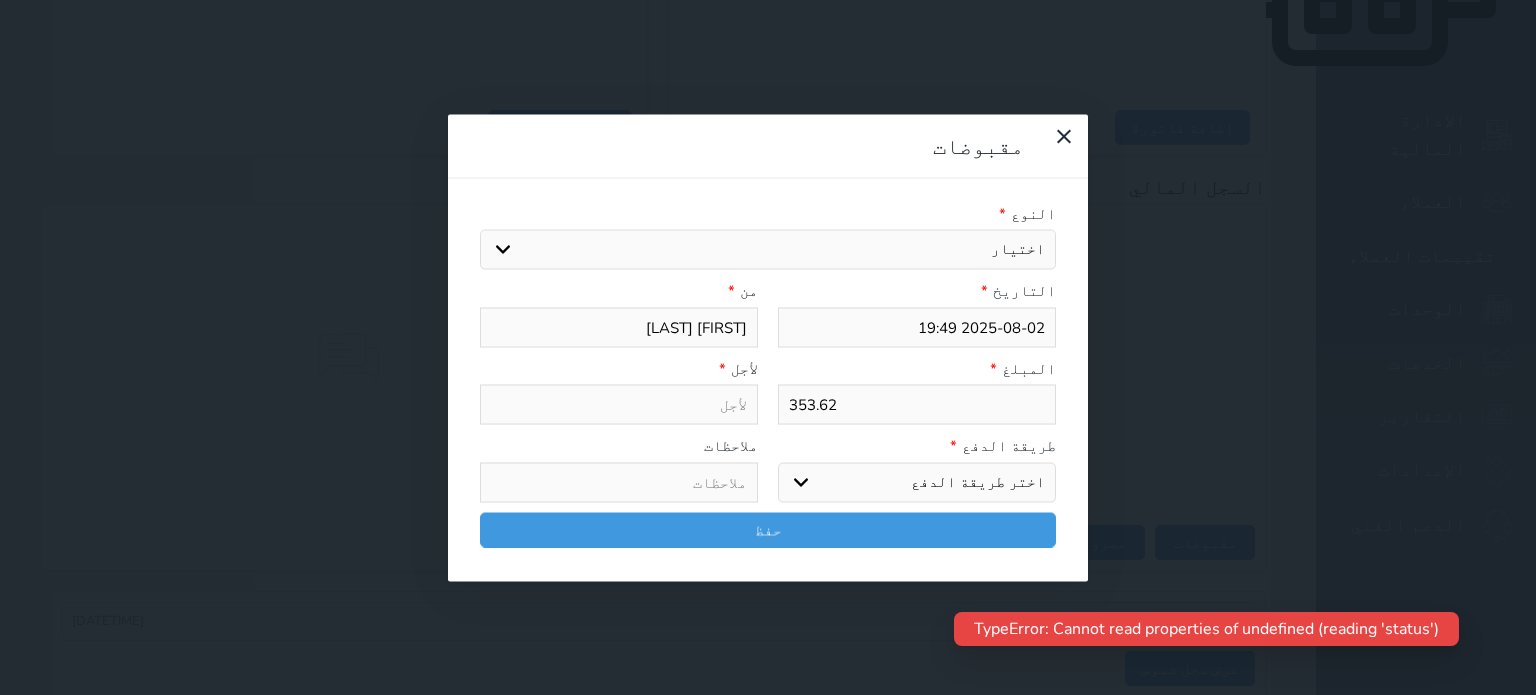 click on "اختيار" at bounding box center (768, 250) 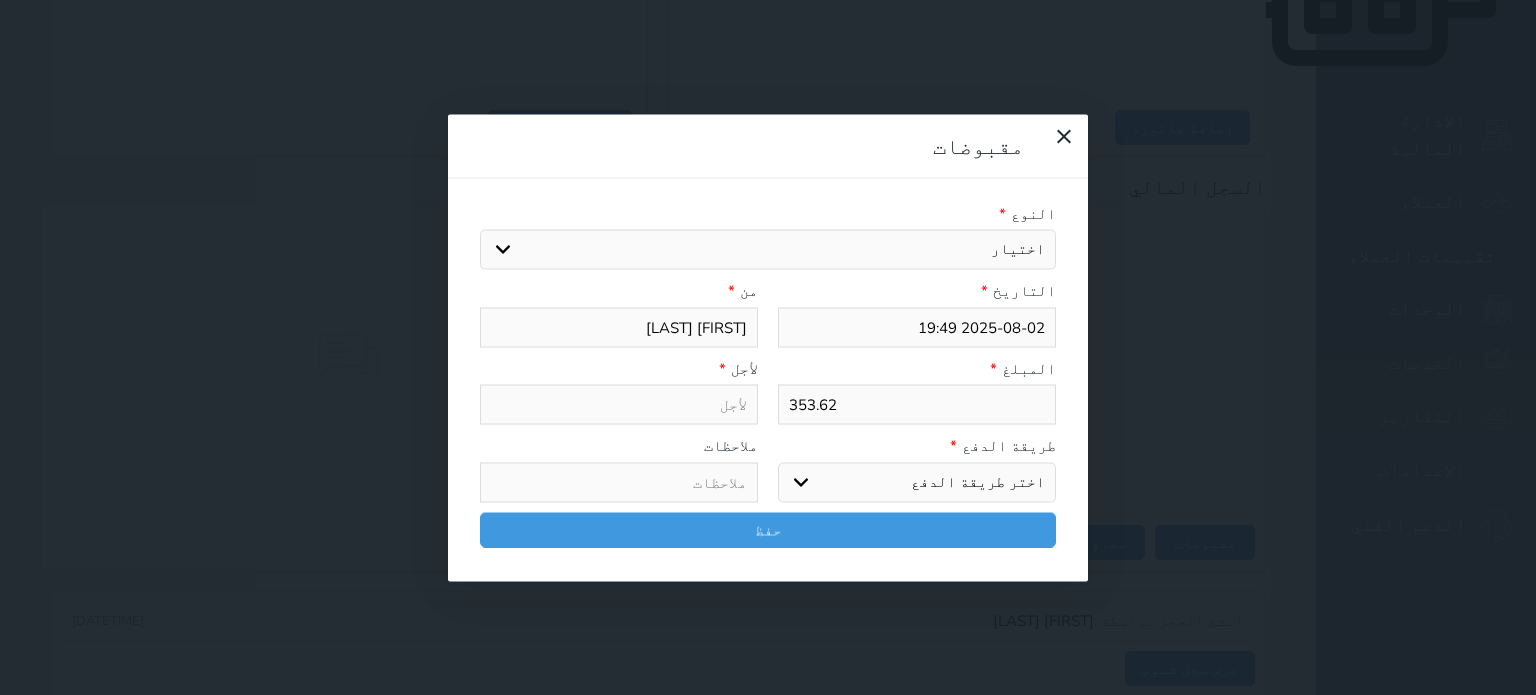 click on "اختيار" at bounding box center (768, 250) 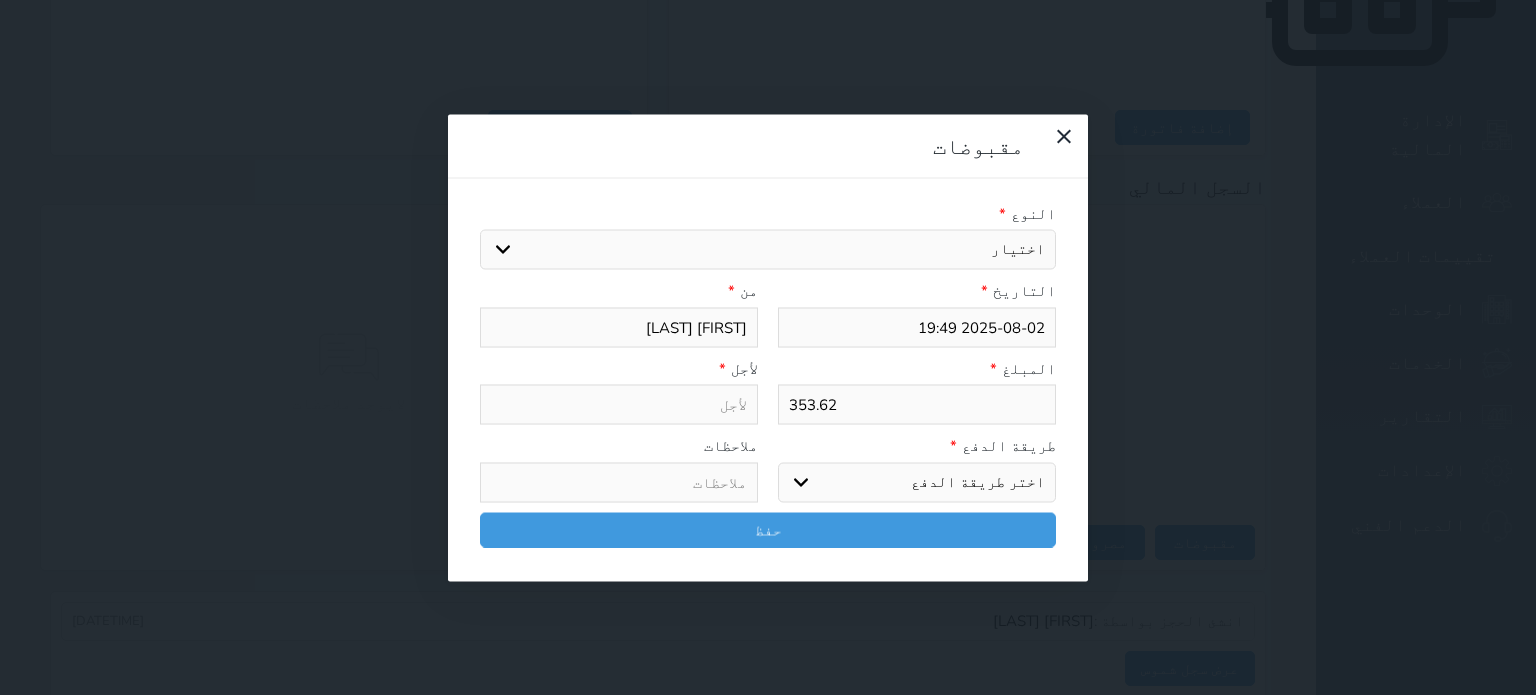 click on "اختيار" at bounding box center [768, 250] 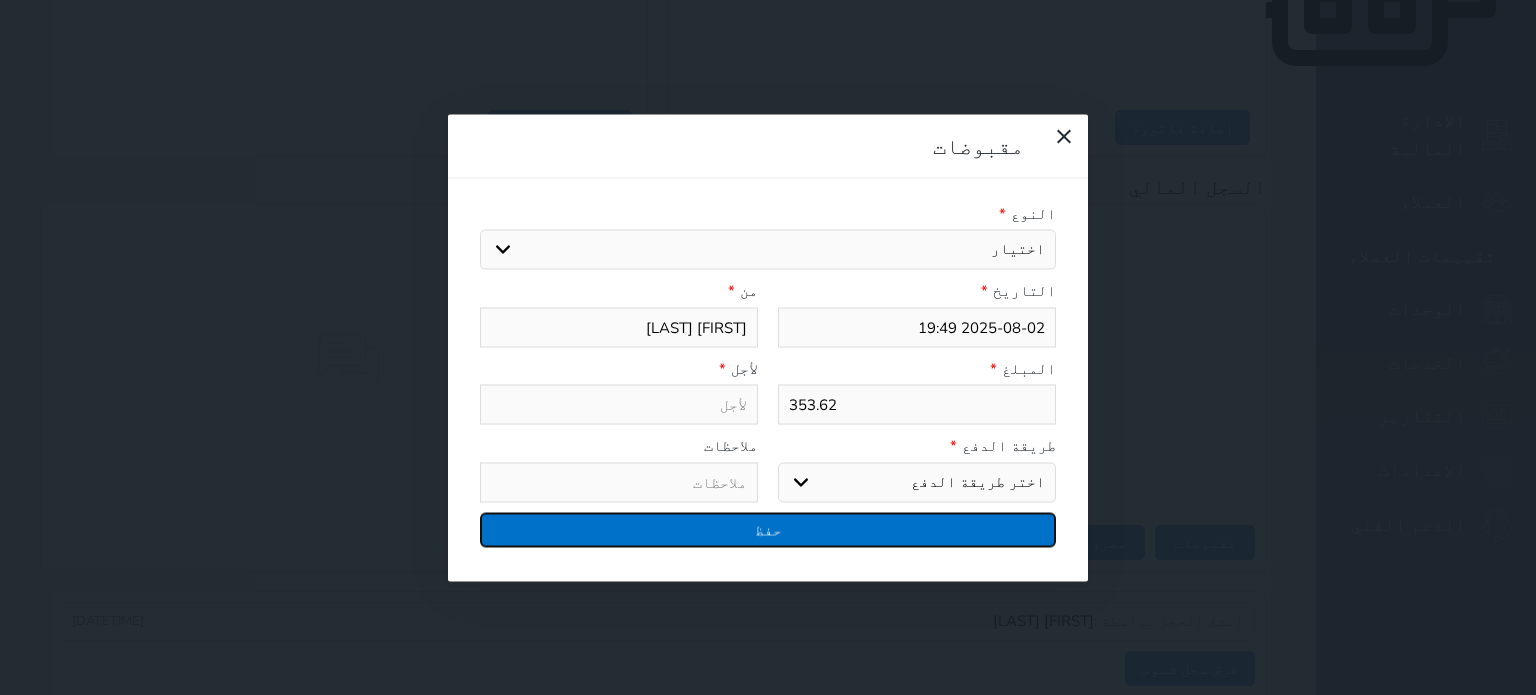click on "حفظ" at bounding box center (768, 529) 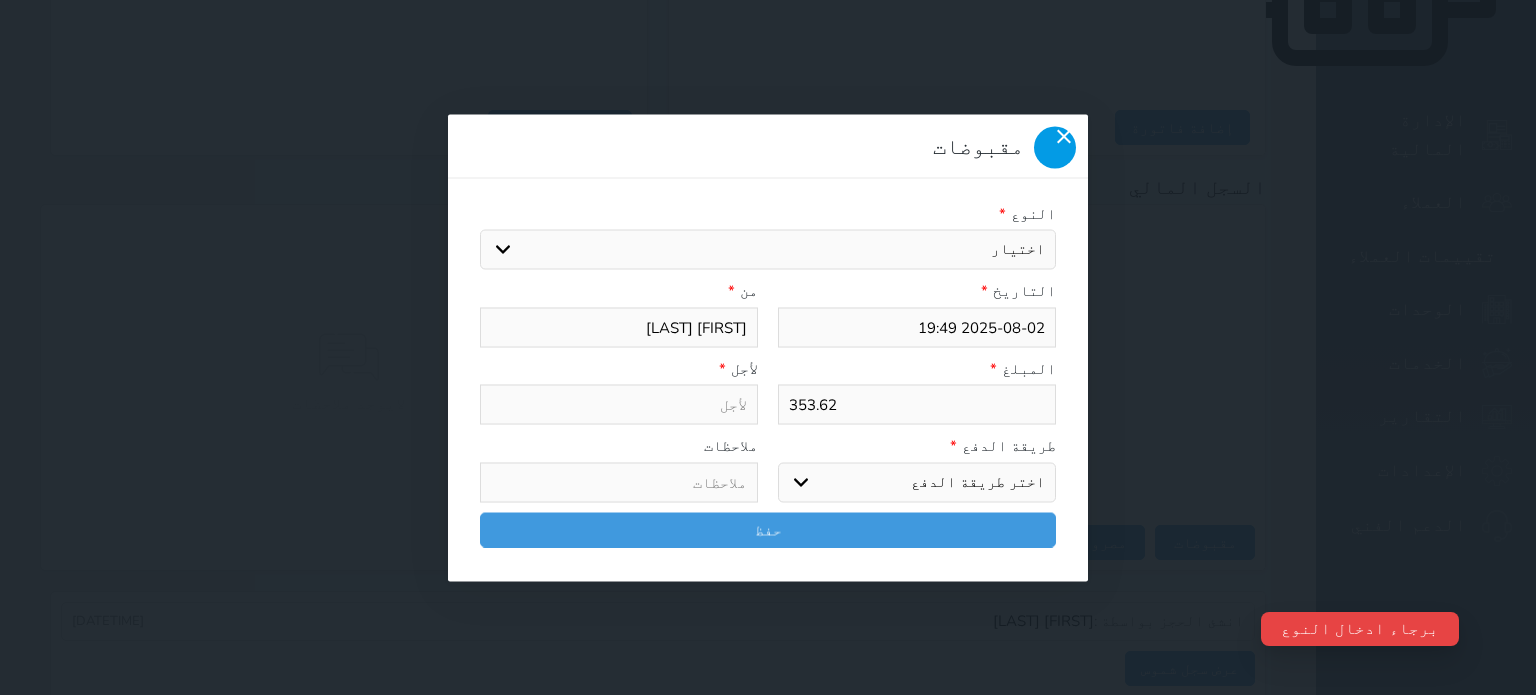 click at bounding box center [1055, 147] 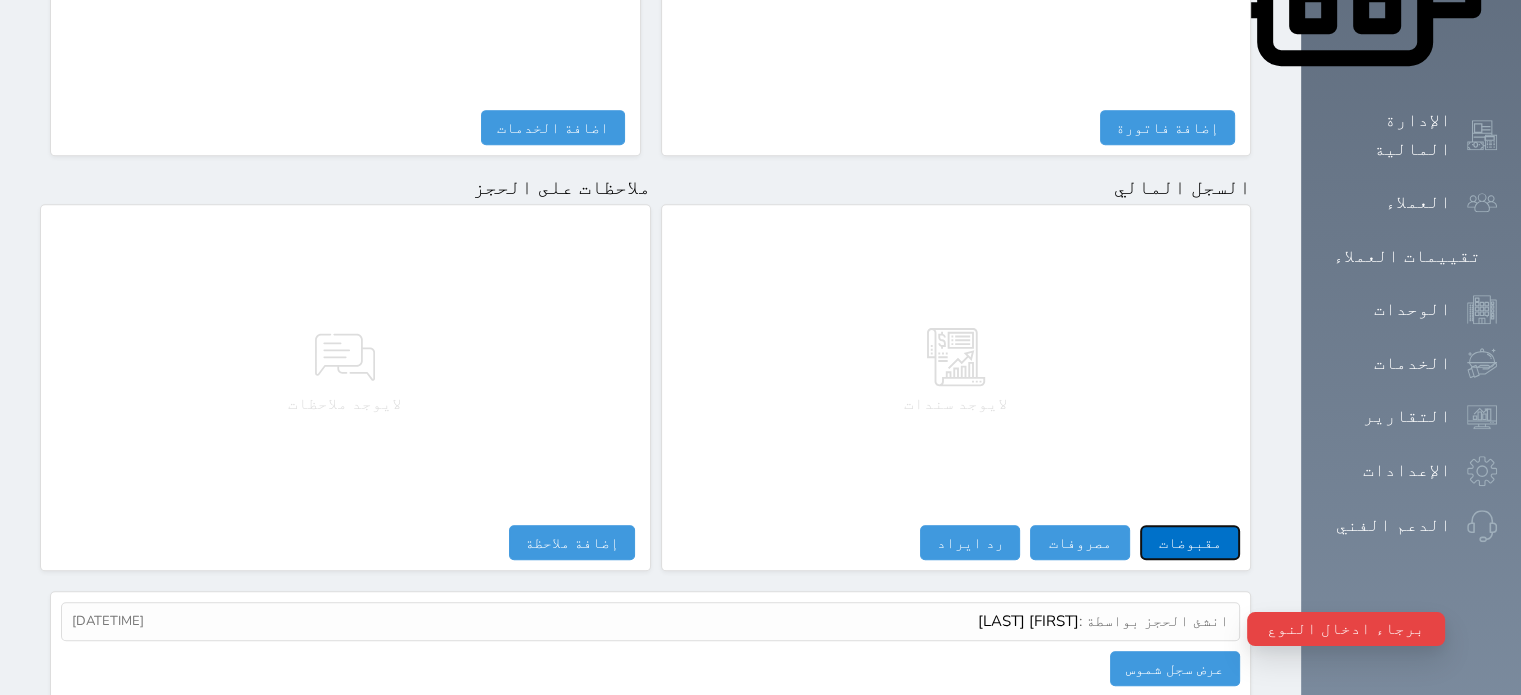 click on "مقبوضات" at bounding box center (1190, 542) 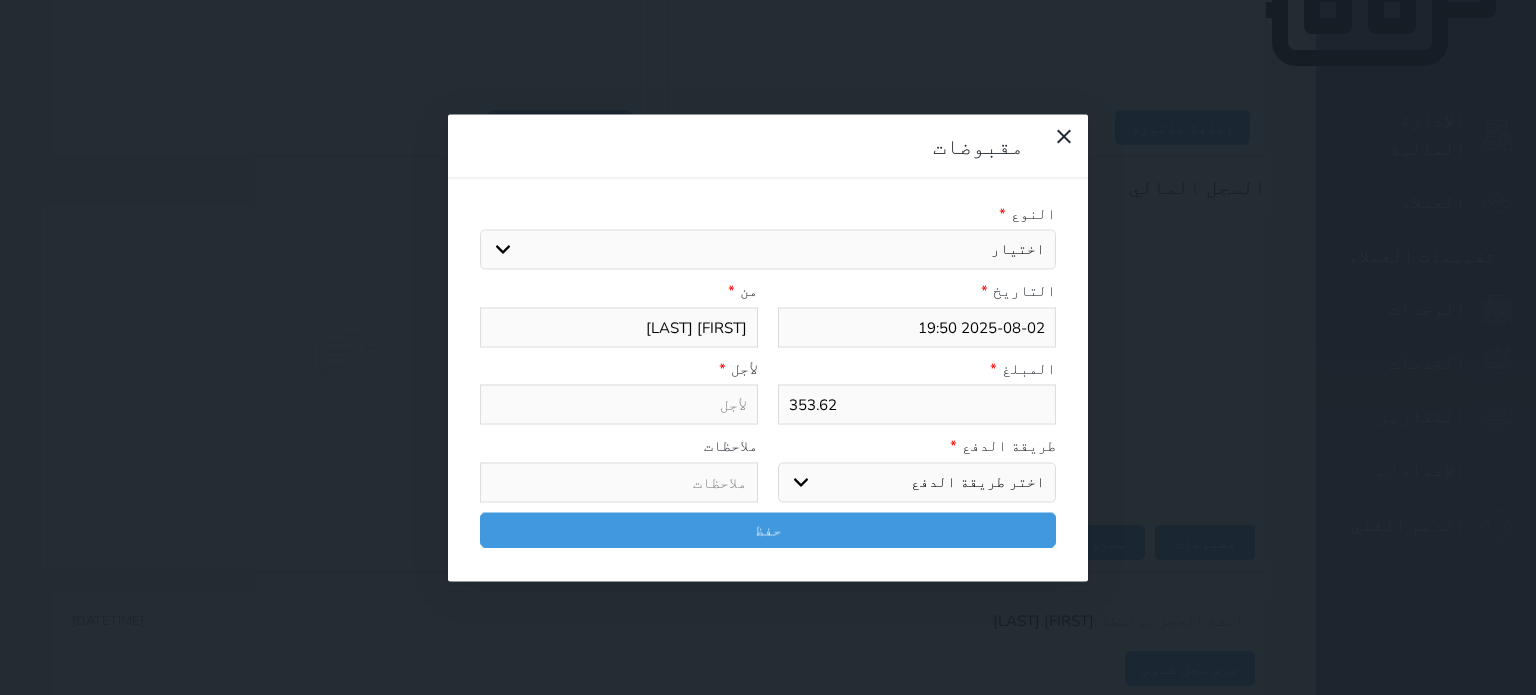 select 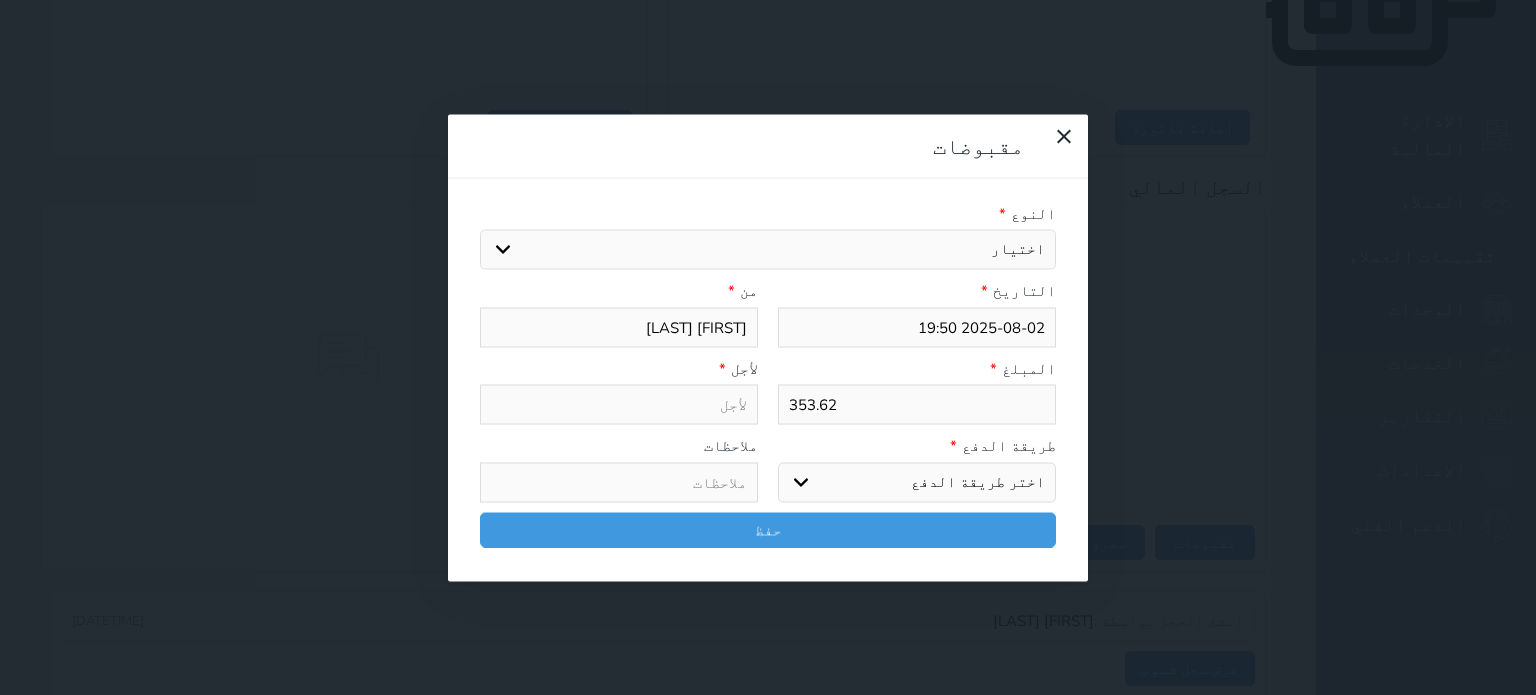 click on "اختيار   مقبوضات عامة قيمة إيجار فواتير تامين عربون لا ينطبق آخر مغسلة واي فاي - الإنترنت مواقف السيارات طعام الأغذية والمشروبات مشروبات المشروبات الباردة المشروبات الساخنة الإفطار غداء عشاء مخبز و كعك حمام سباحة الصالة الرياضية سبا و خدمات الجمال اختيار وإسقاط (خدمات النقل) ميني بار كابل - تلفزيون سرير إضافي تصفيف الشعر التسوق خدمات الجولات السياحية المنظمة خدمات الدليل السياحي" at bounding box center [768, 250] 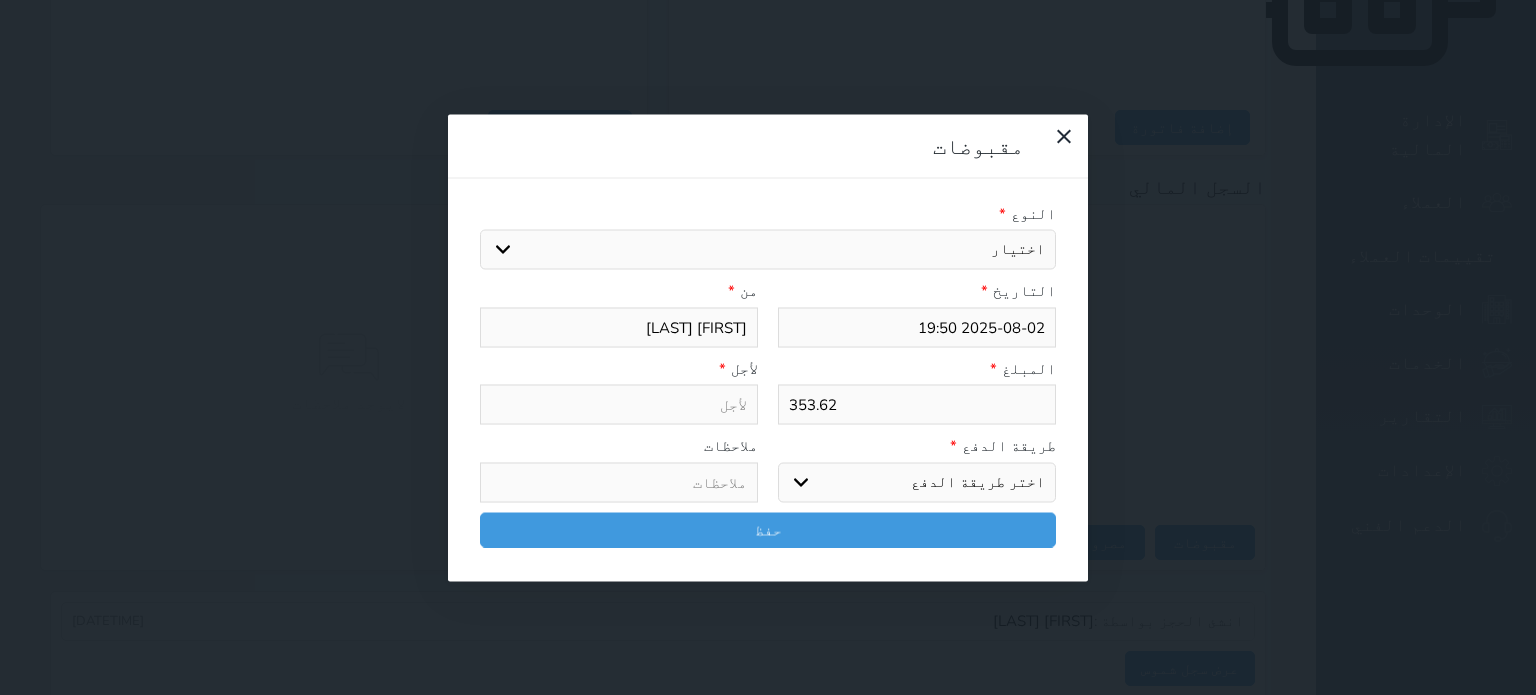 select on "163420" 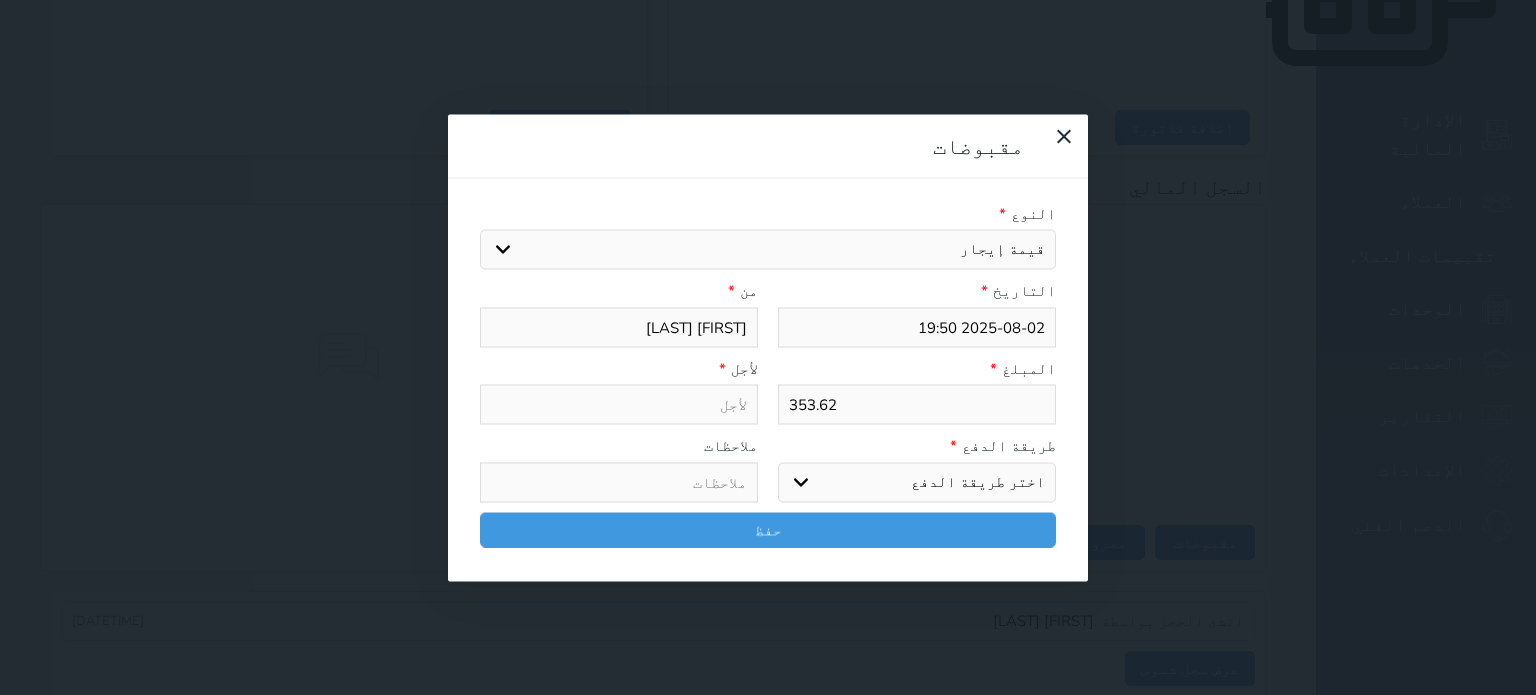 click on "اختيار   مقبوضات عامة قيمة إيجار فواتير تامين عربون لا ينطبق آخر مغسلة واي فاي - الإنترنت مواقف السيارات طعام الأغذية والمشروبات مشروبات المشروبات الباردة المشروبات الساخنة الإفطار غداء عشاء مخبز و كعك حمام سباحة الصالة الرياضية سبا و خدمات الجمال اختيار وإسقاط (خدمات النقل) ميني بار كابل - تلفزيون سرير إضافي تصفيف الشعر التسوق خدمات الجولات السياحية المنظمة خدمات الدليل السياحي" at bounding box center (768, 250) 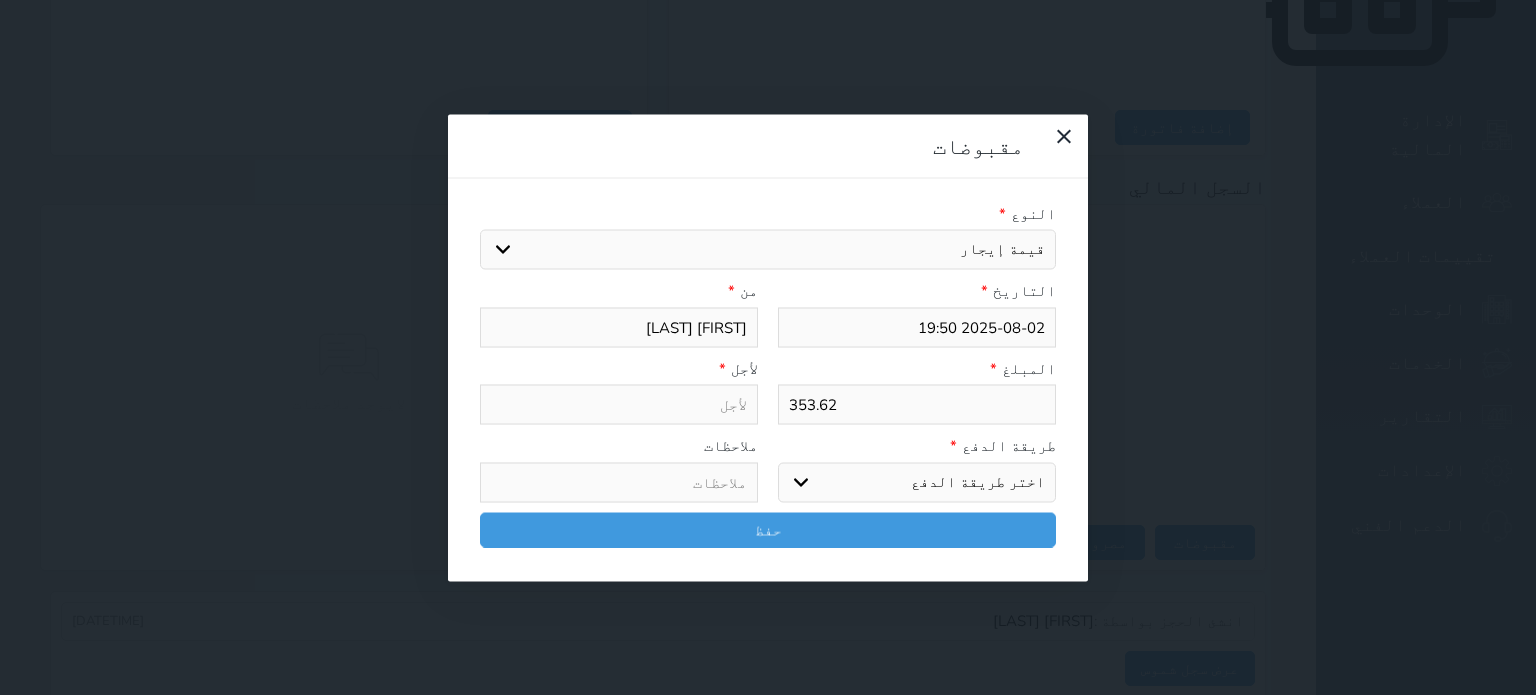 select 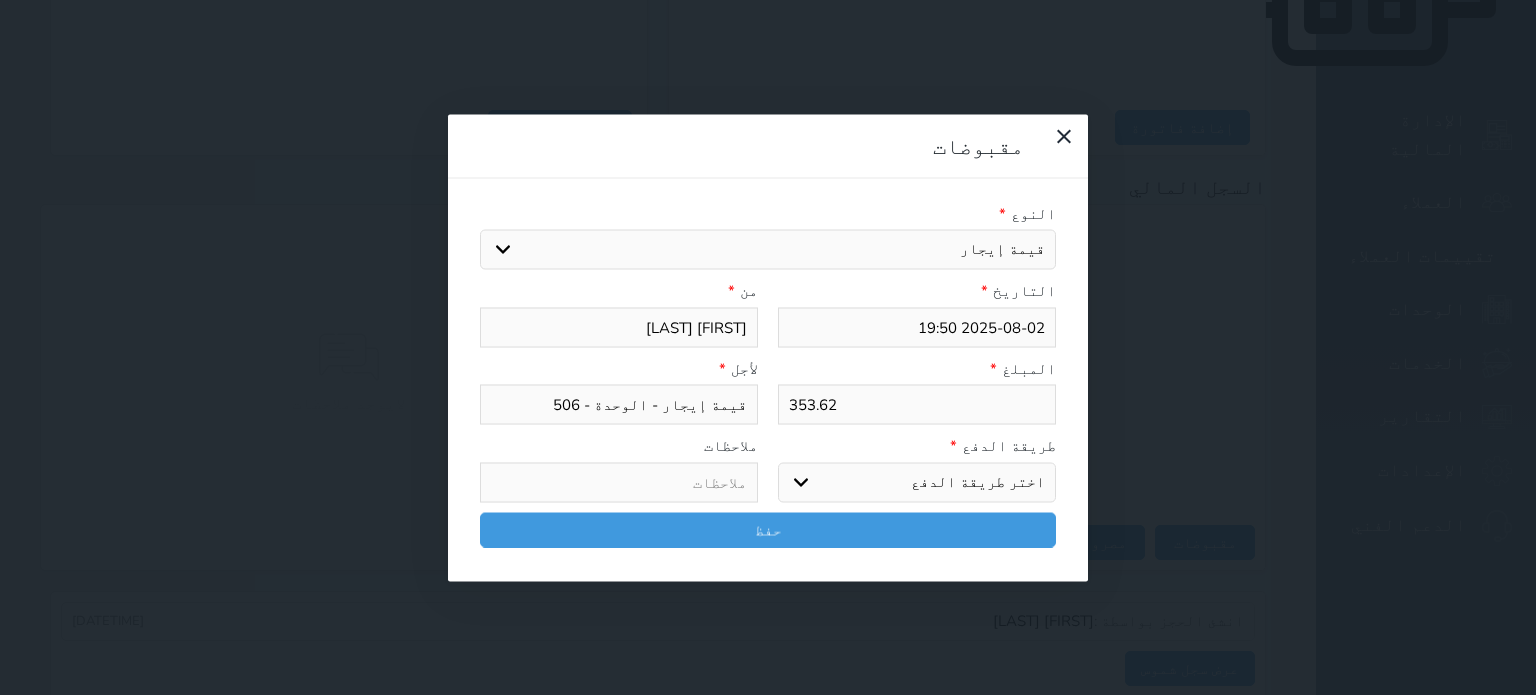 click on "اختر طريقة الدفع   دفع نقدى   تحويل بنكى   مدى   بطاقة ائتمان   آجل" at bounding box center (917, 482) 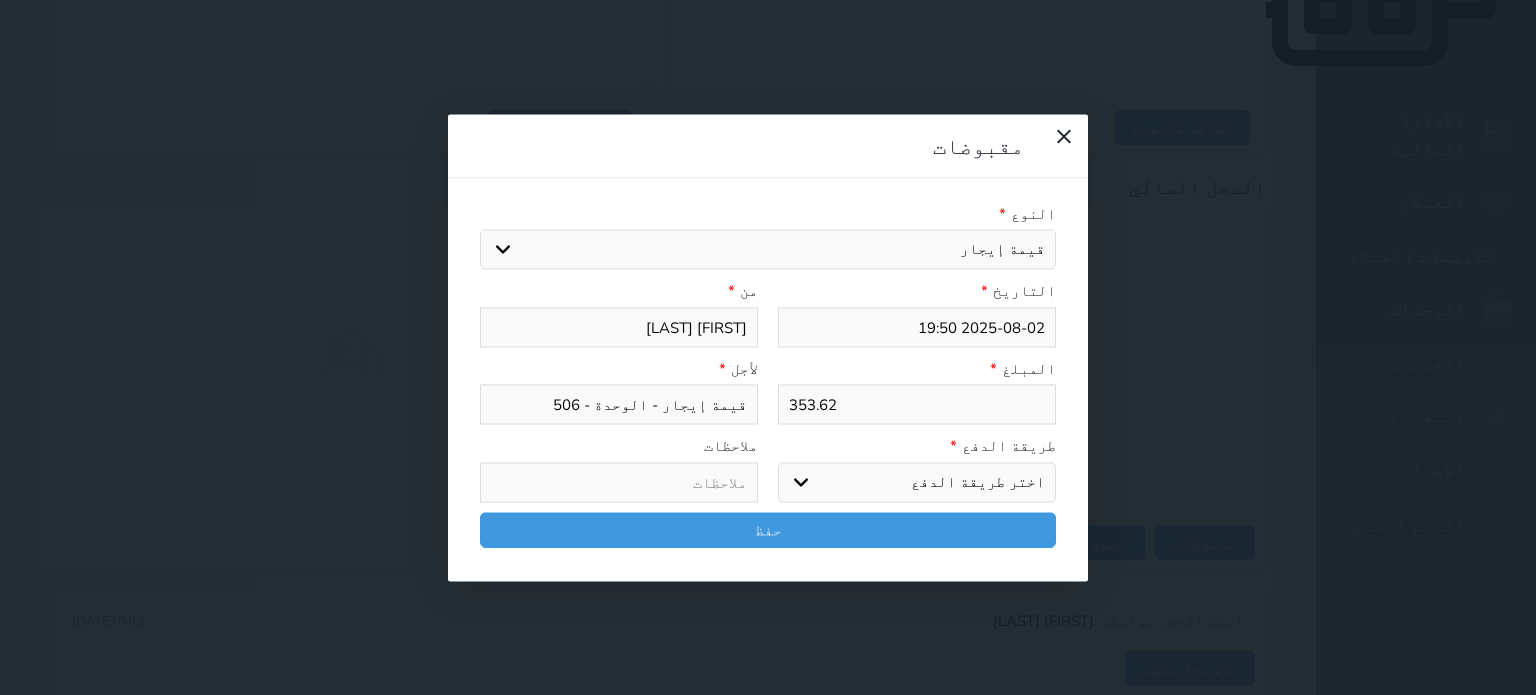 select on "mada" 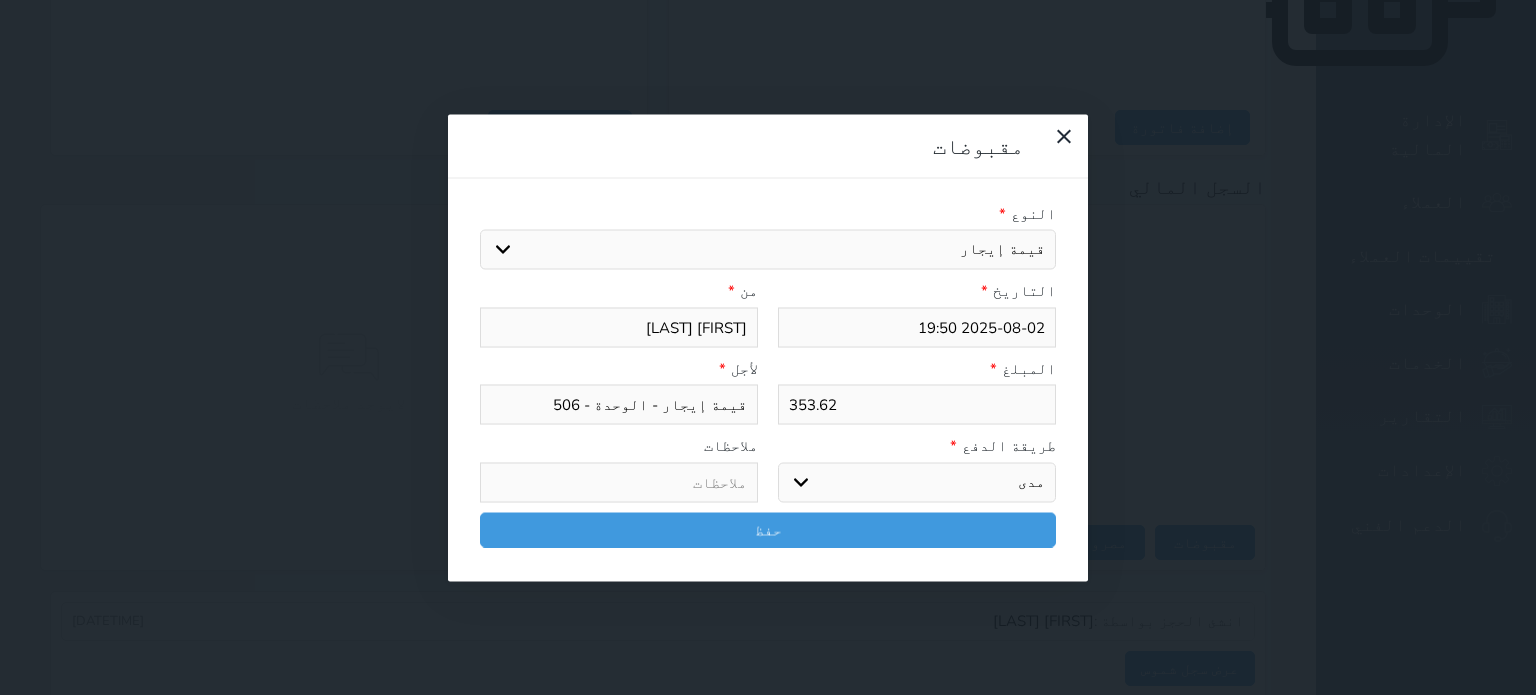 click on "اختر طريقة الدفع   دفع نقدى   تحويل بنكى   مدى   بطاقة ائتمان   آجل" at bounding box center [917, 482] 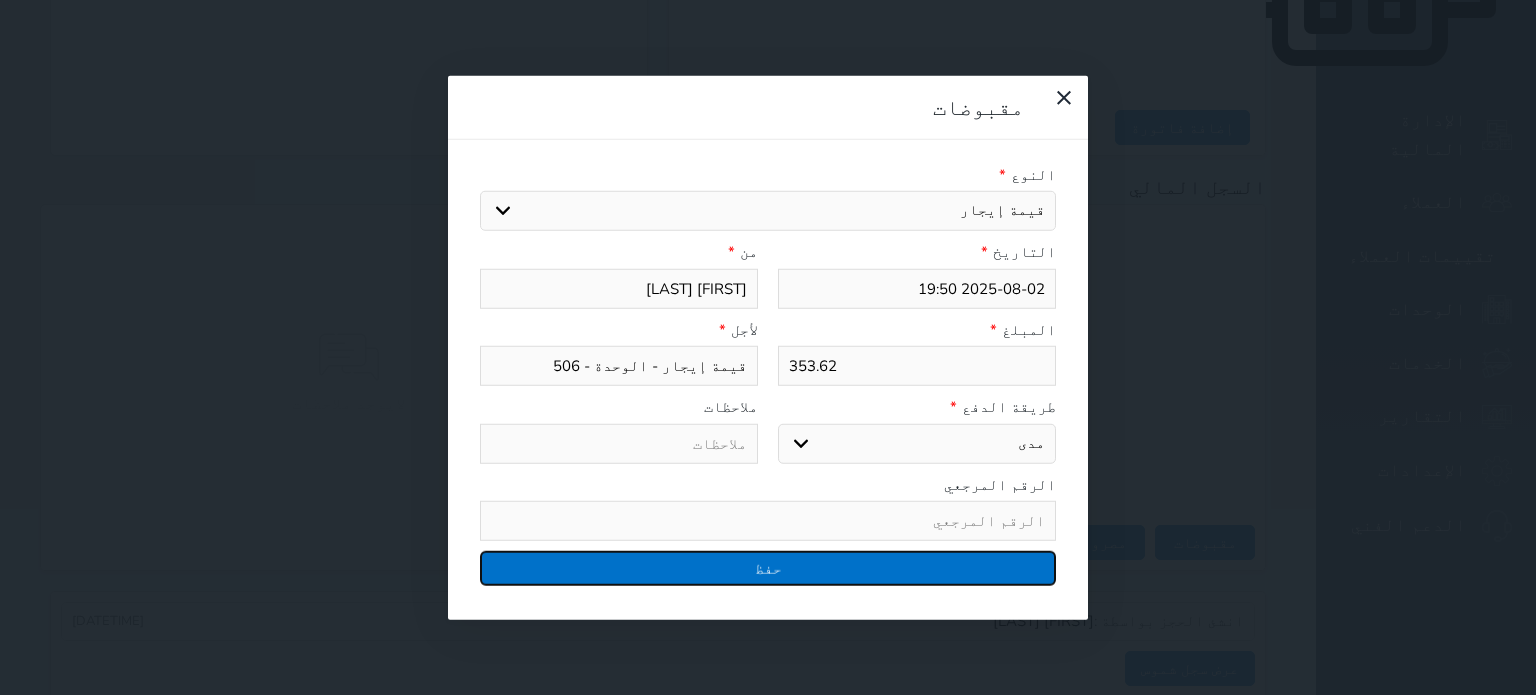 click on "حفظ" at bounding box center [768, 568] 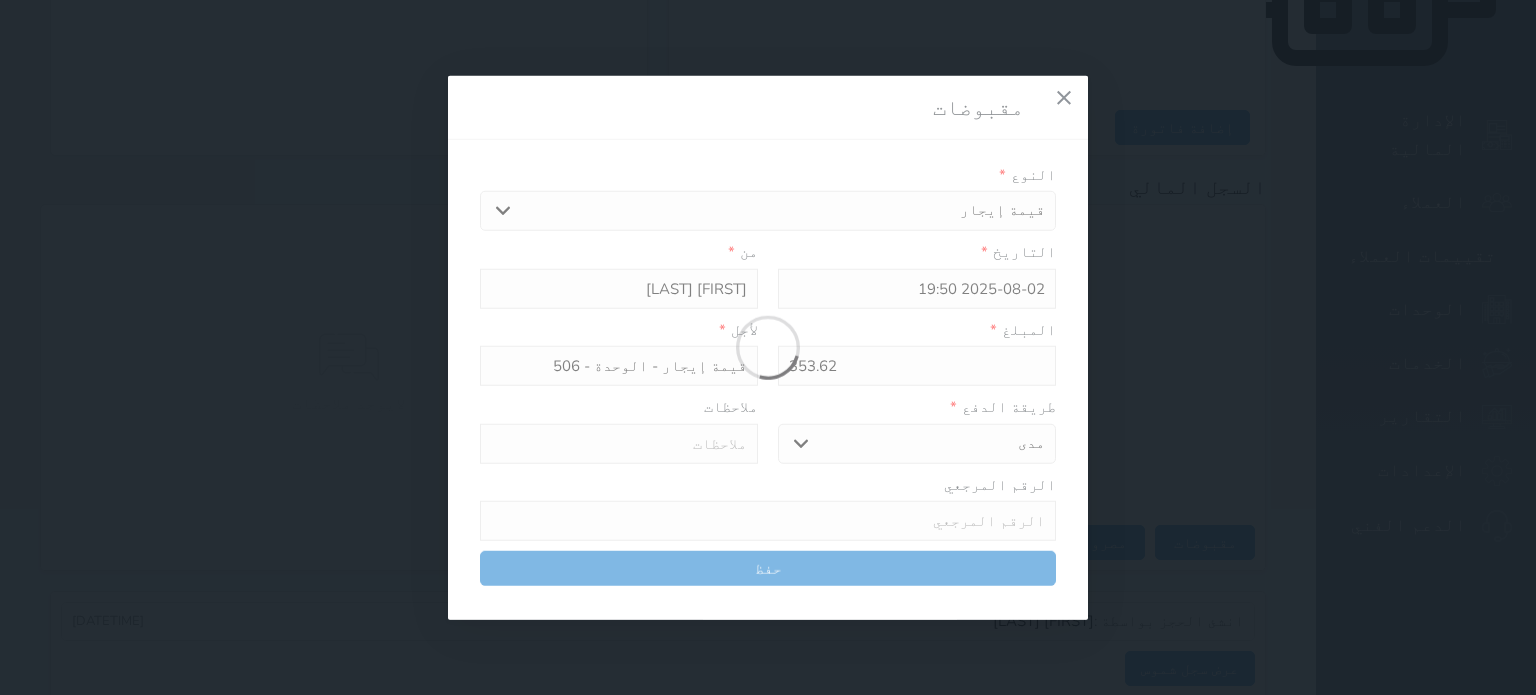 select 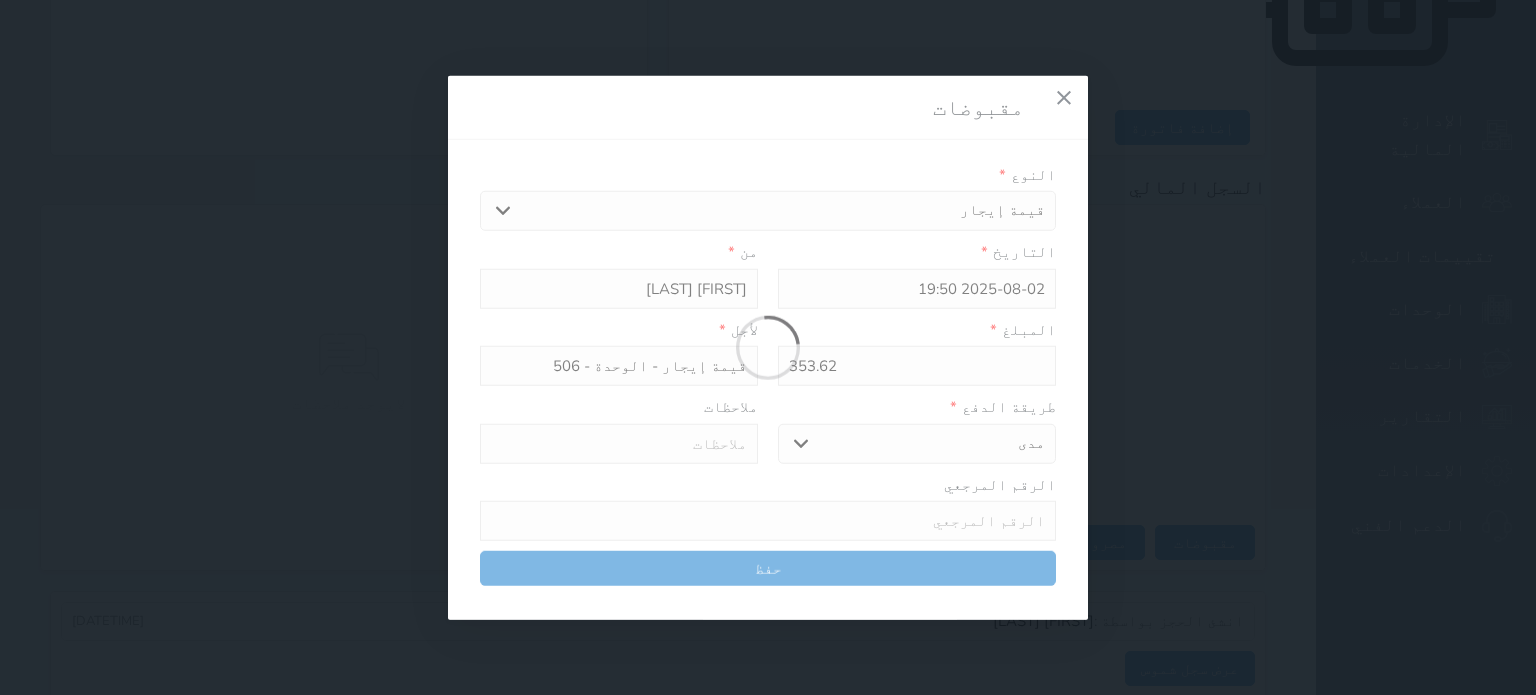 type 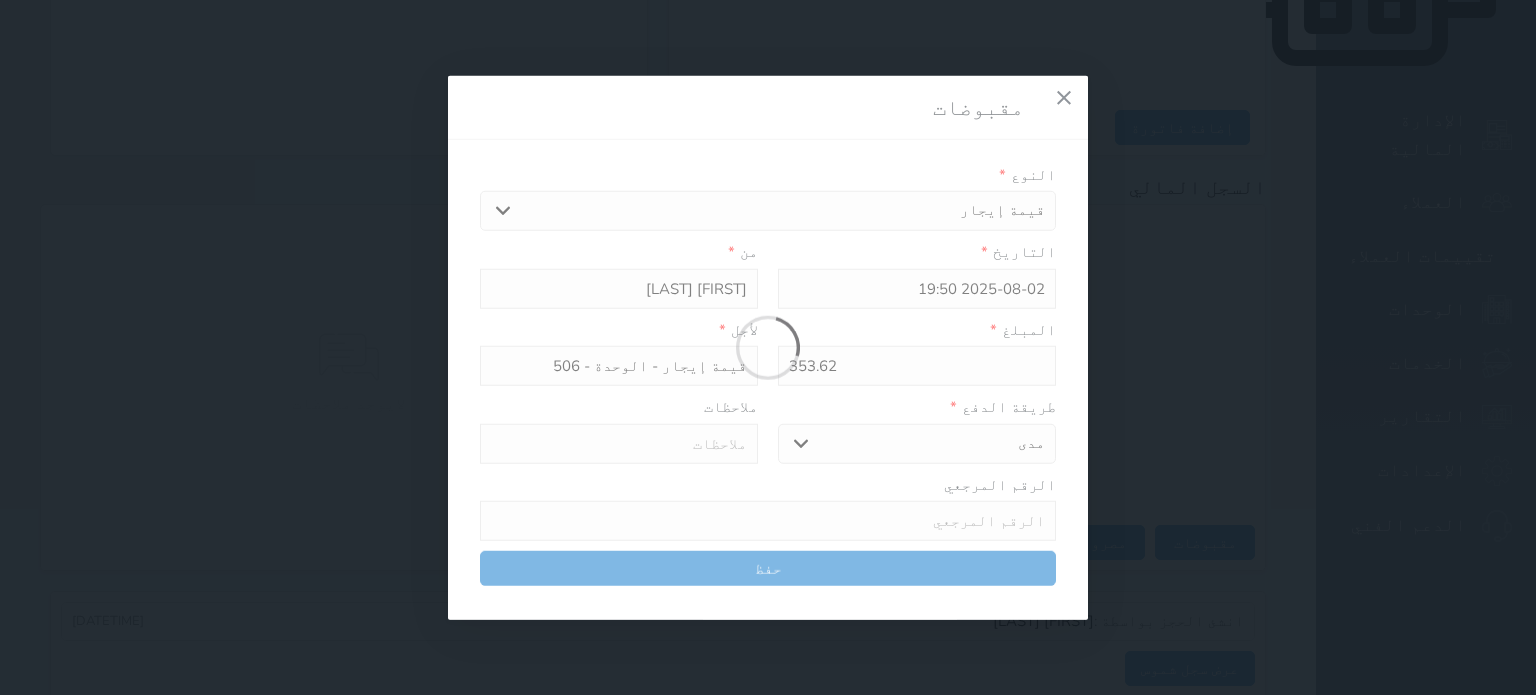 type on "0" 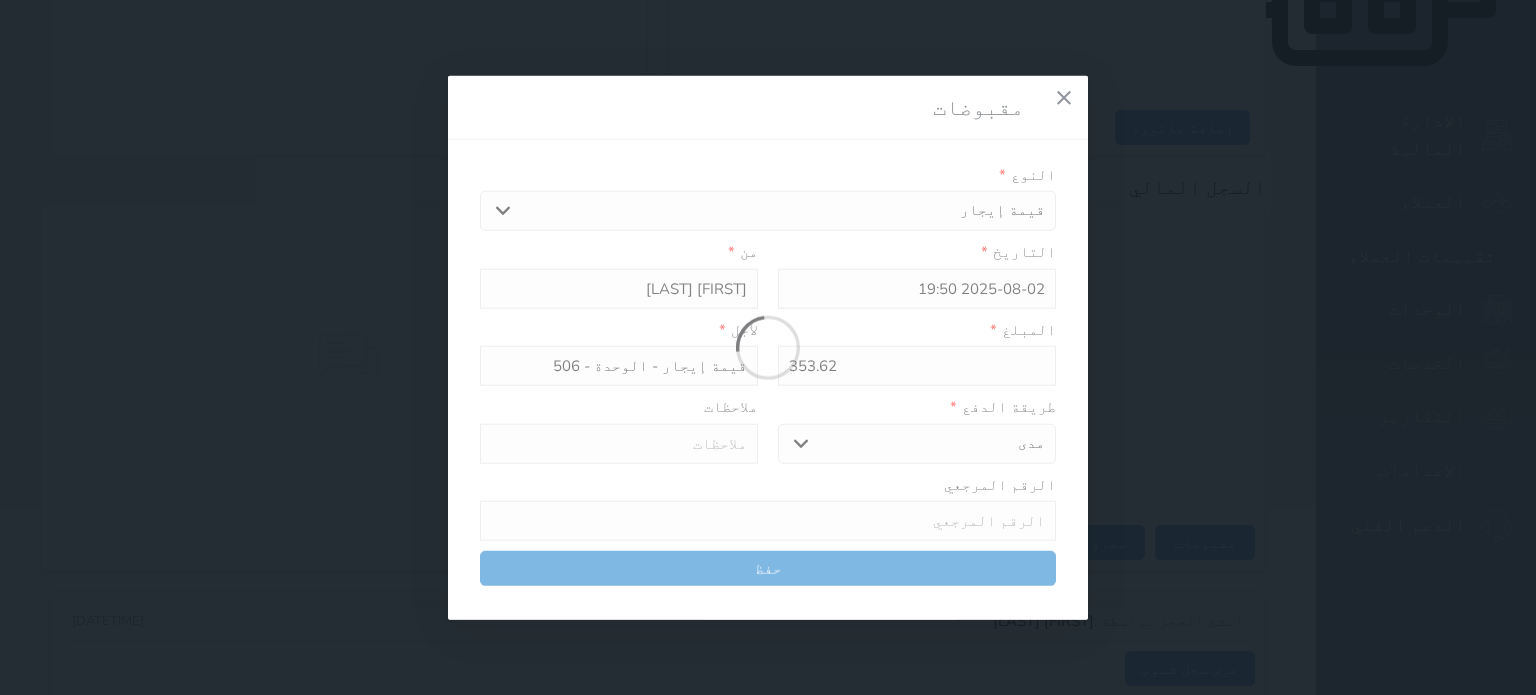 select 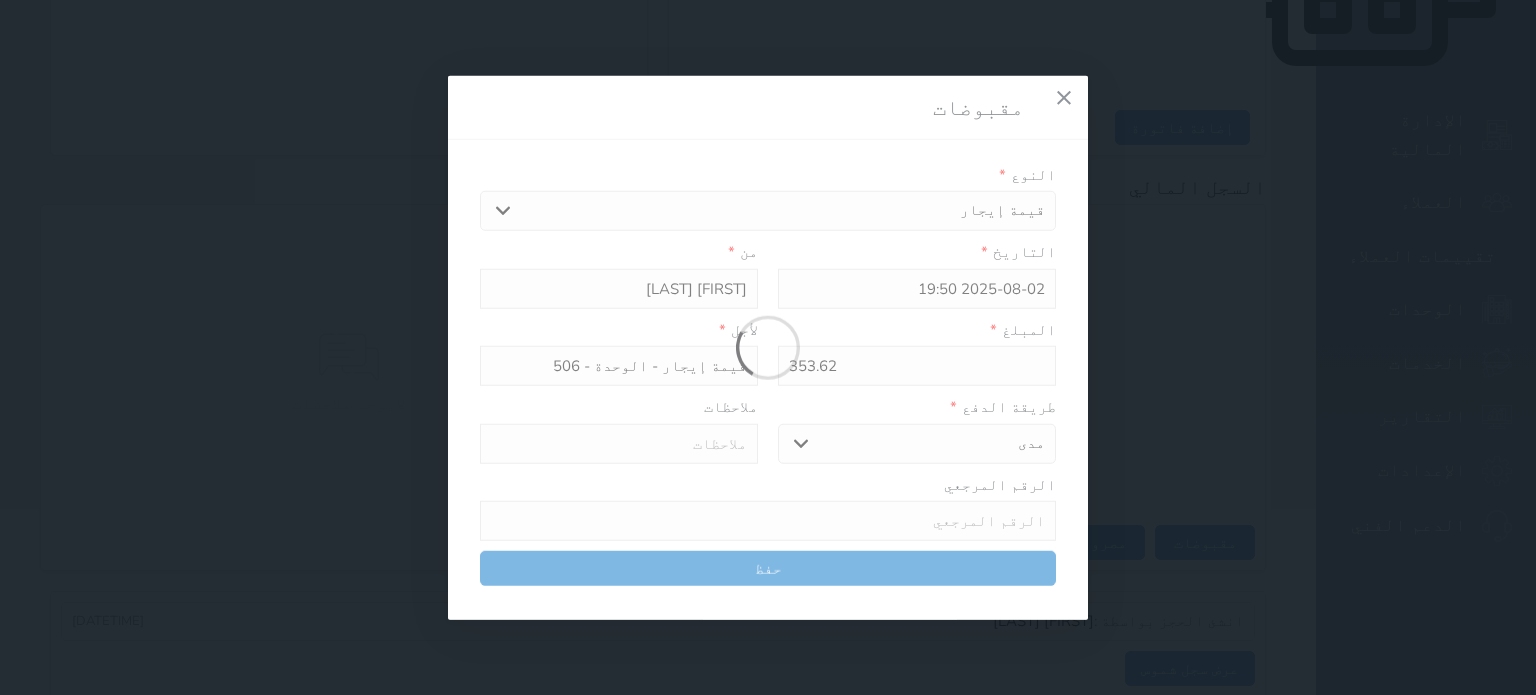 type on "0" 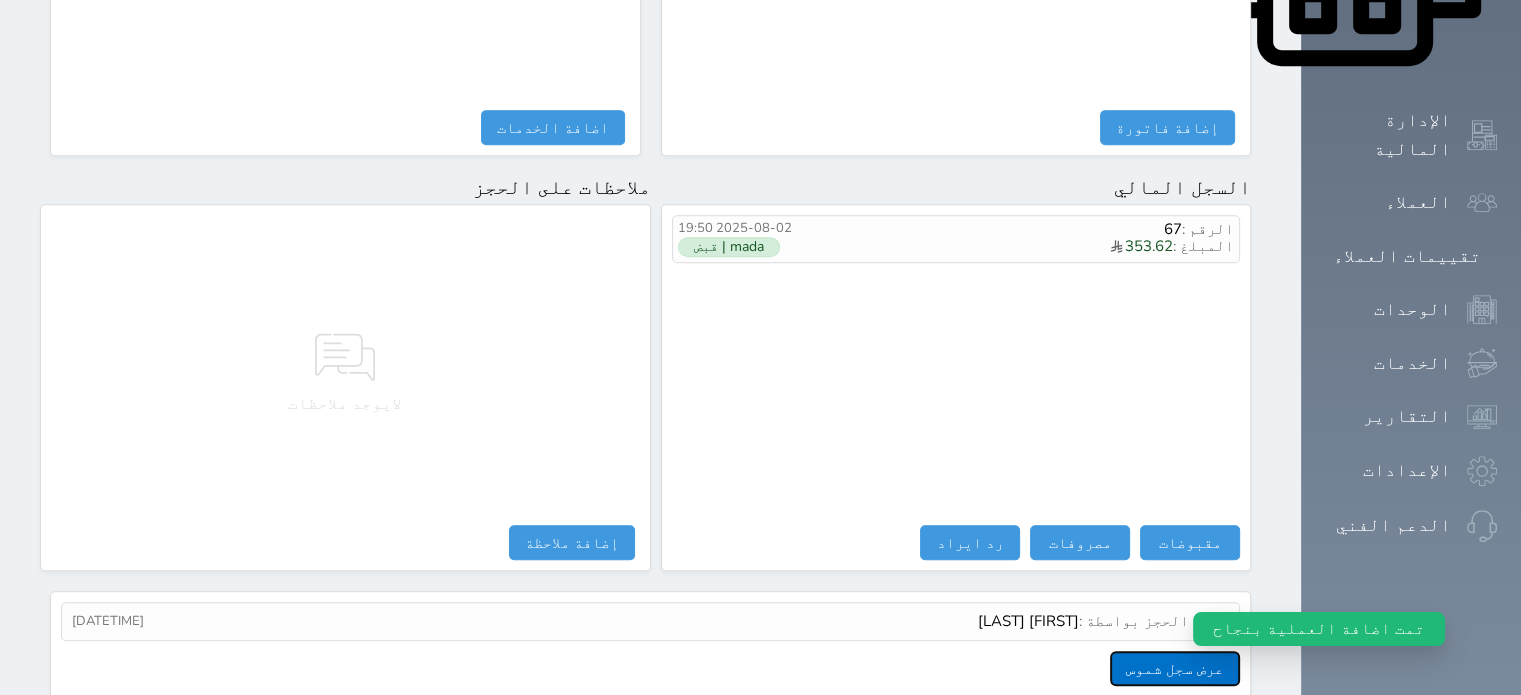 click on "عرض سجل شموس" at bounding box center (1175, 668) 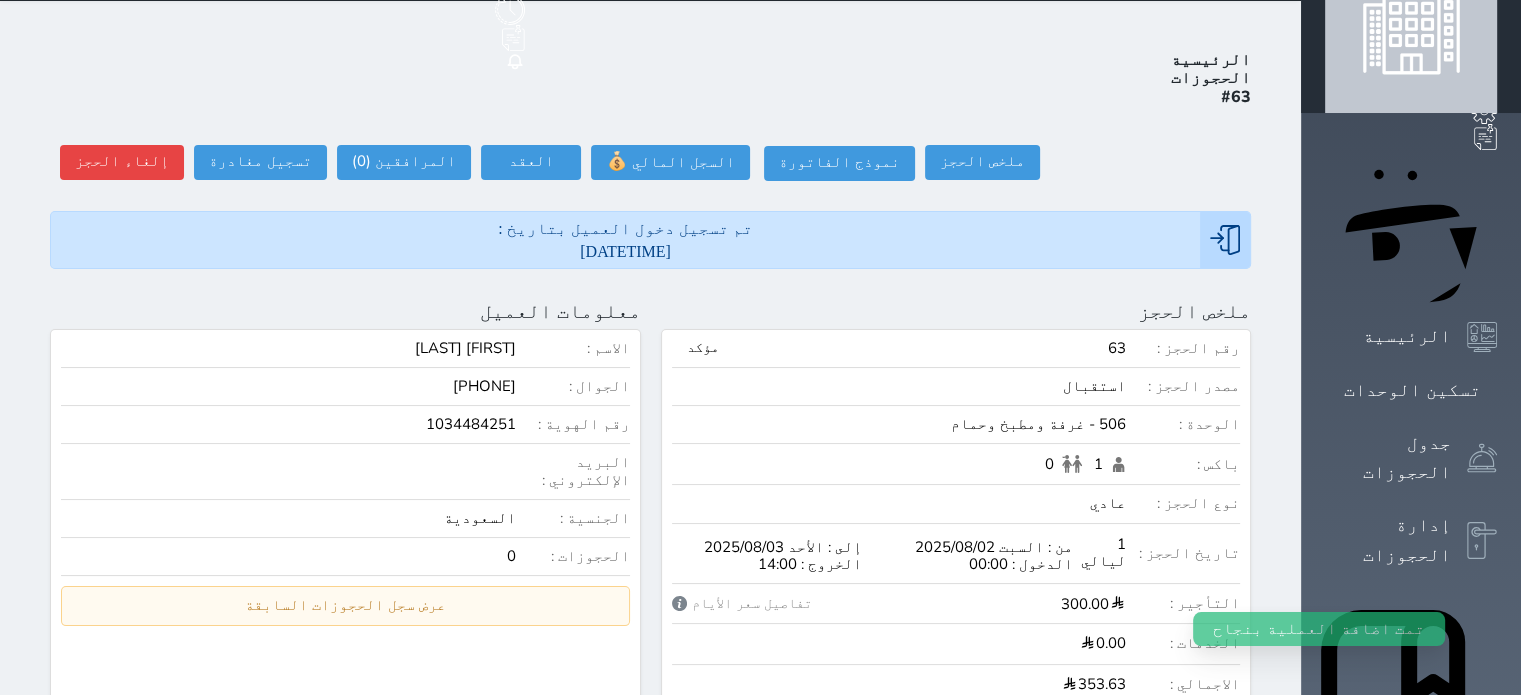 scroll, scrollTop: 0, scrollLeft: 0, axis: both 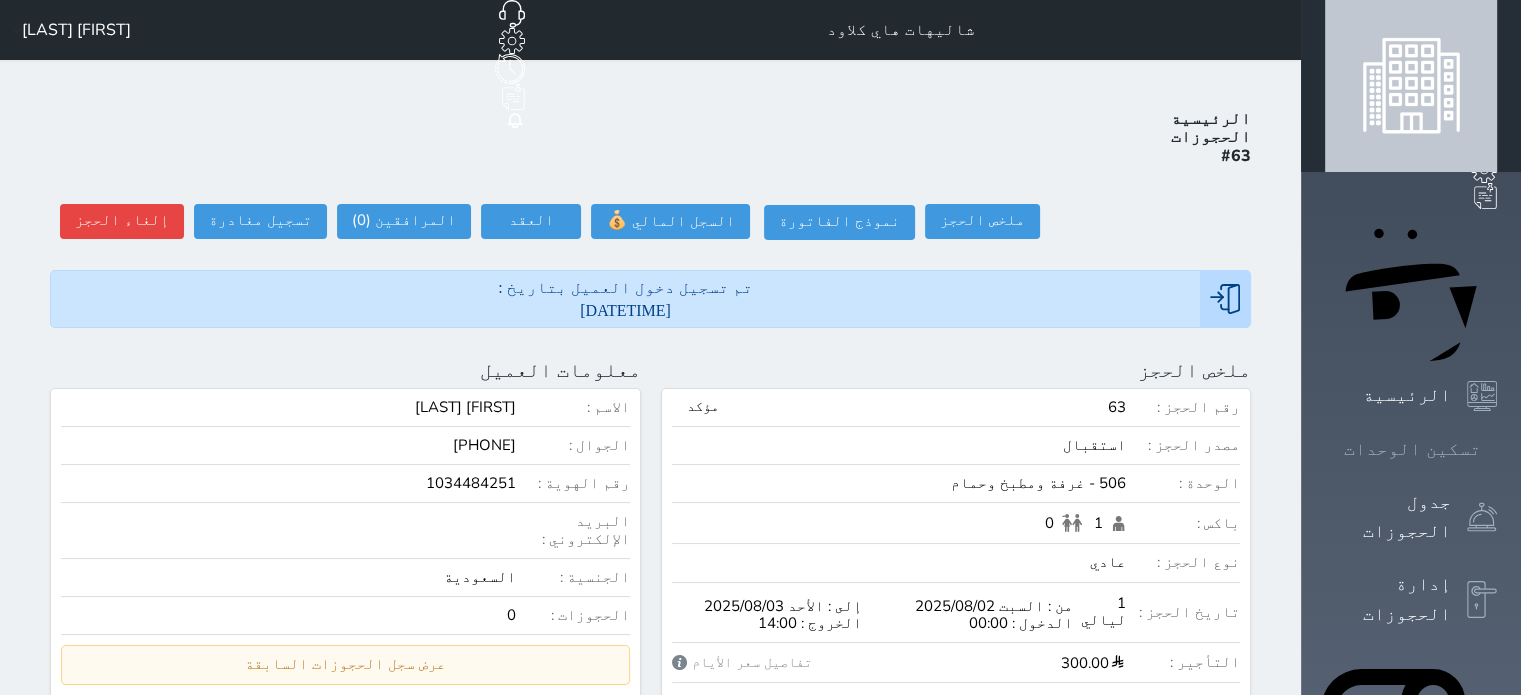 click on "تسكين الوحدات" at bounding box center (1412, 449) 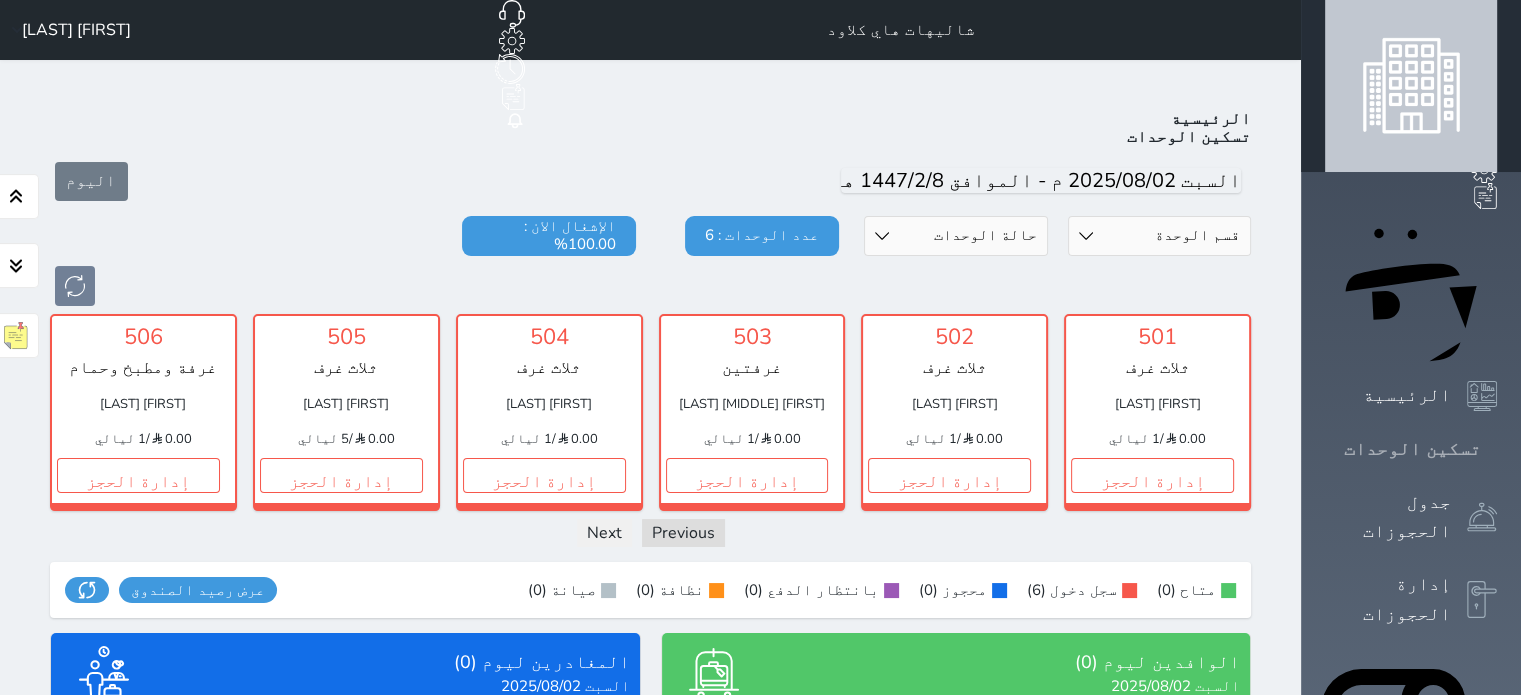 scroll, scrollTop: 78, scrollLeft: 0, axis: vertical 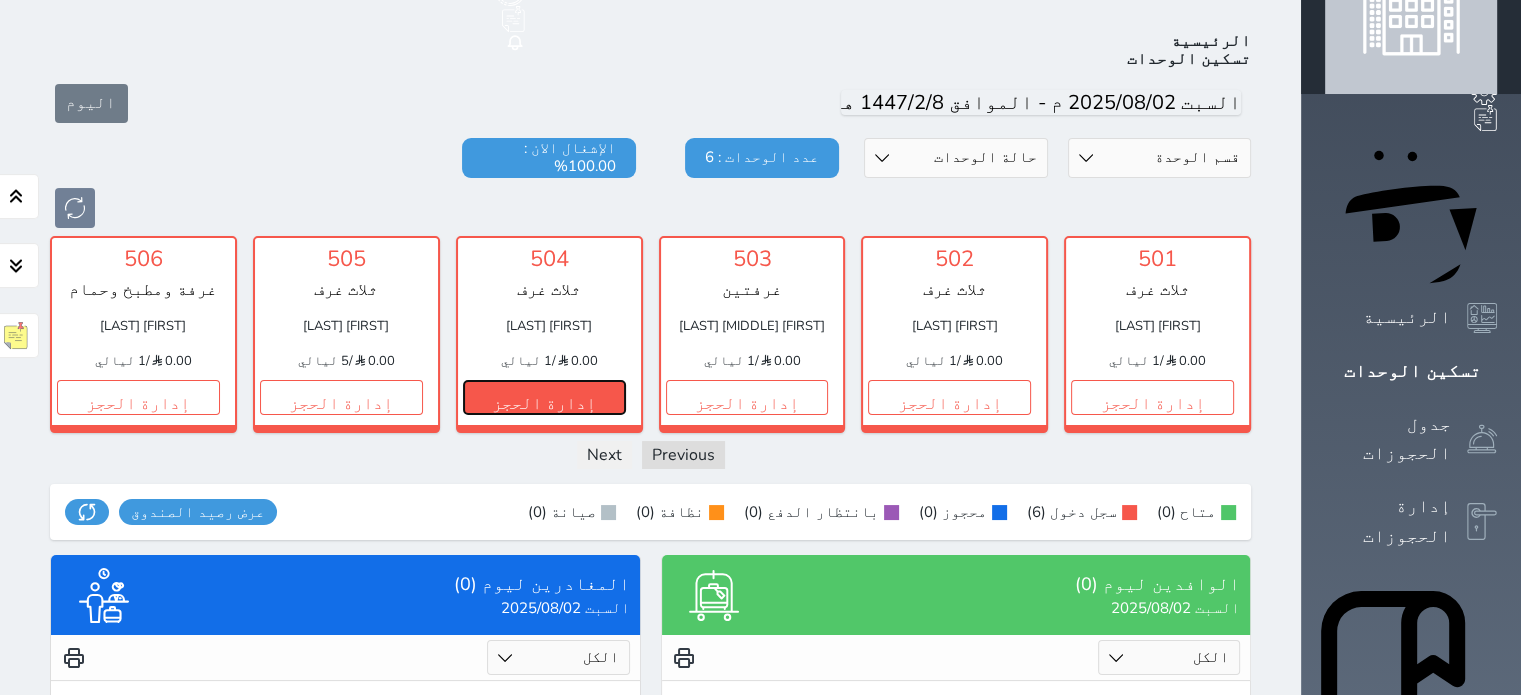 click on "إدارة الحجز" at bounding box center [544, 397] 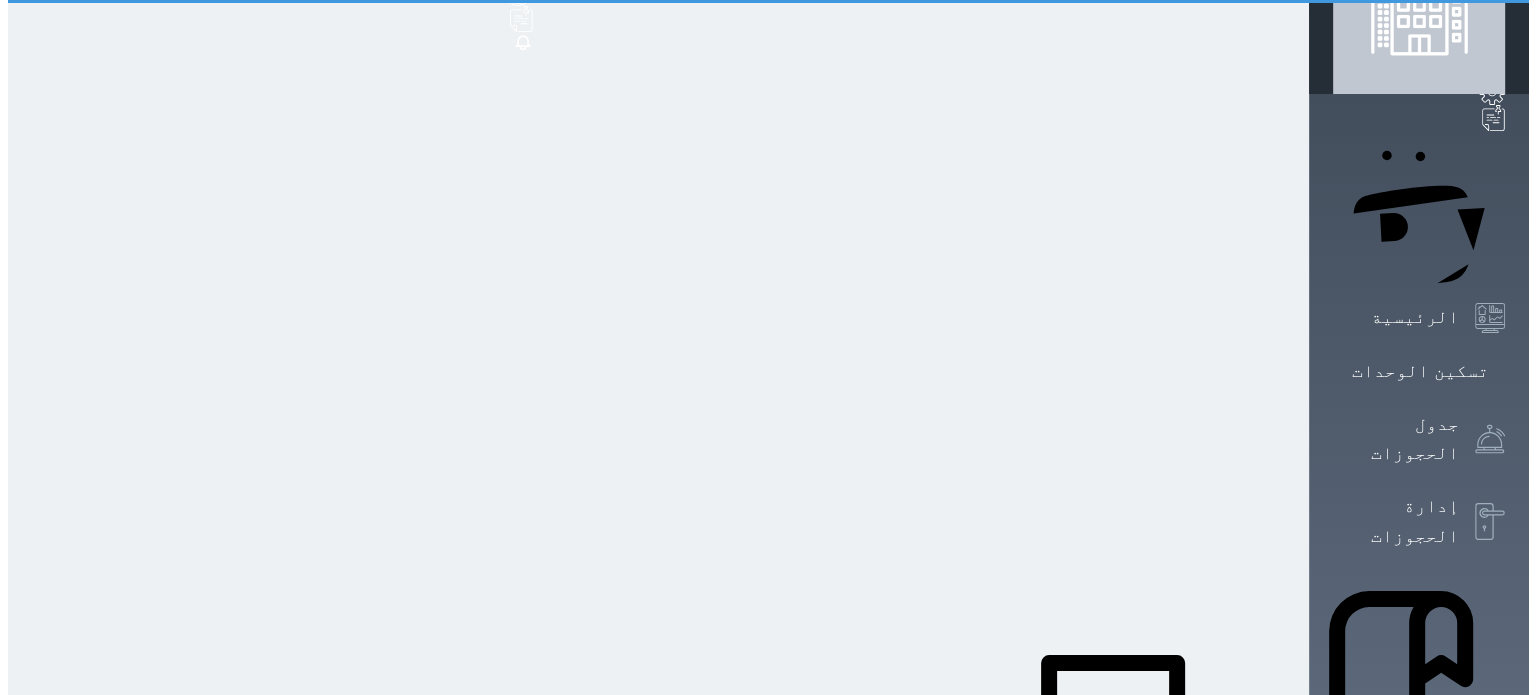 scroll, scrollTop: 0, scrollLeft: 0, axis: both 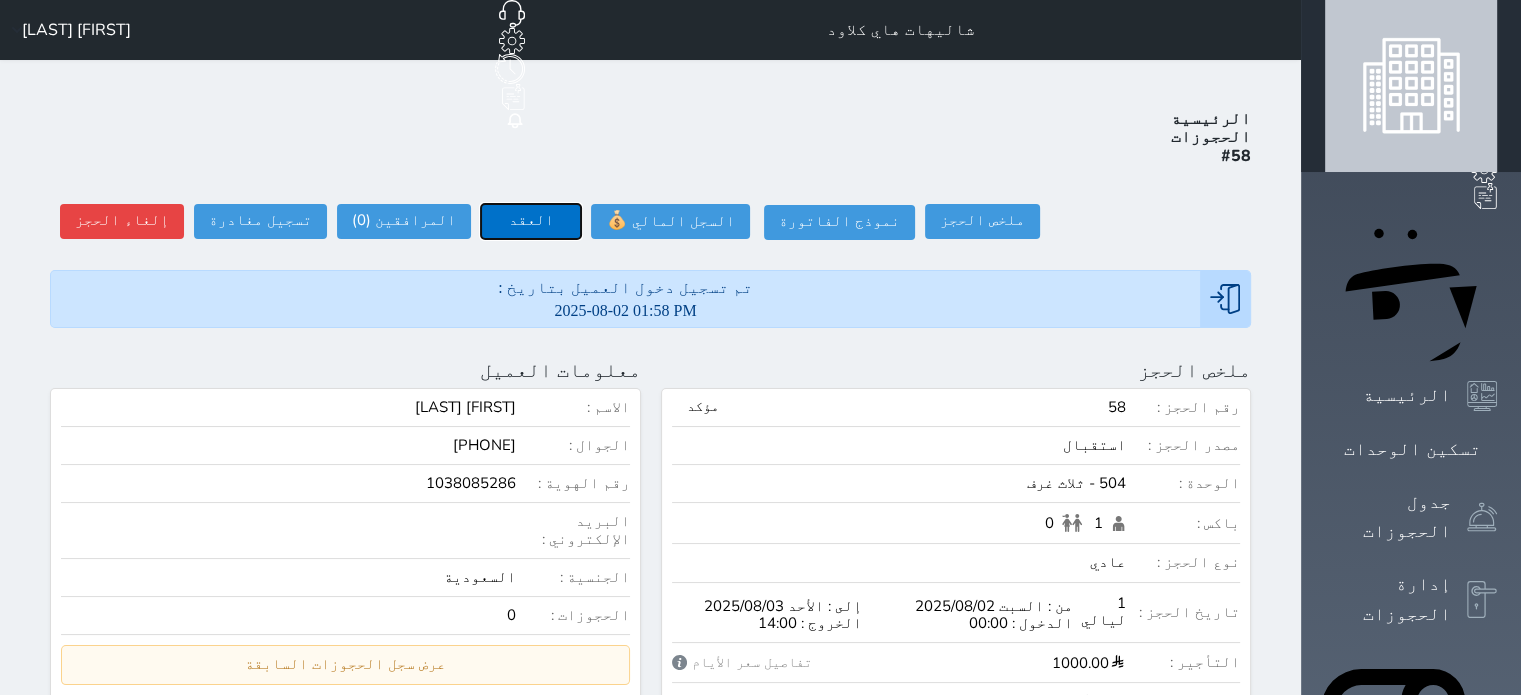 click on "العقد" at bounding box center (531, 221) 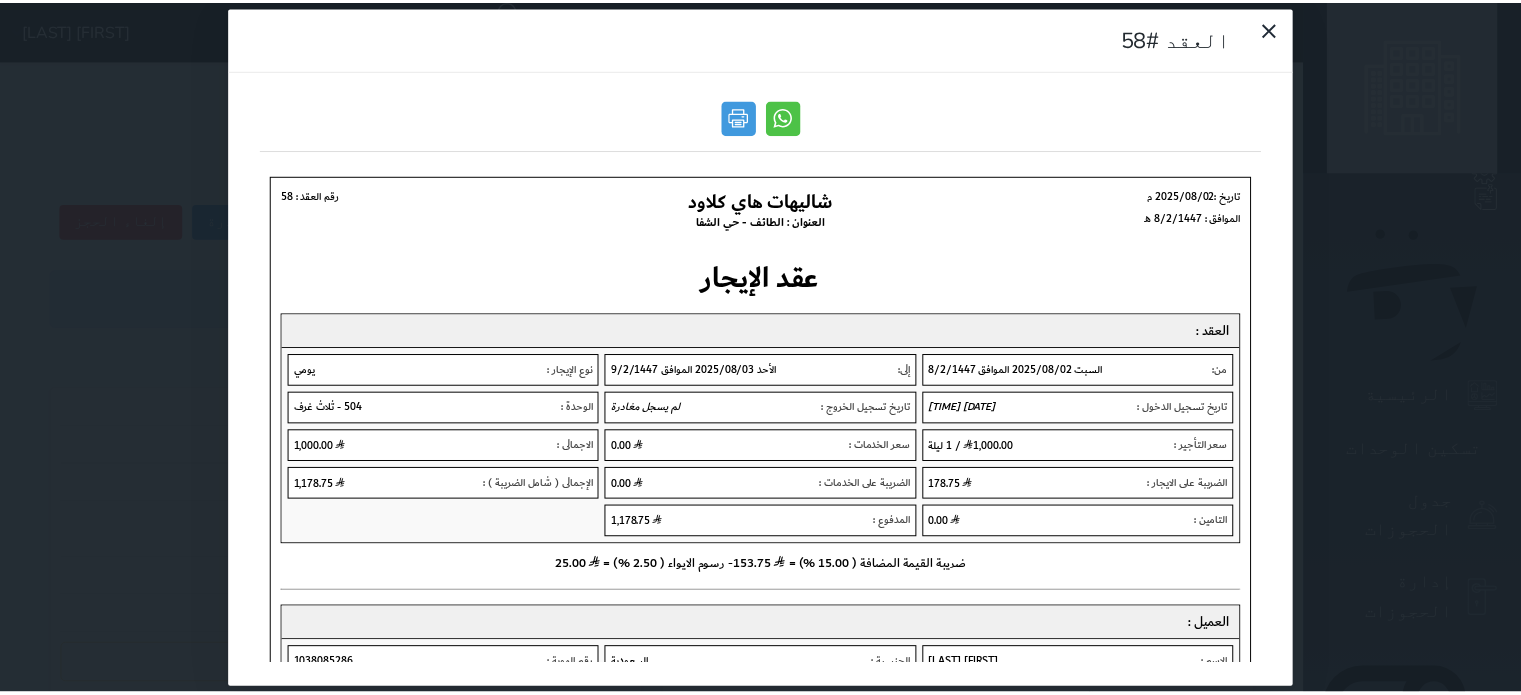 scroll, scrollTop: 0, scrollLeft: 0, axis: both 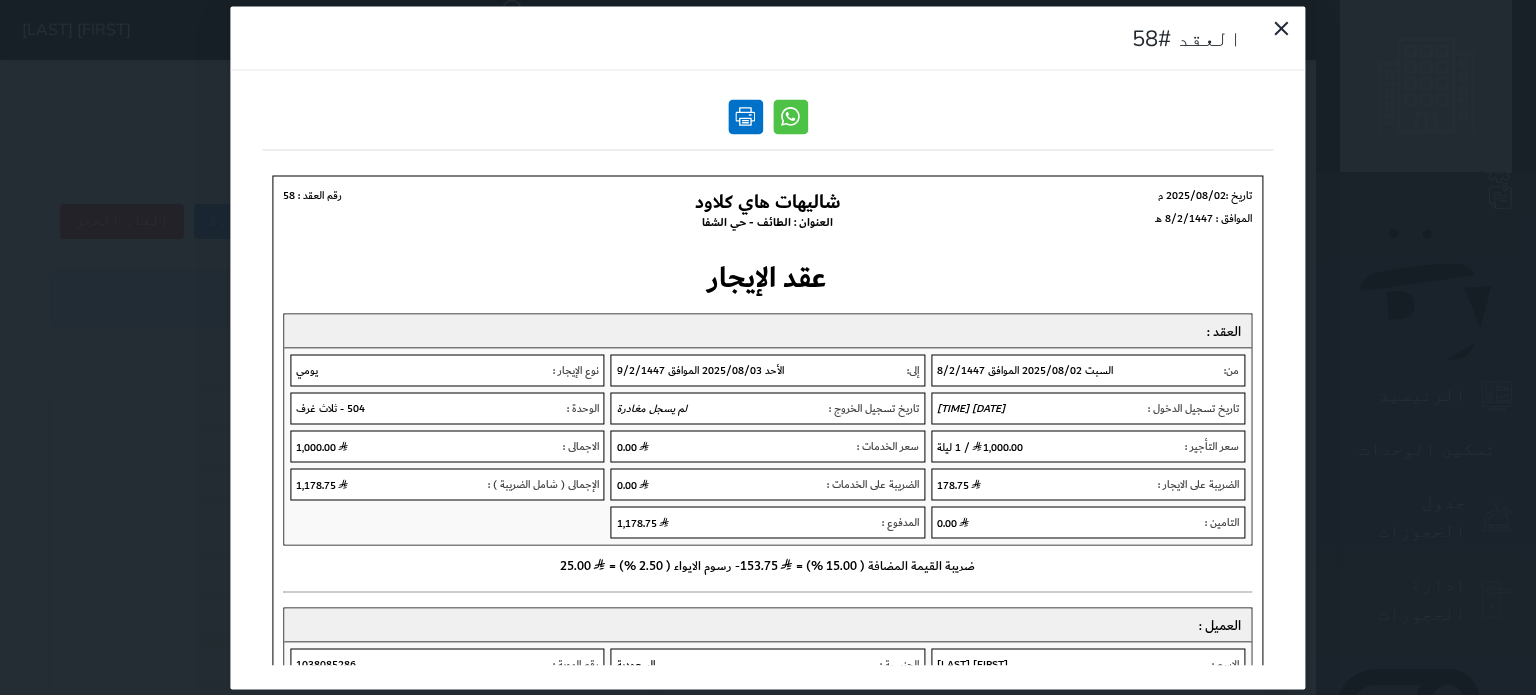 click at bounding box center [745, 116] 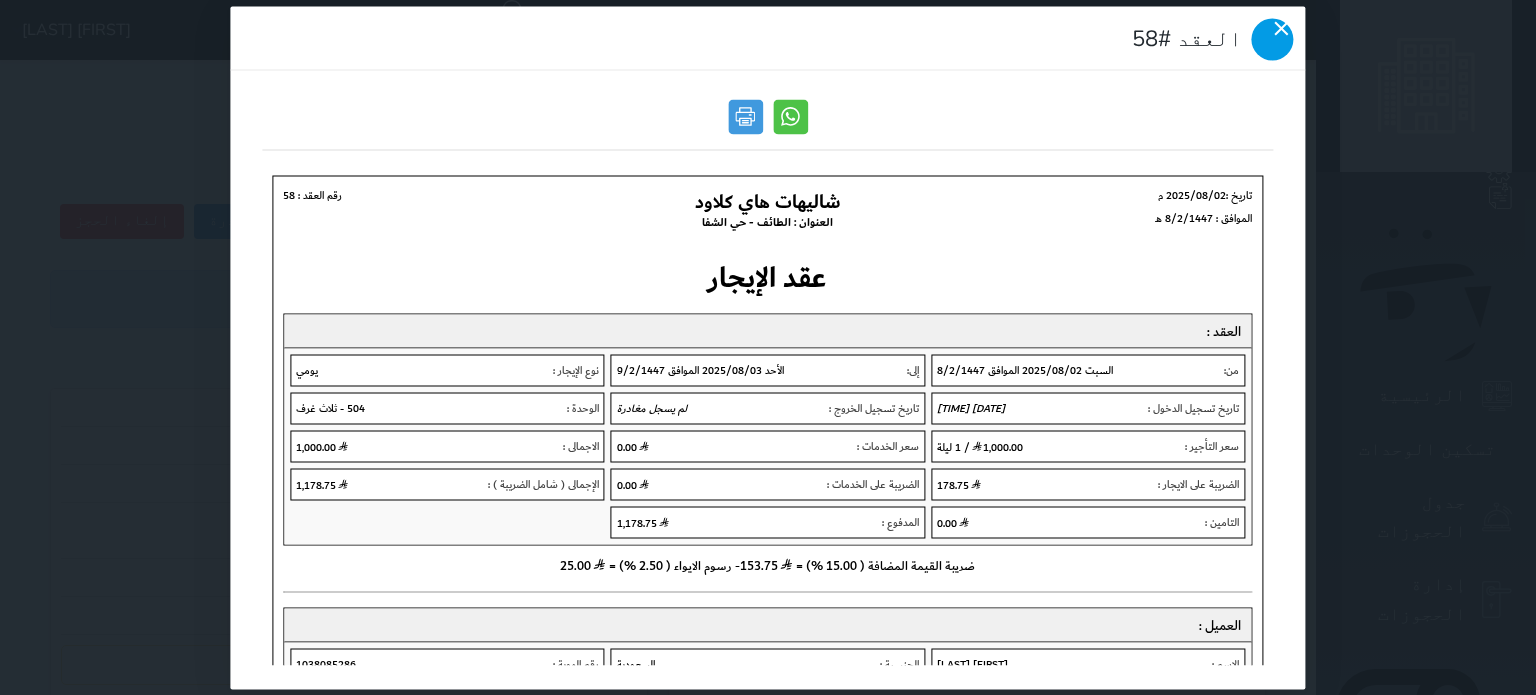 click 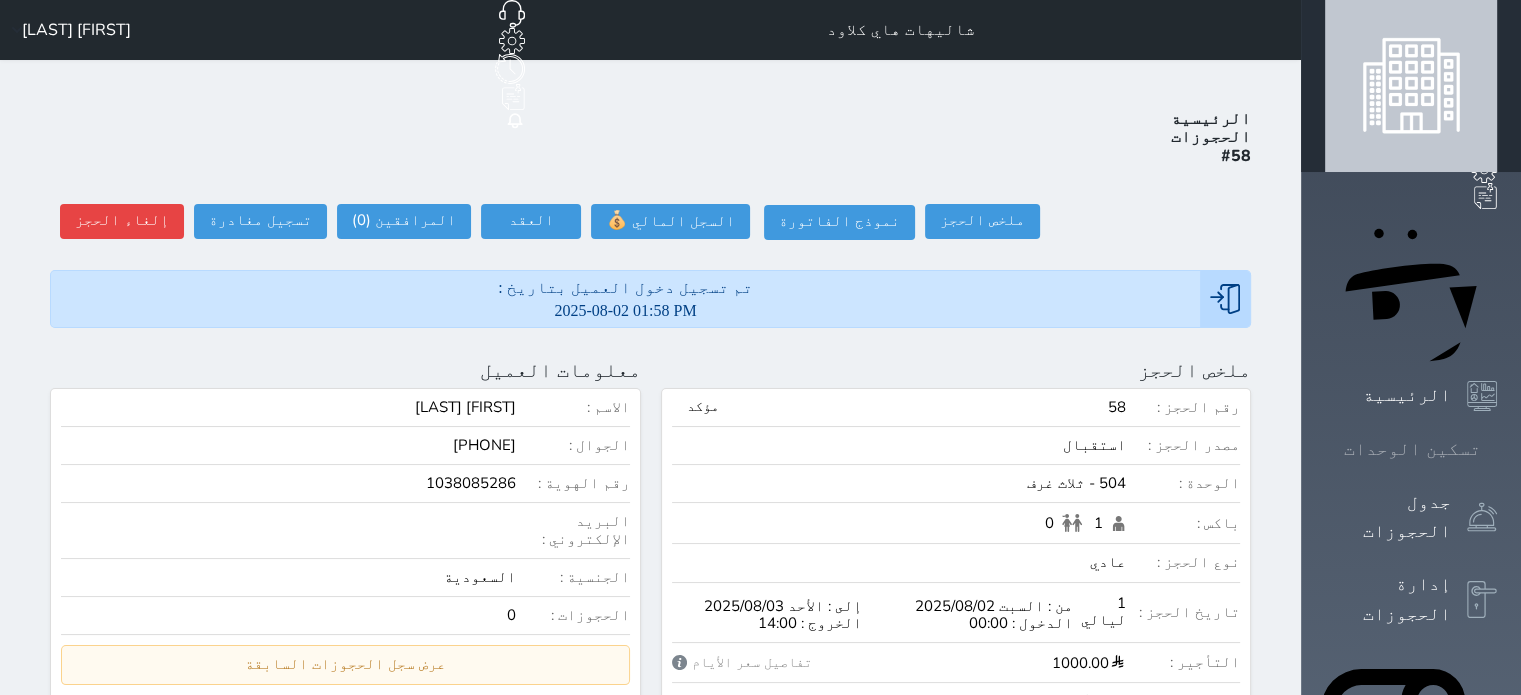click on "تسكين الوحدات" at bounding box center [1412, 449] 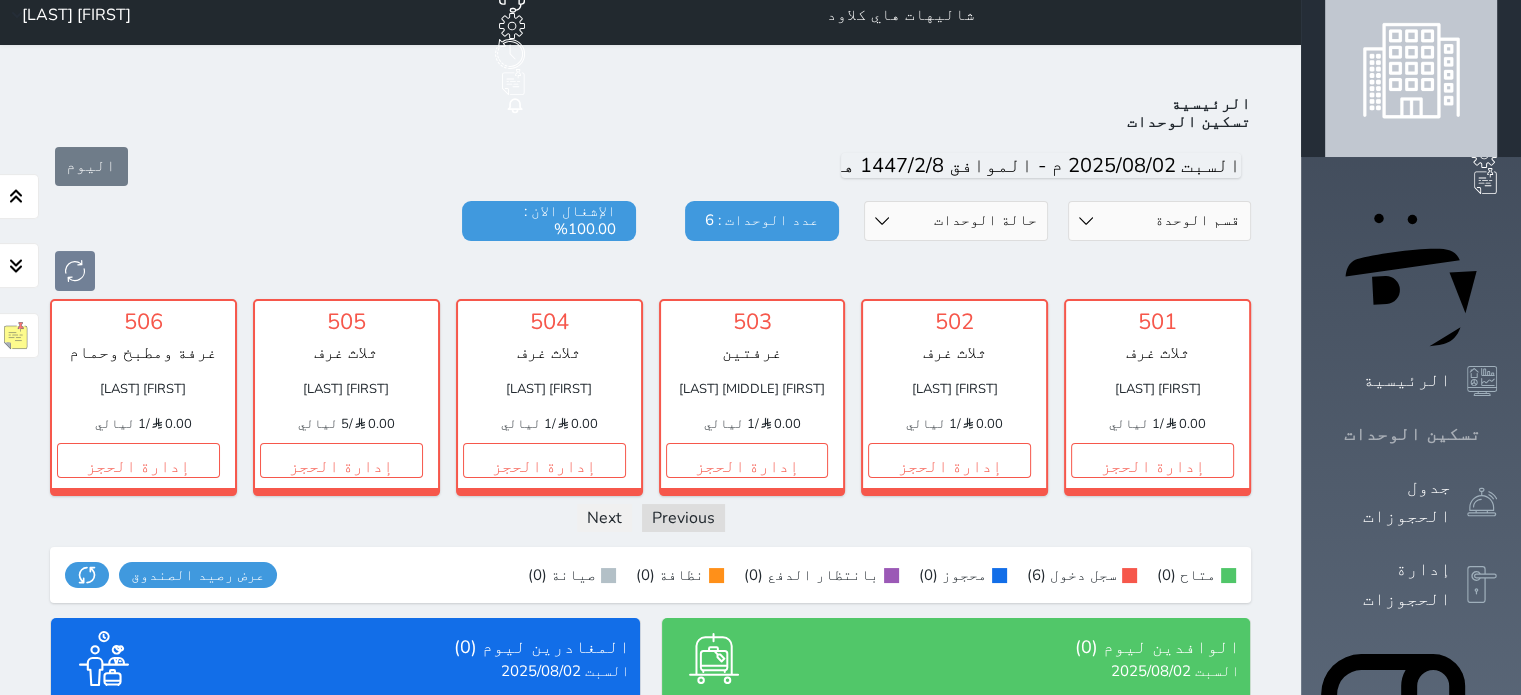 scroll, scrollTop: 78, scrollLeft: 0, axis: vertical 